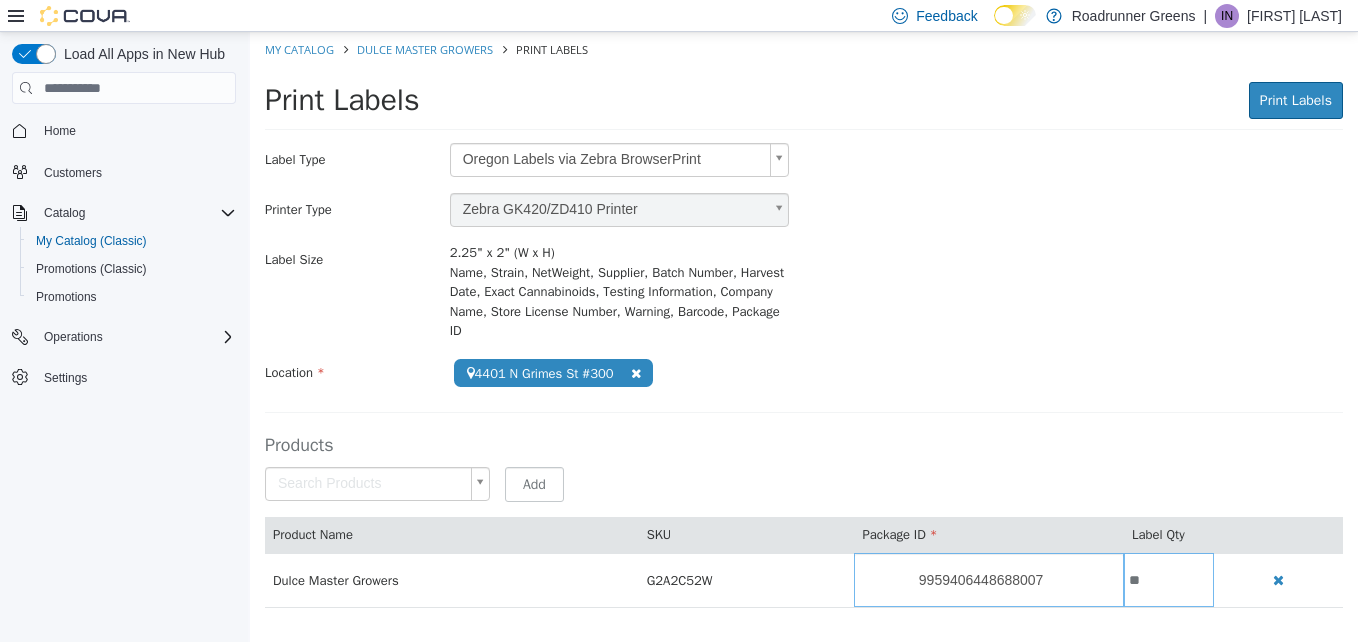 scroll, scrollTop: 0, scrollLeft: 0, axis: both 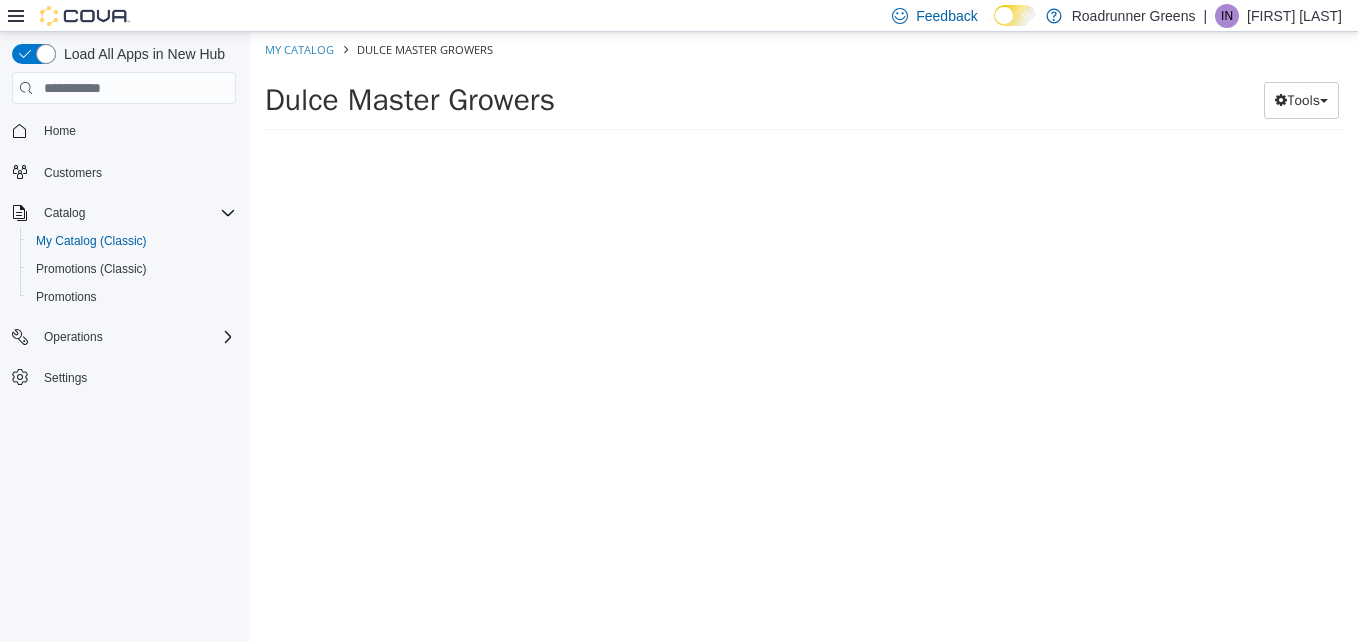 select on "**********" 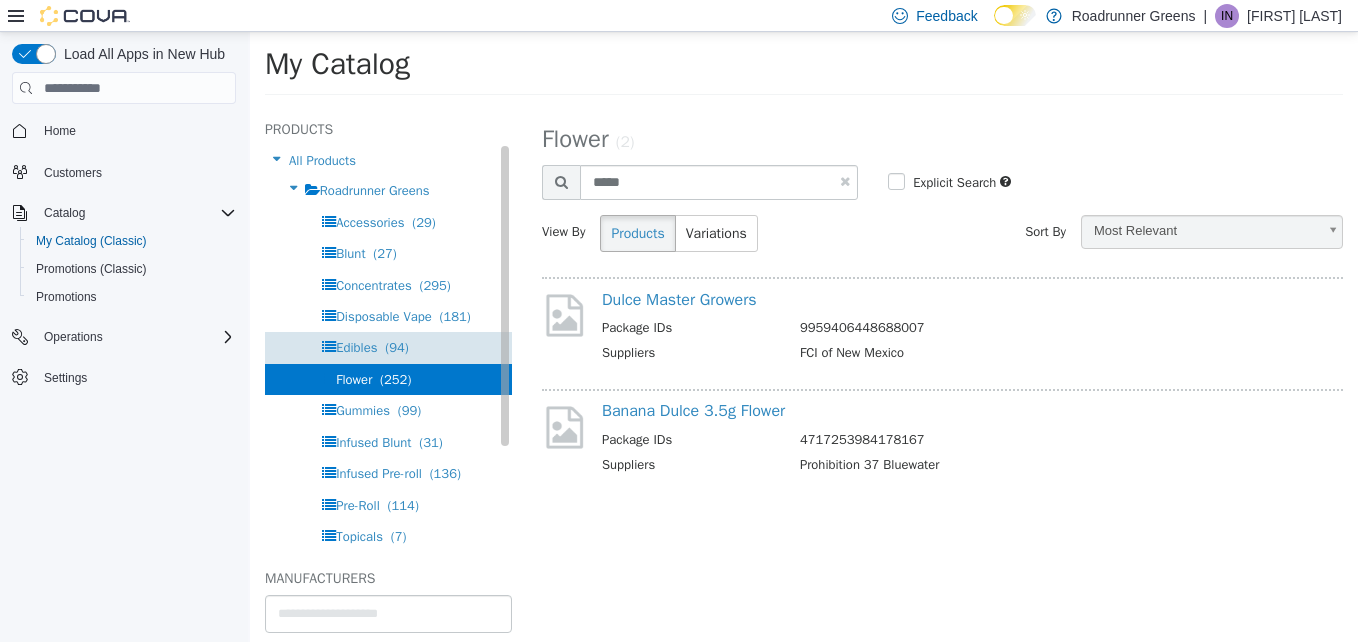 click on "Edibles" at bounding box center [356, 347] 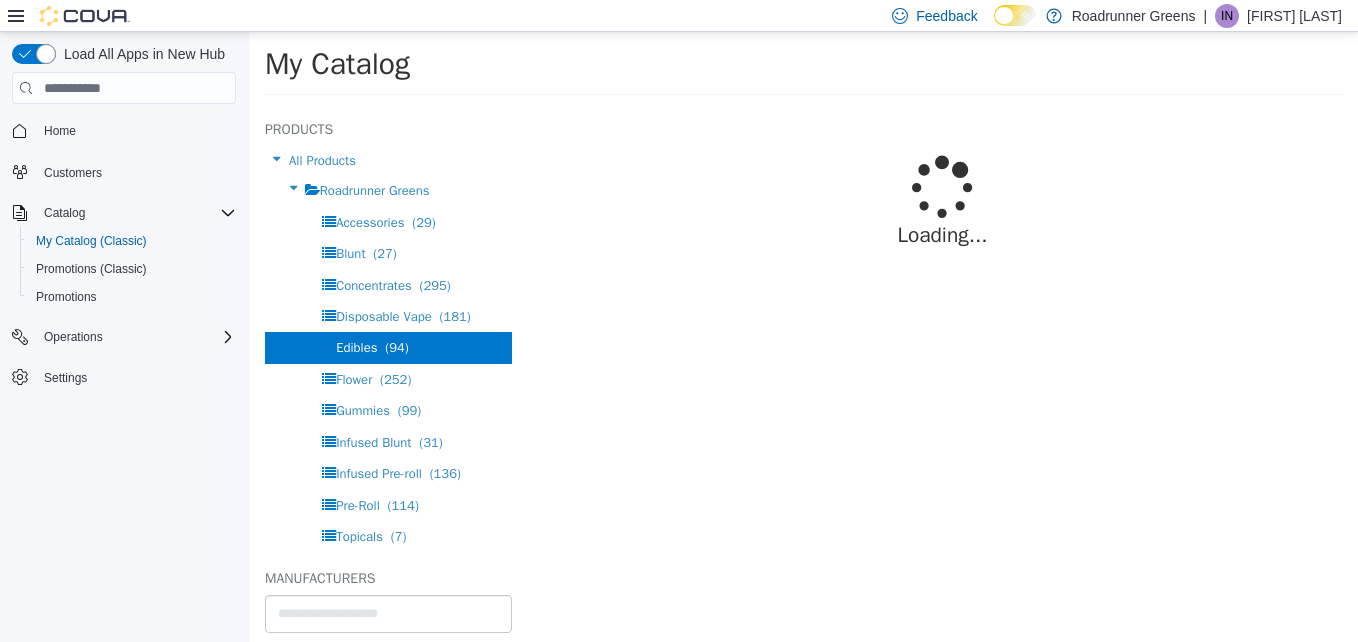 select on "**********" 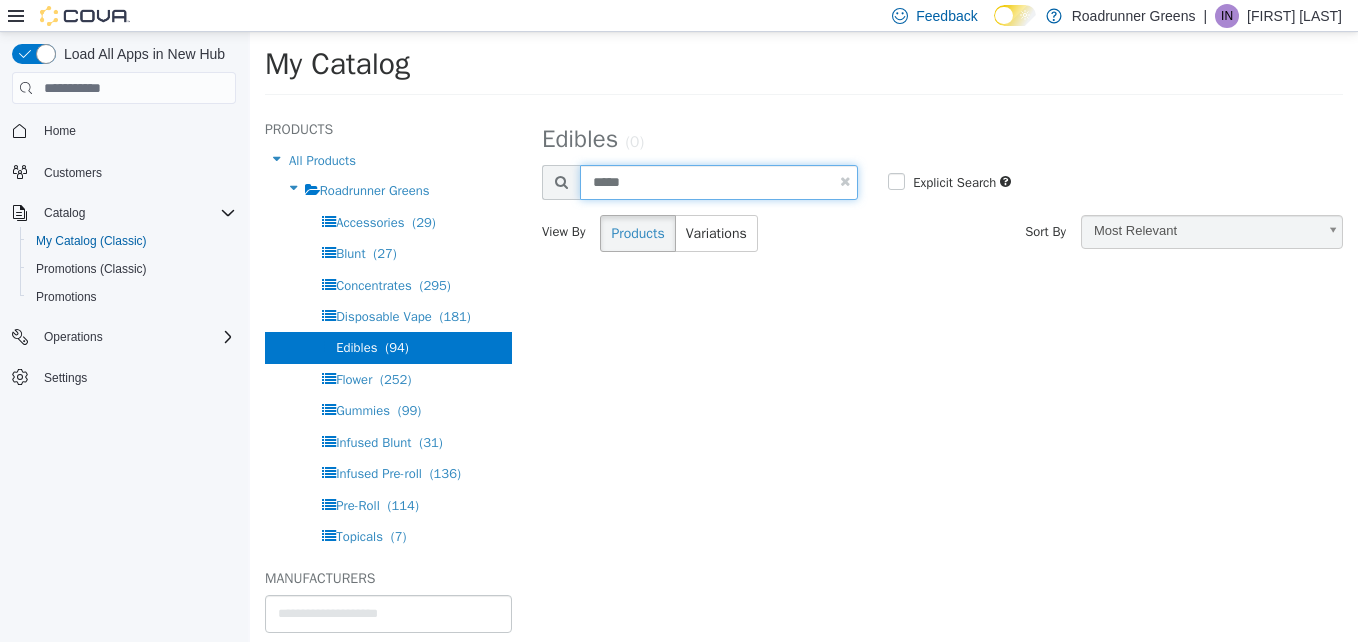 click on "*****" at bounding box center (719, 182) 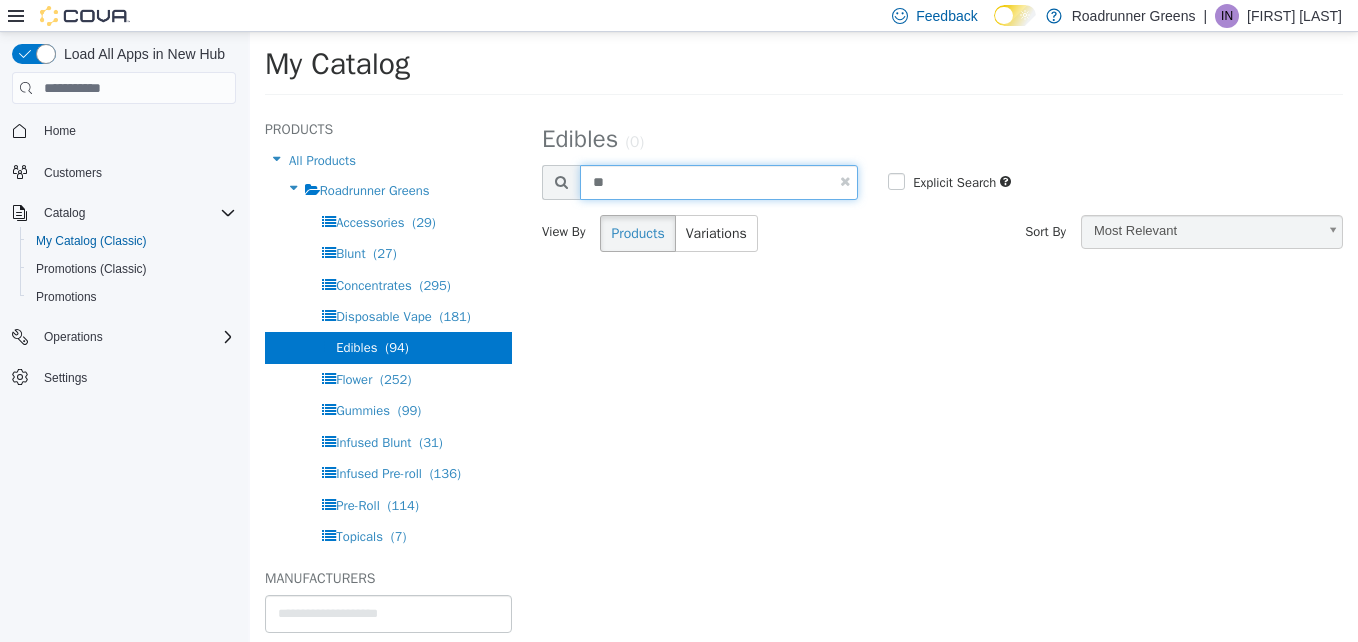 type on "*" 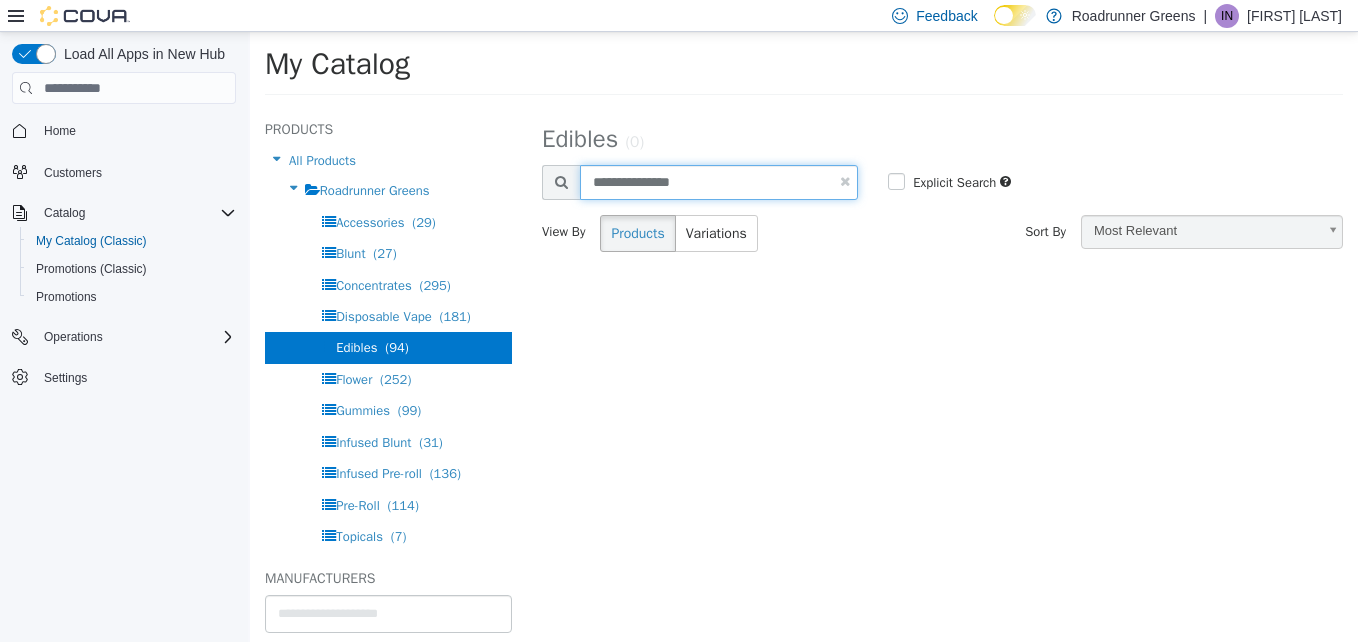 type on "**********" 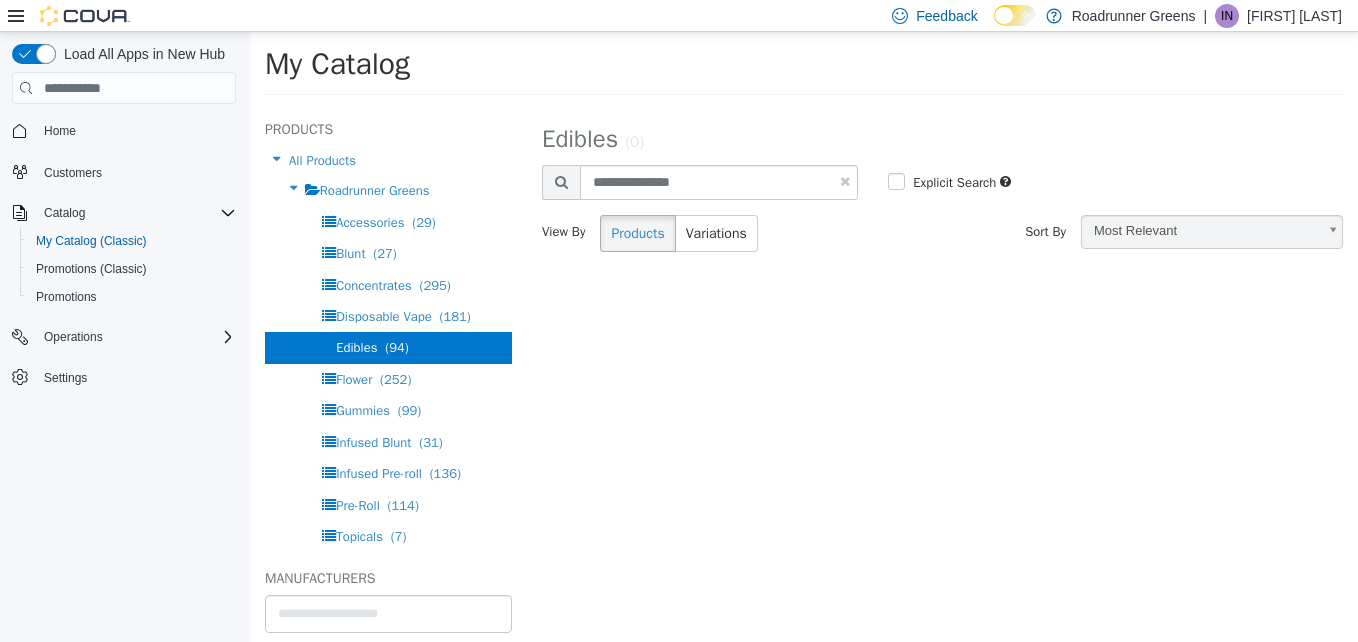 select on "**********" 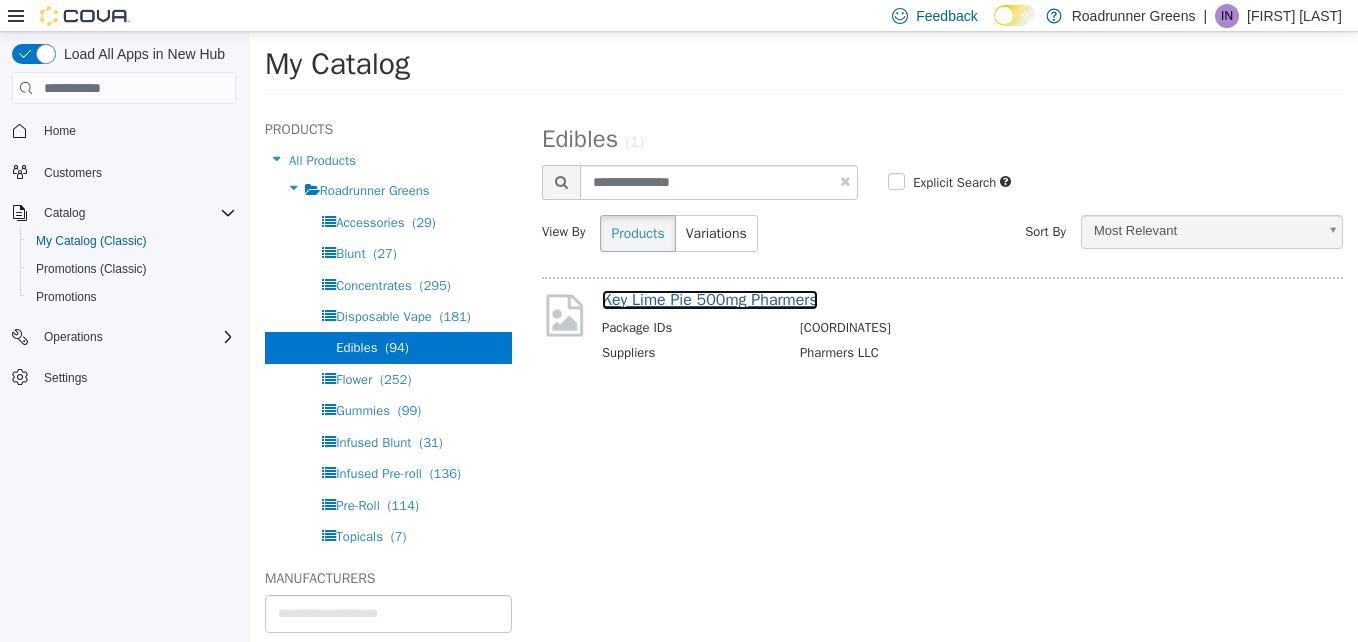 click on "Key Lime Pie 500mg [SUPPLIER]" at bounding box center (710, 300) 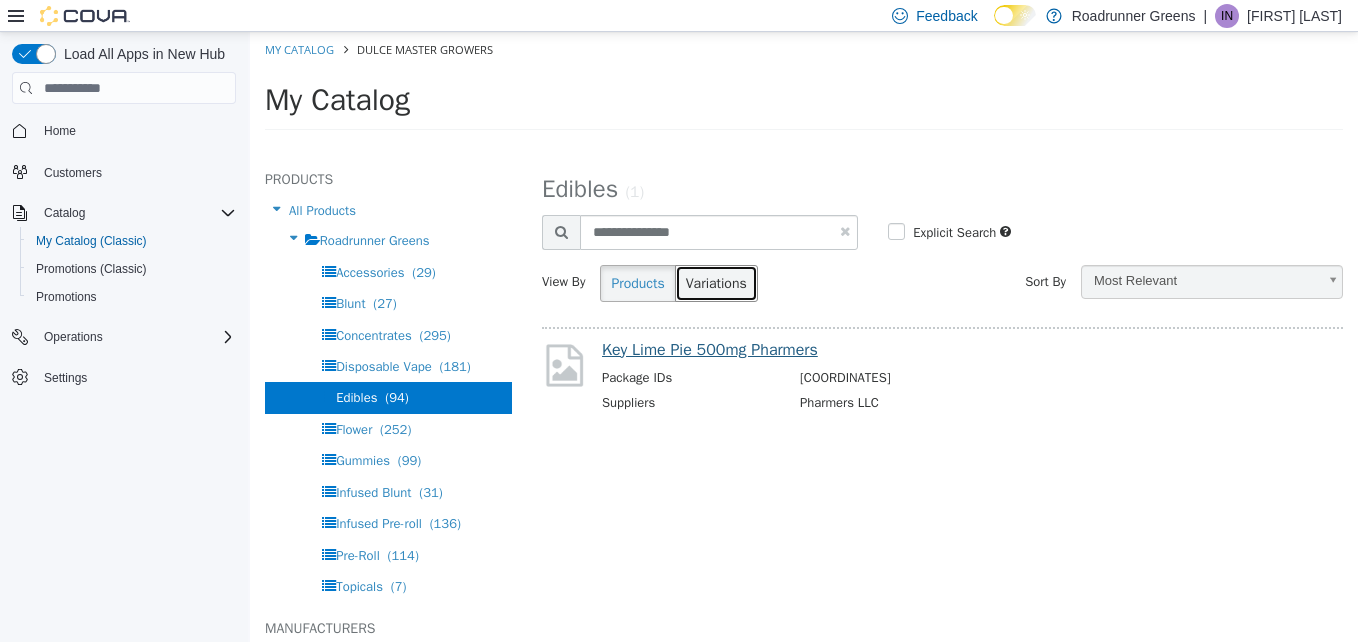 click on "Variations" at bounding box center [716, 283] 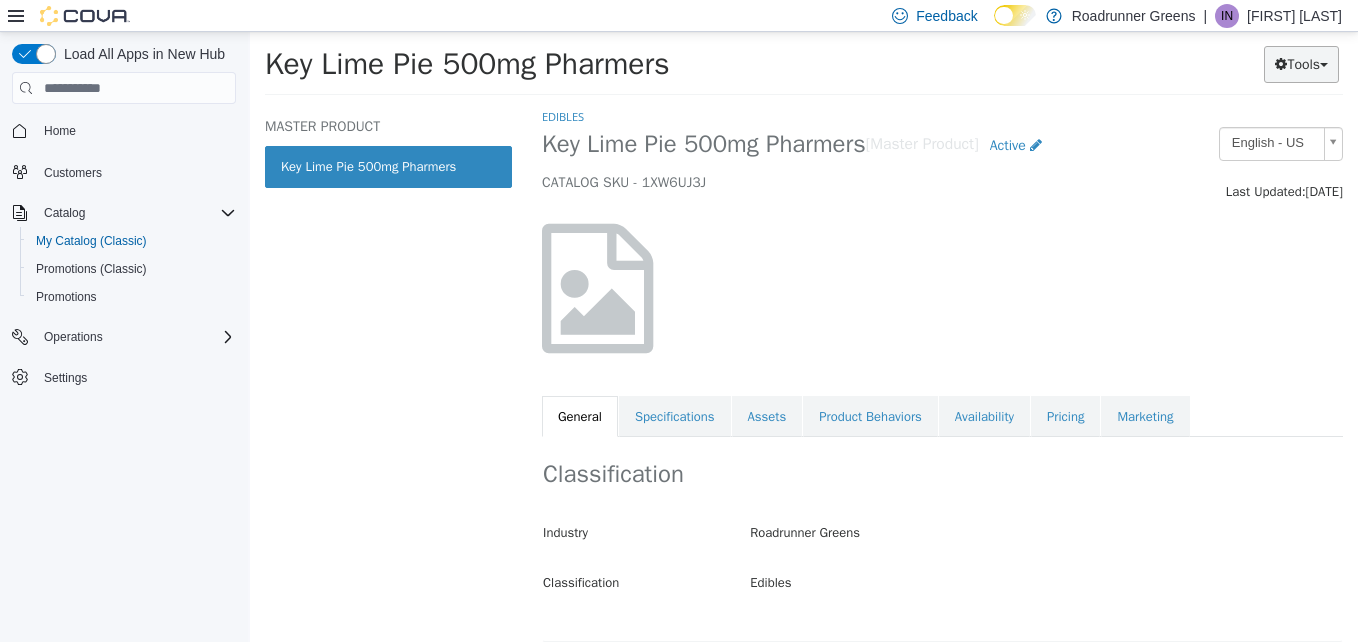 click on "Tools" at bounding box center [1301, 64] 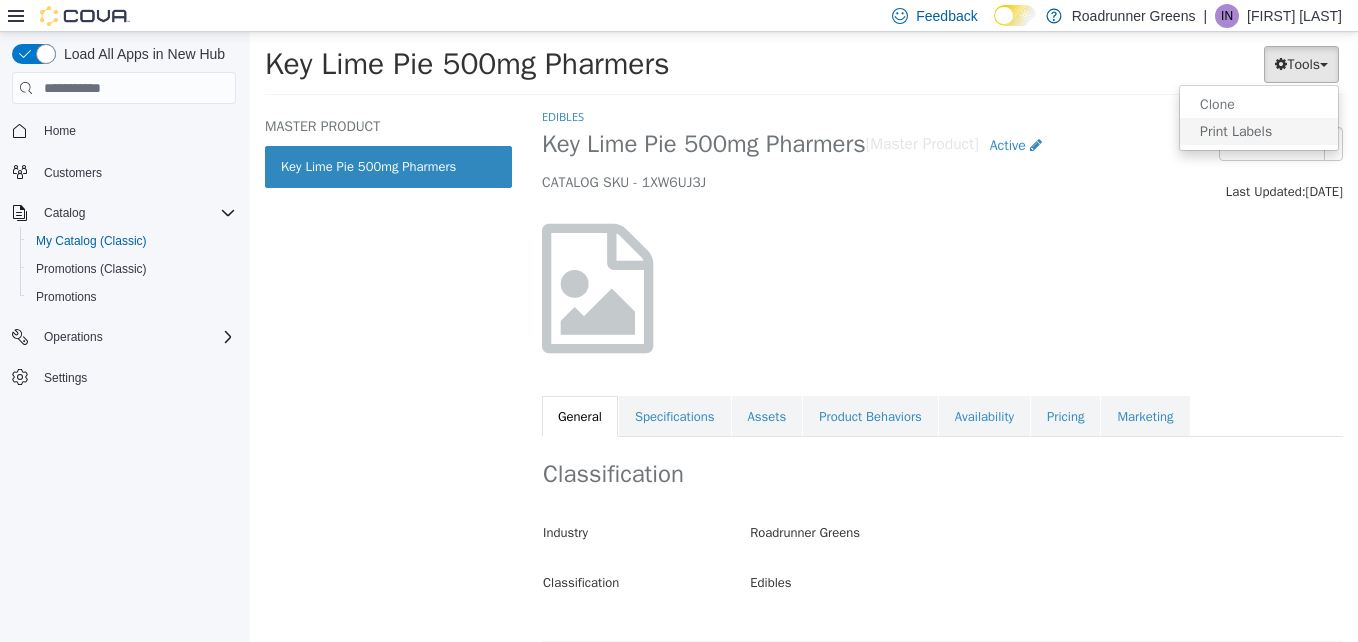 click on "Print Labels" at bounding box center [1259, 131] 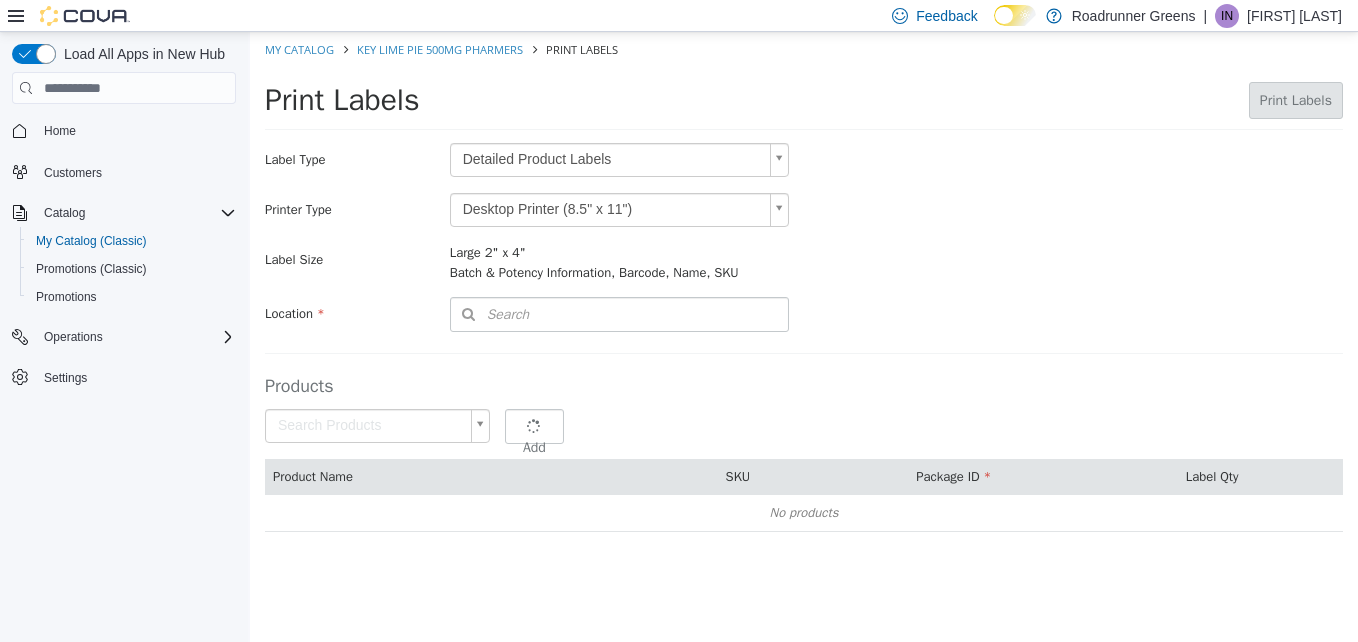 type 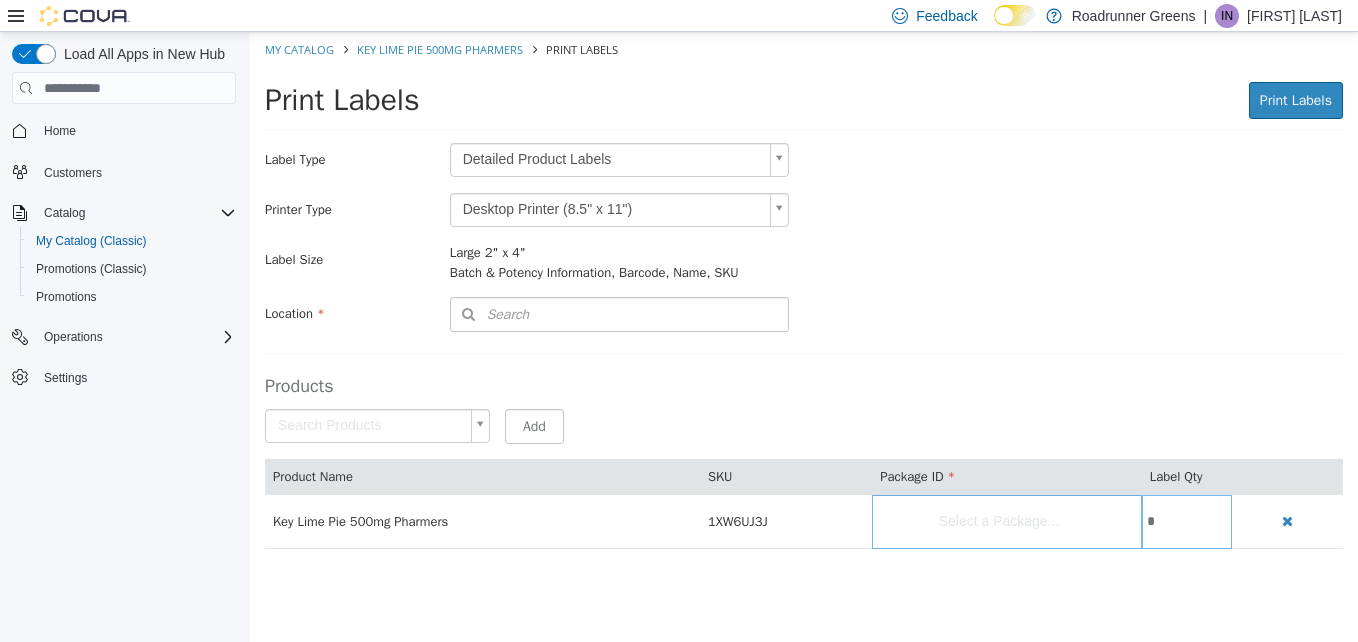 click on "Saving Bulk Changes...
×
My Catalog
Key Lime Pie 500mg Pharmers
Print Labels
Print Labels
Print Labels  Preparing Labels
Label Type     Detailed Product Labels                             * Printer Type     Desktop Printer (8.5" x 11")                             * Label Size Large 2" x 4" Batch & Potency Information, Barcode, Name, SKU Include Price Location Search Type 3 or more characters or browse       Roadrunner Greens     (1)         4401 N Grimes St #300         Products     Search Products                                 Select a Package...                             Add Product Name SKU Package ID Label Qty Key Lime Pie 500mg Pharmers 1XW6UJ3J     Select a Package...                             *" at bounding box center (804, 301) 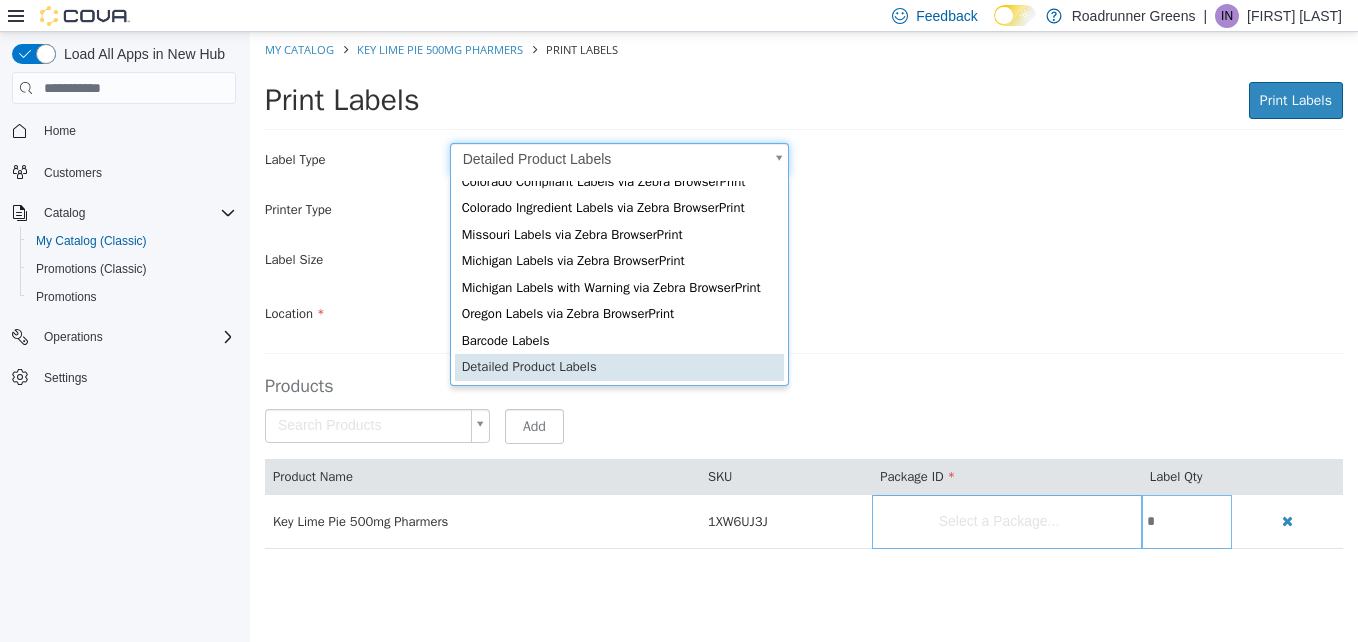 scroll, scrollTop: 27, scrollLeft: 0, axis: vertical 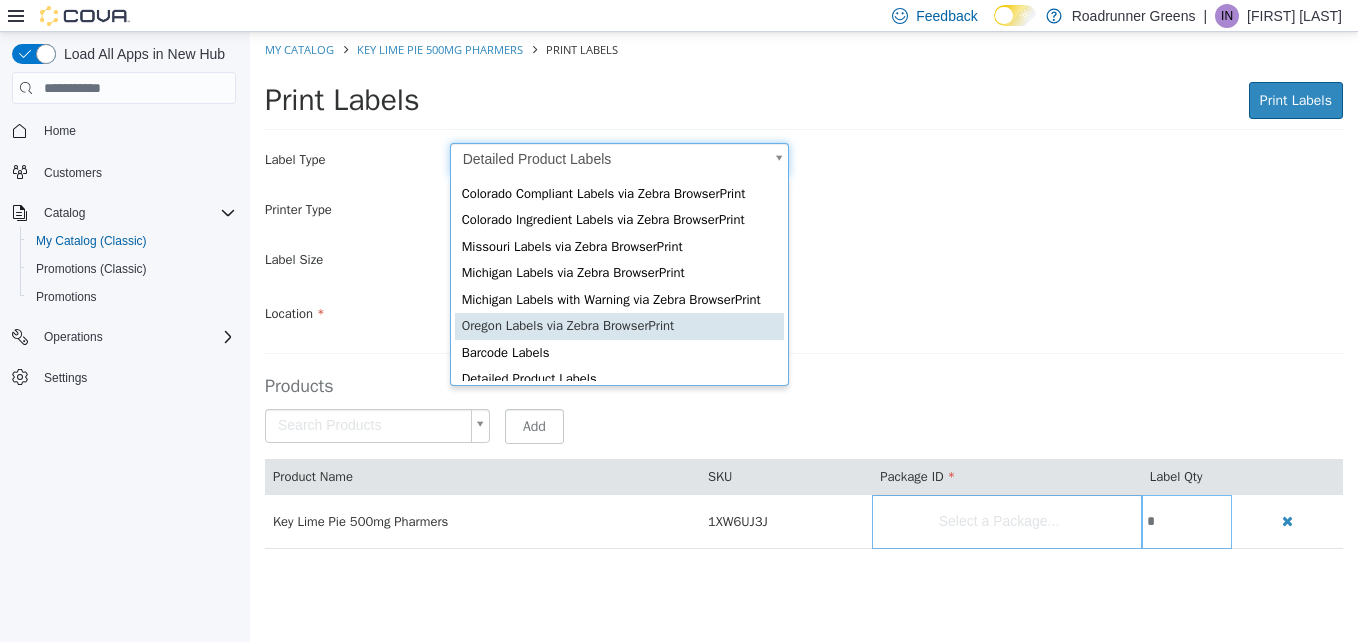 type on "*" 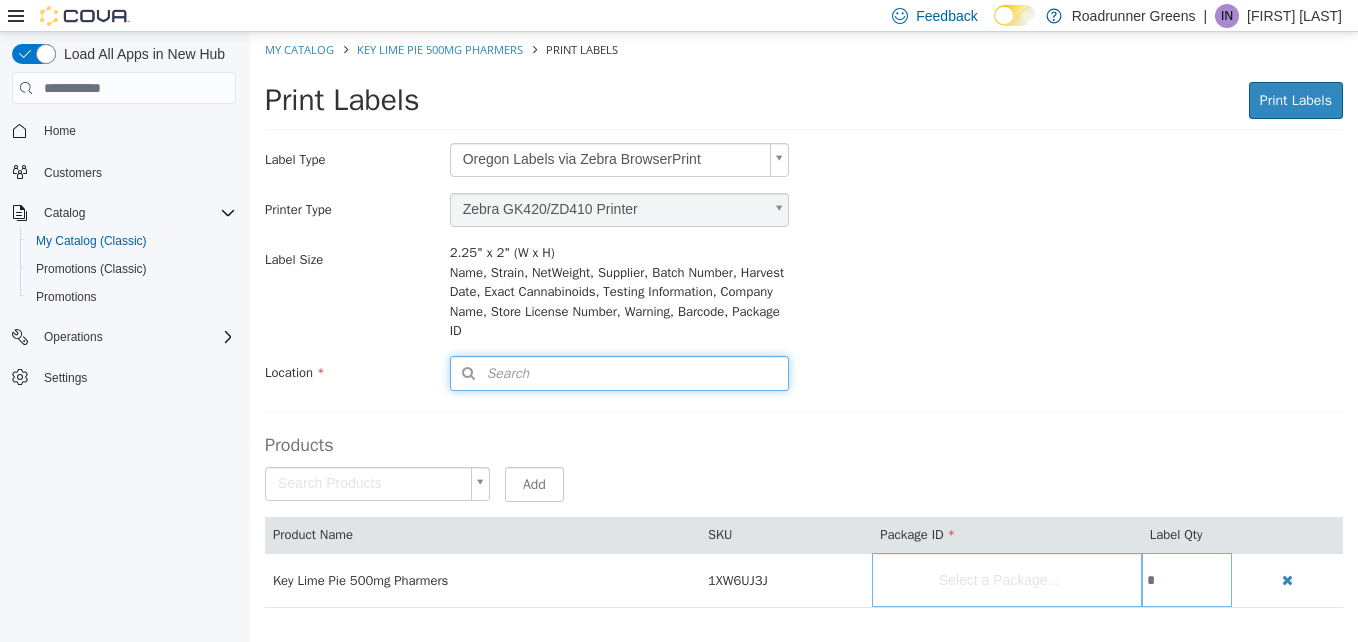 click on "Search" at bounding box center [619, 373] 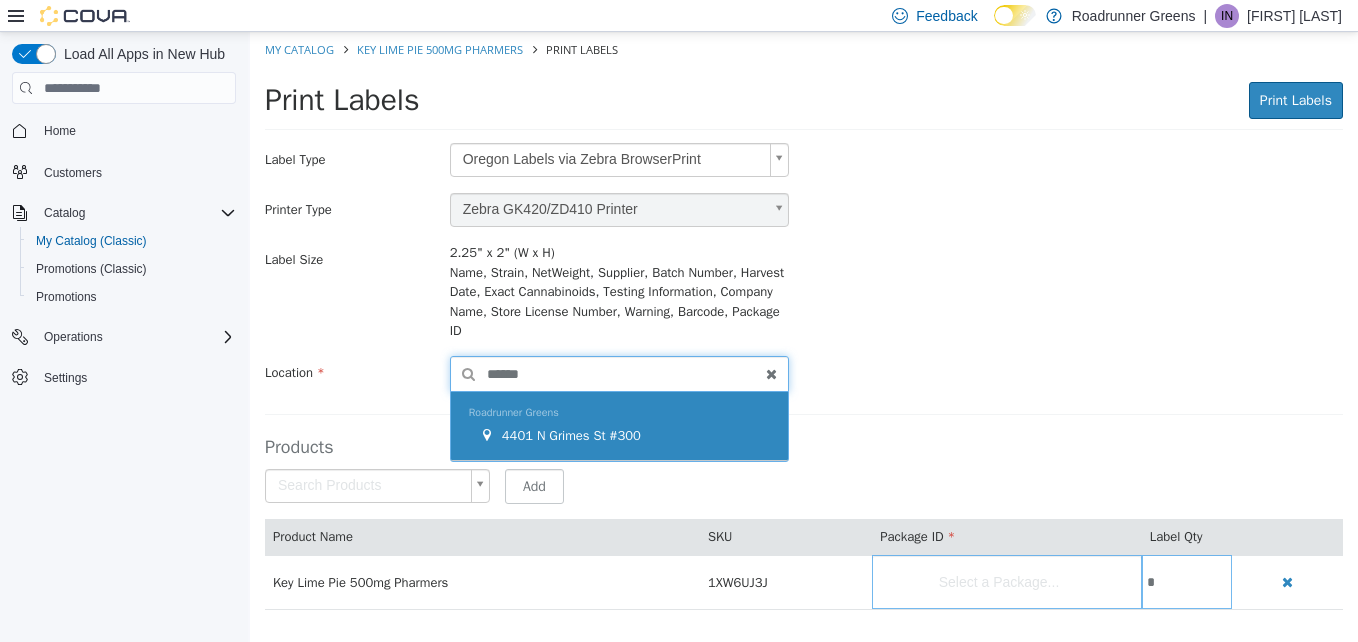 type on "******" 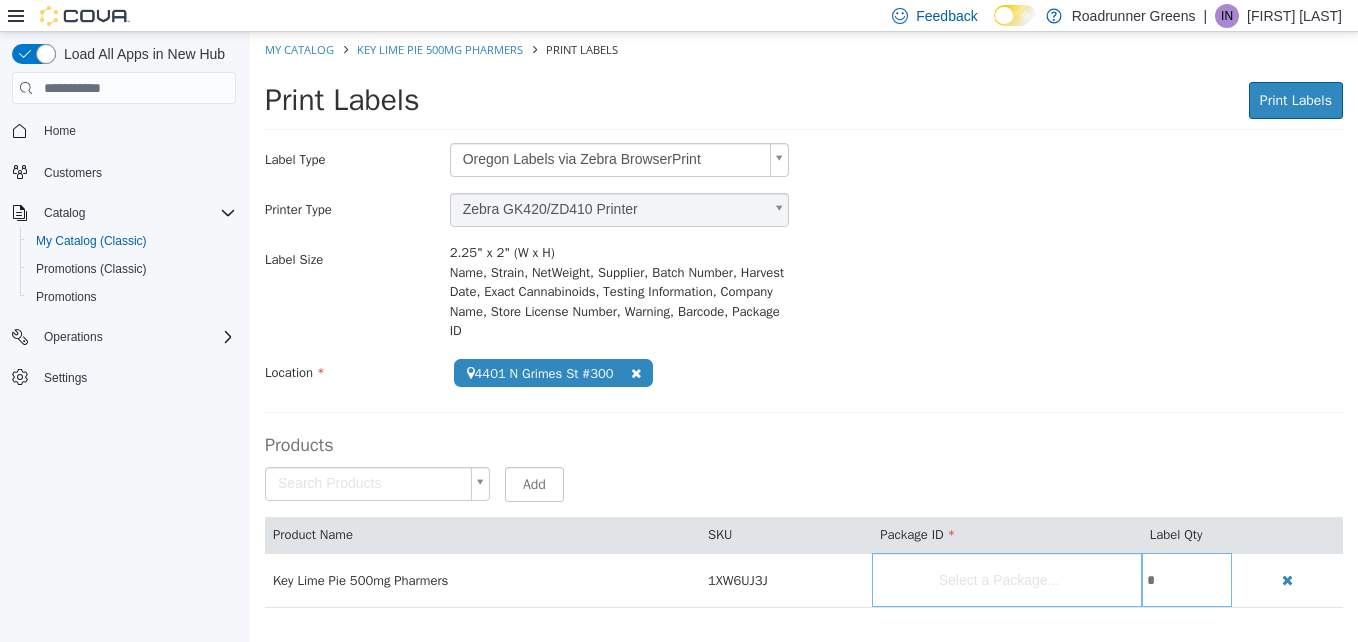 click on "Label Size 2.25" x 2" (W x H) Name, Strain, NetWeight, Supplier, Batch Number, Harvest Date, Exact Cannabinoids, Testing Information, Company Name, Store License Number, Warning, Barcode, [PACKAGE ID]" at bounding box center [804, 292] 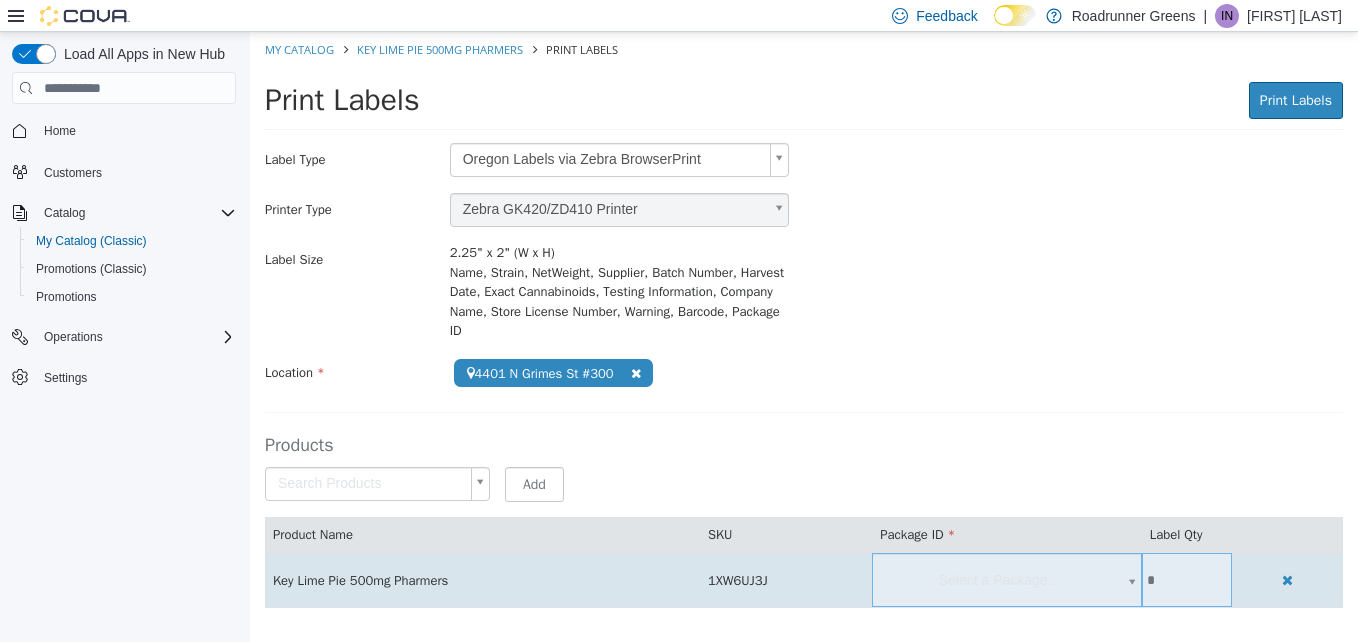 click on "**********" at bounding box center [804, 330] 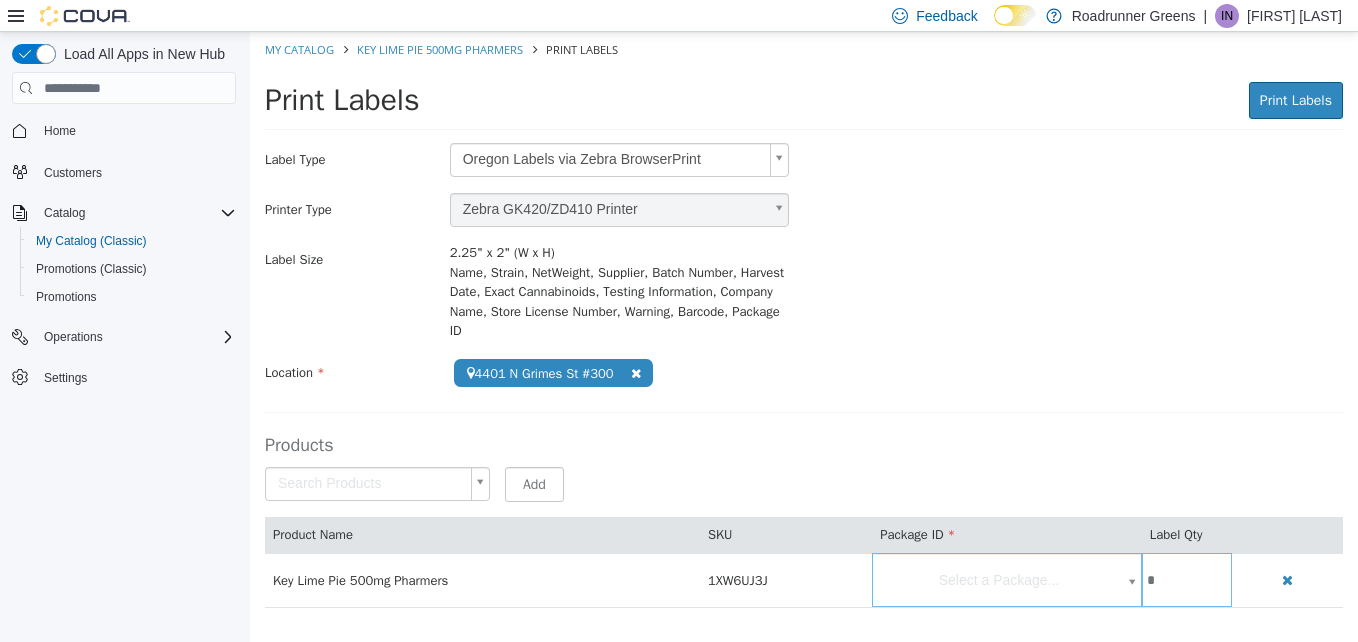 scroll, scrollTop: 1, scrollLeft: 0, axis: vertical 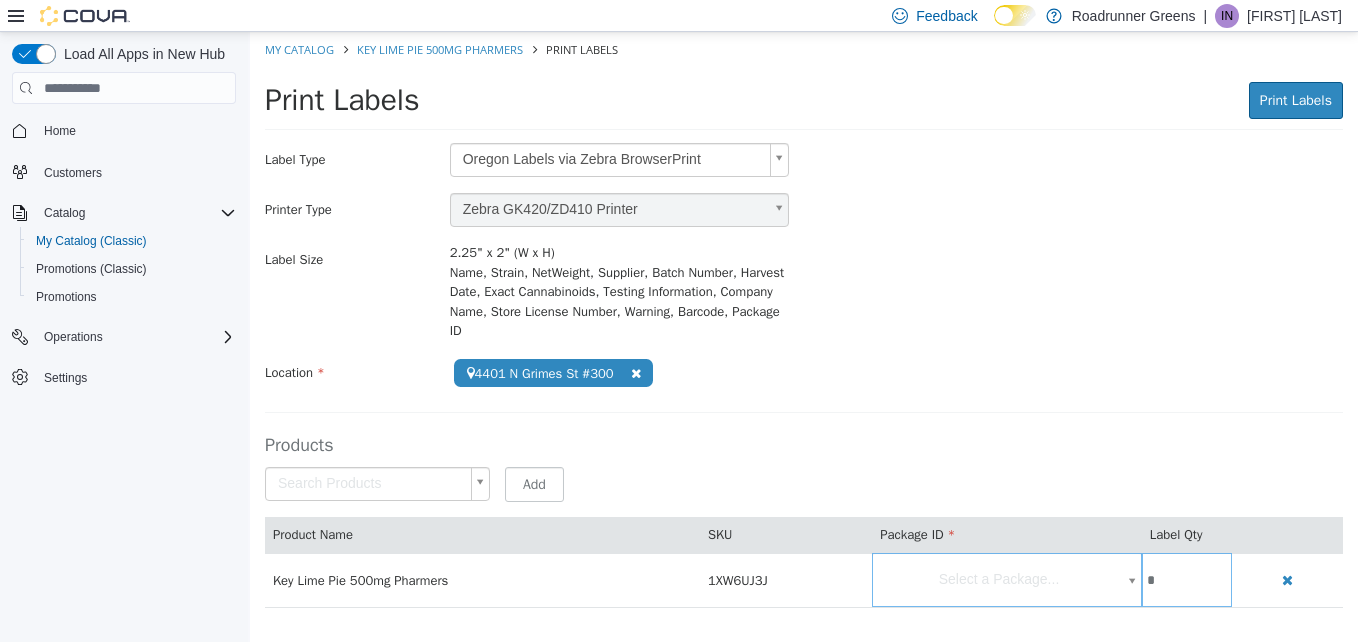 click on "**********" at bounding box center [804, 330] 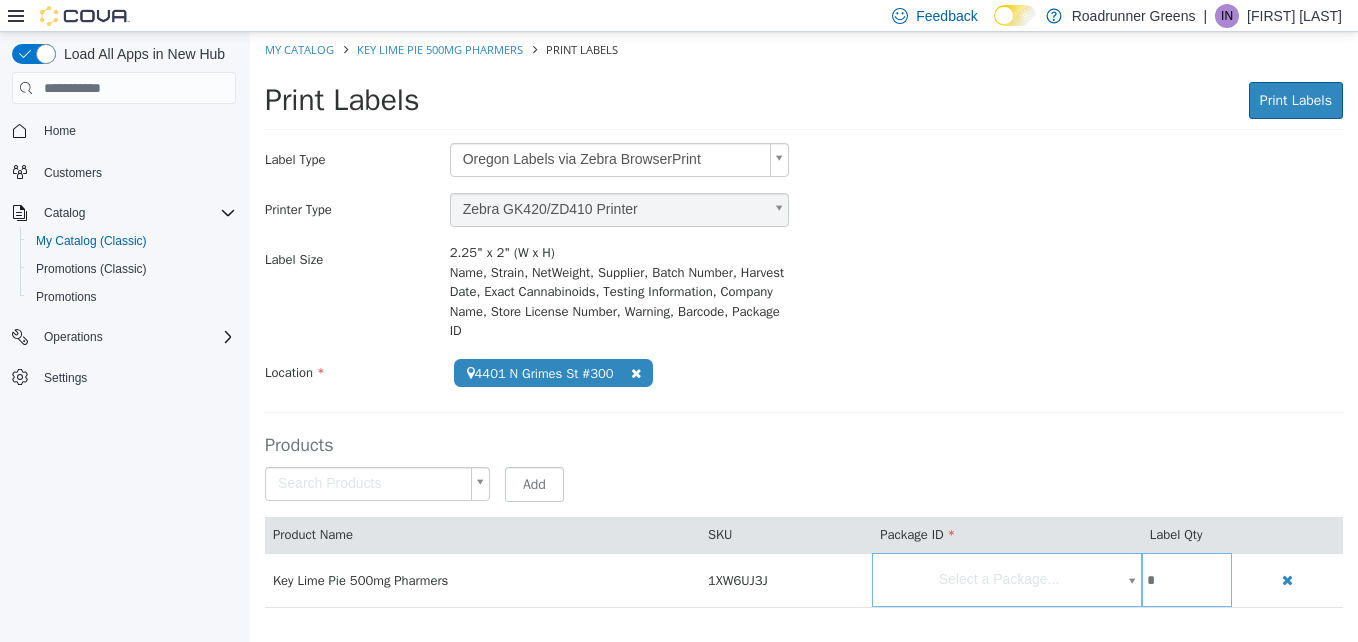 click on "**********" at bounding box center (804, 330) 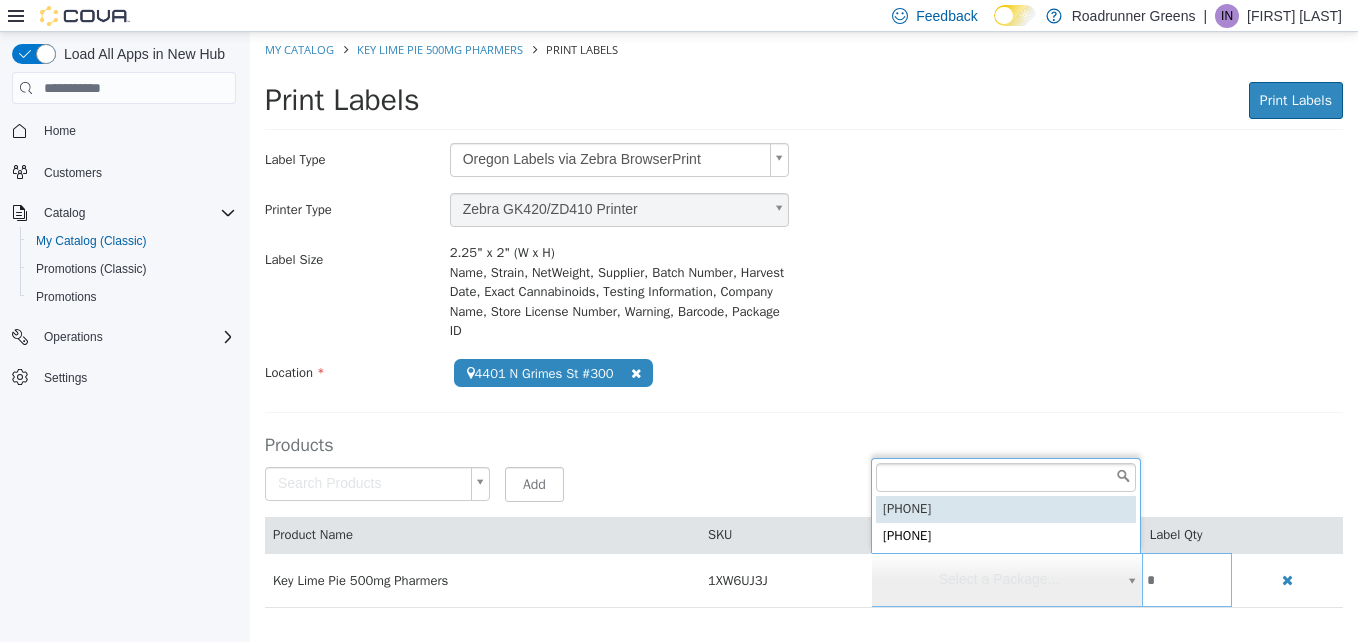 click on "**********" at bounding box center (804, 330) 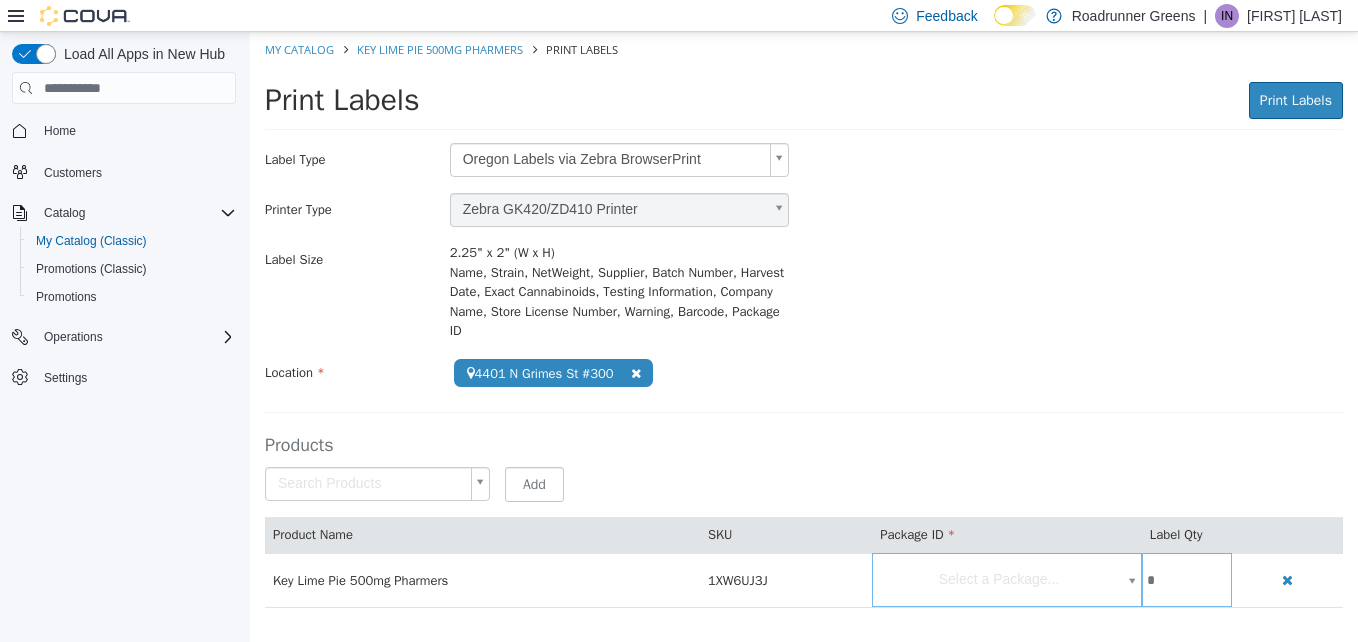 select on "**********" 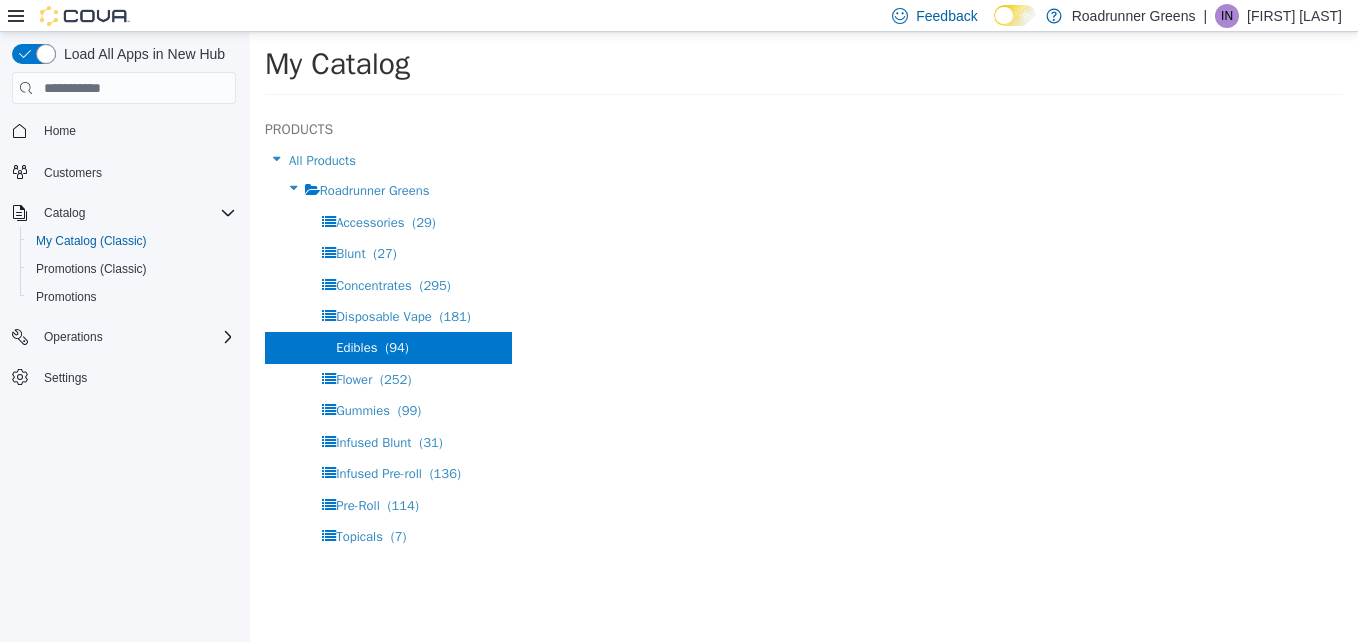 select on "**********" 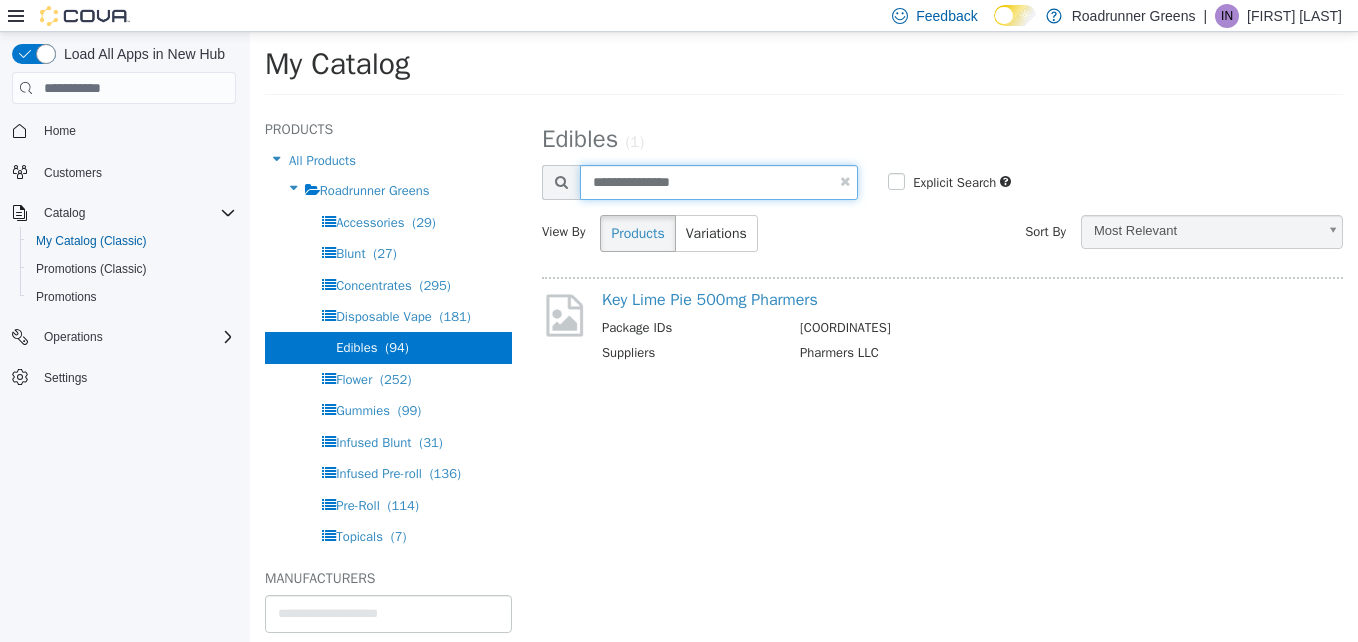 click on "**********" at bounding box center [719, 182] 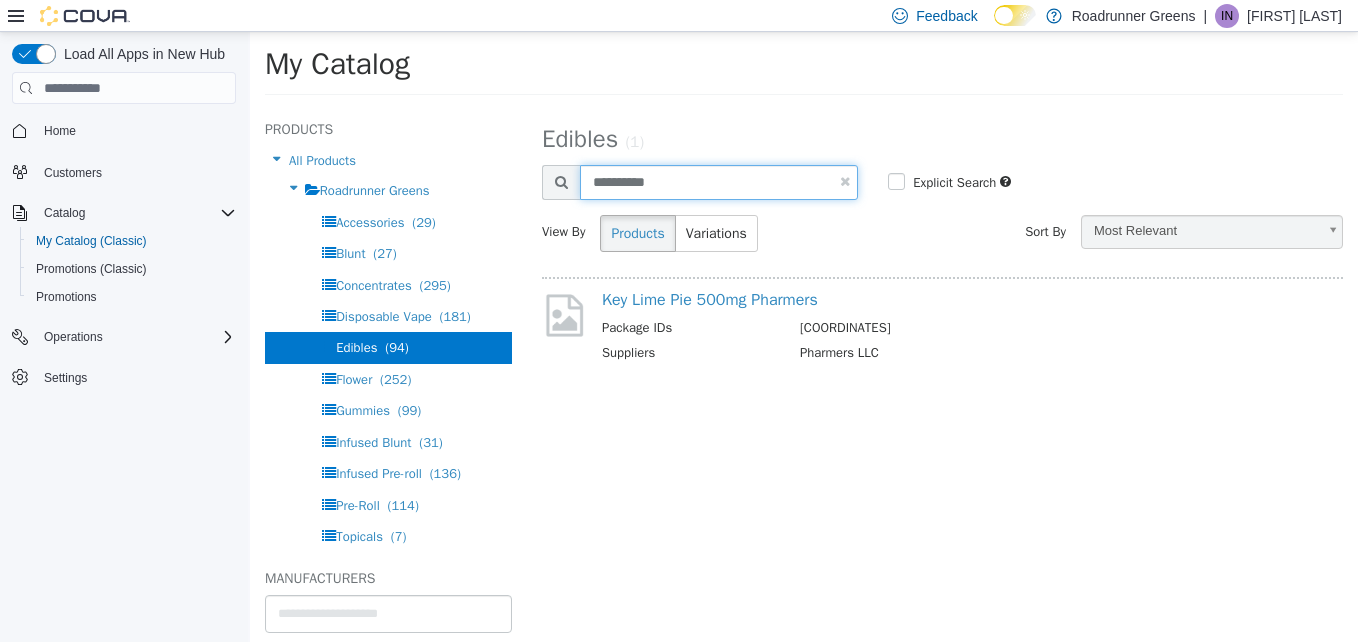 type on "**********" 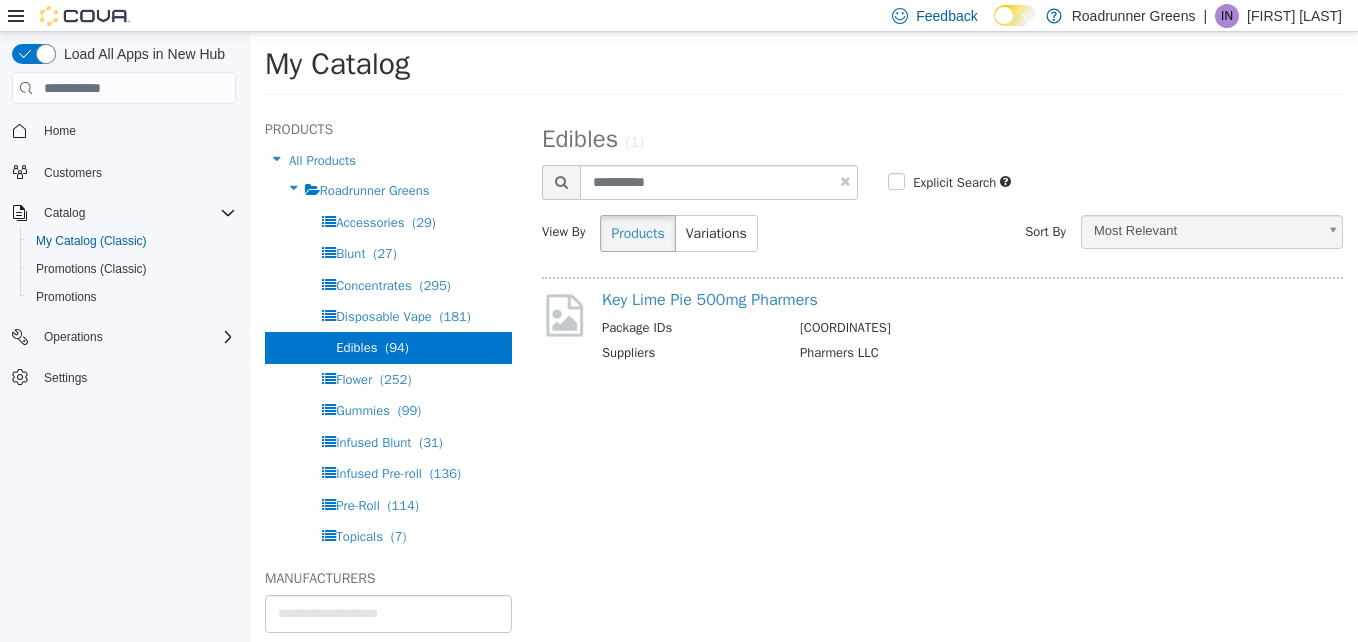 select on "**********" 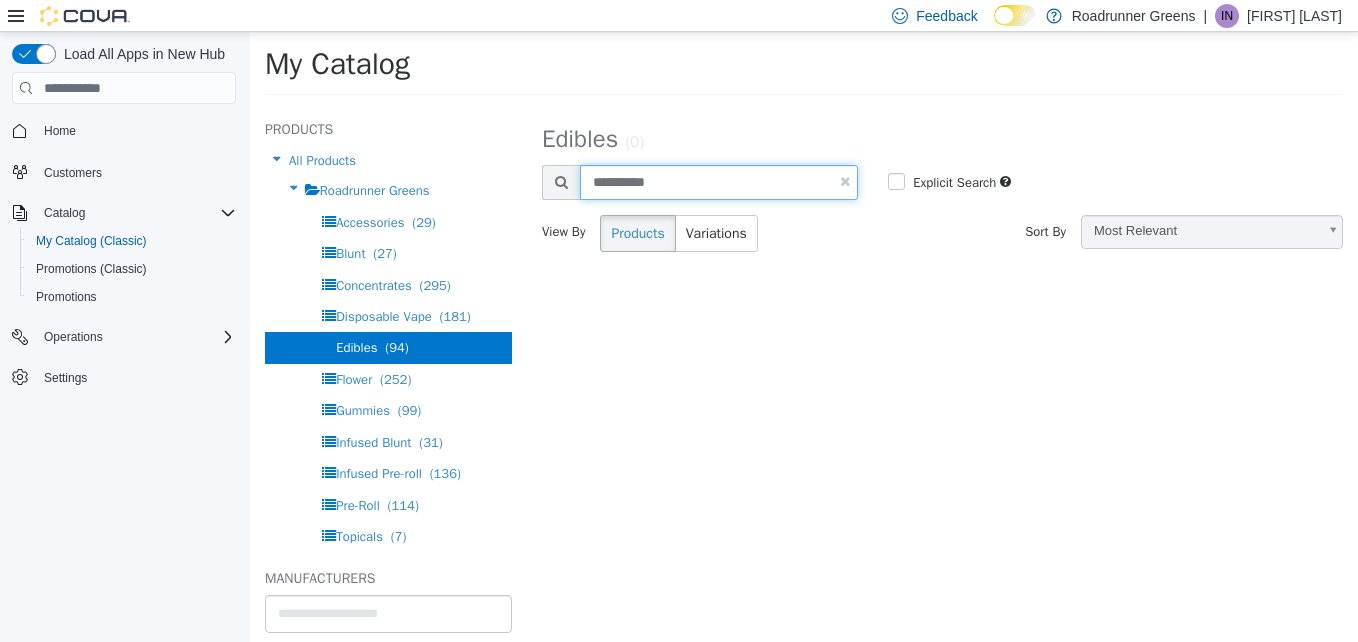 type on "**********" 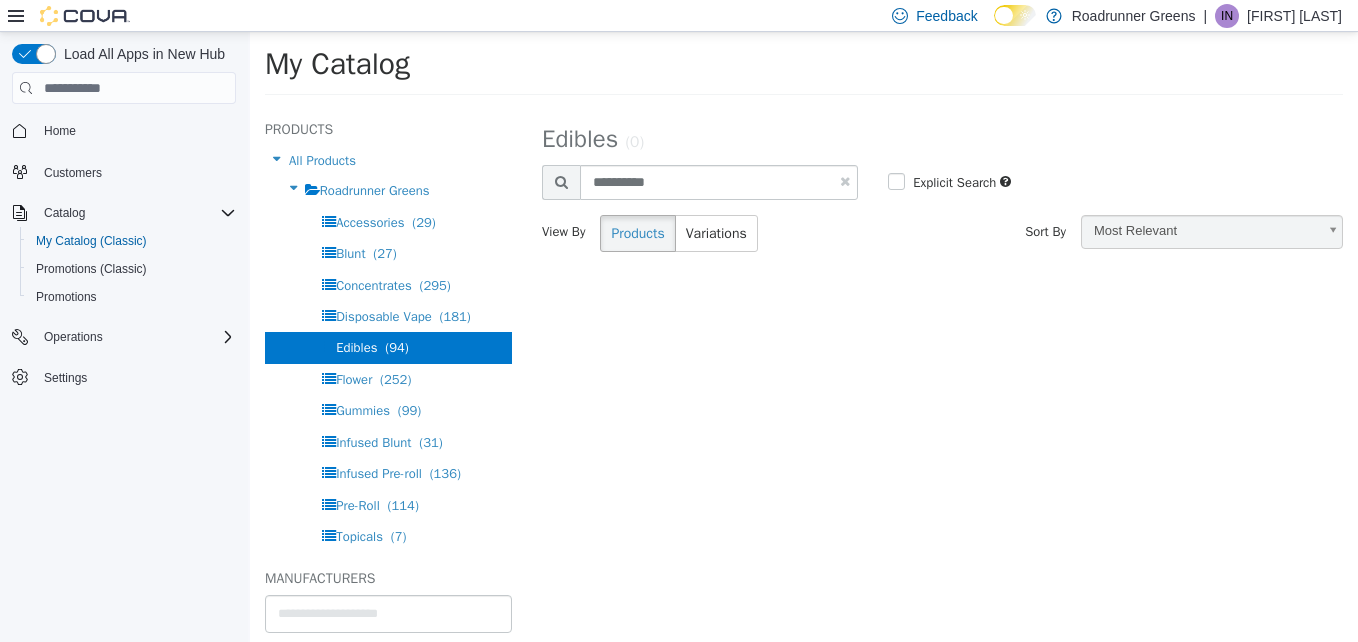 select on "**********" 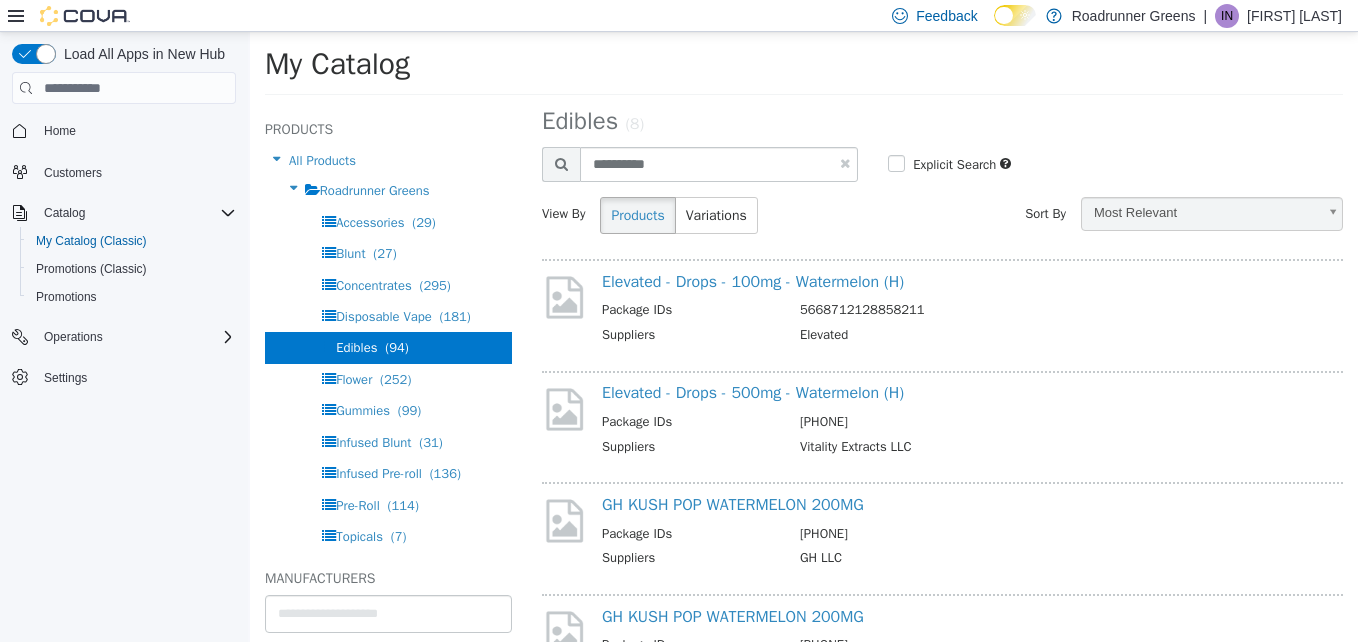 scroll, scrollTop: 0, scrollLeft: 0, axis: both 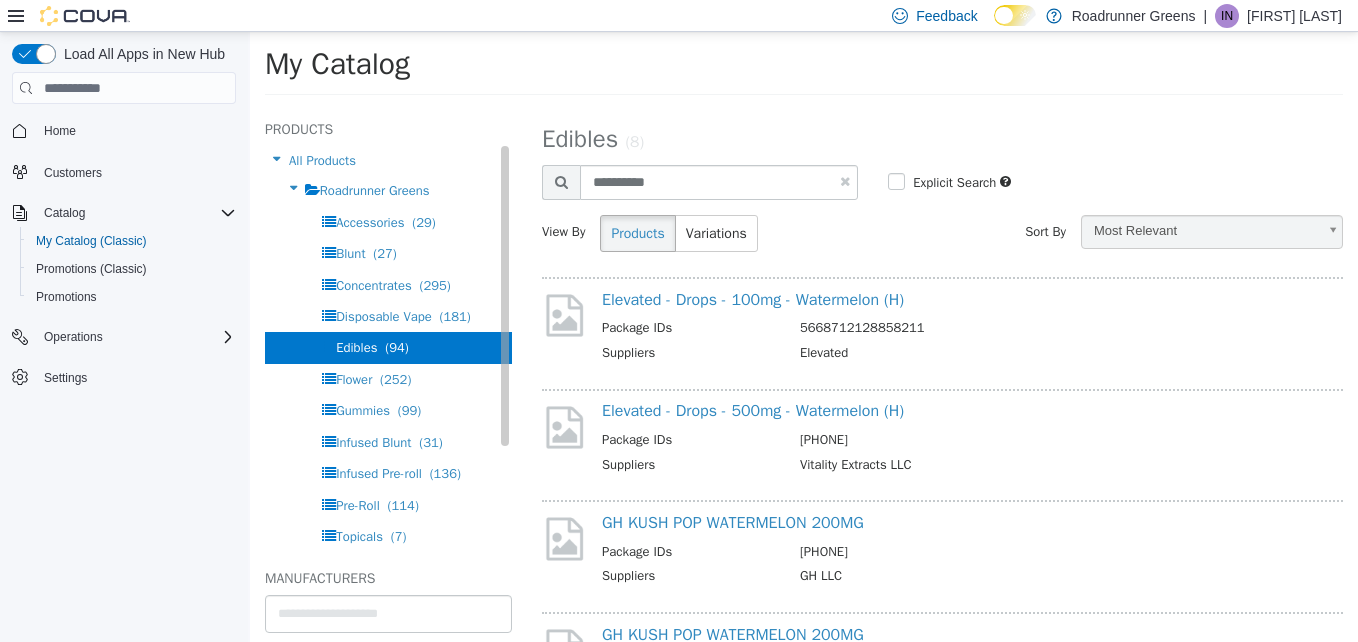 click on "Edibles" at bounding box center (356, 347) 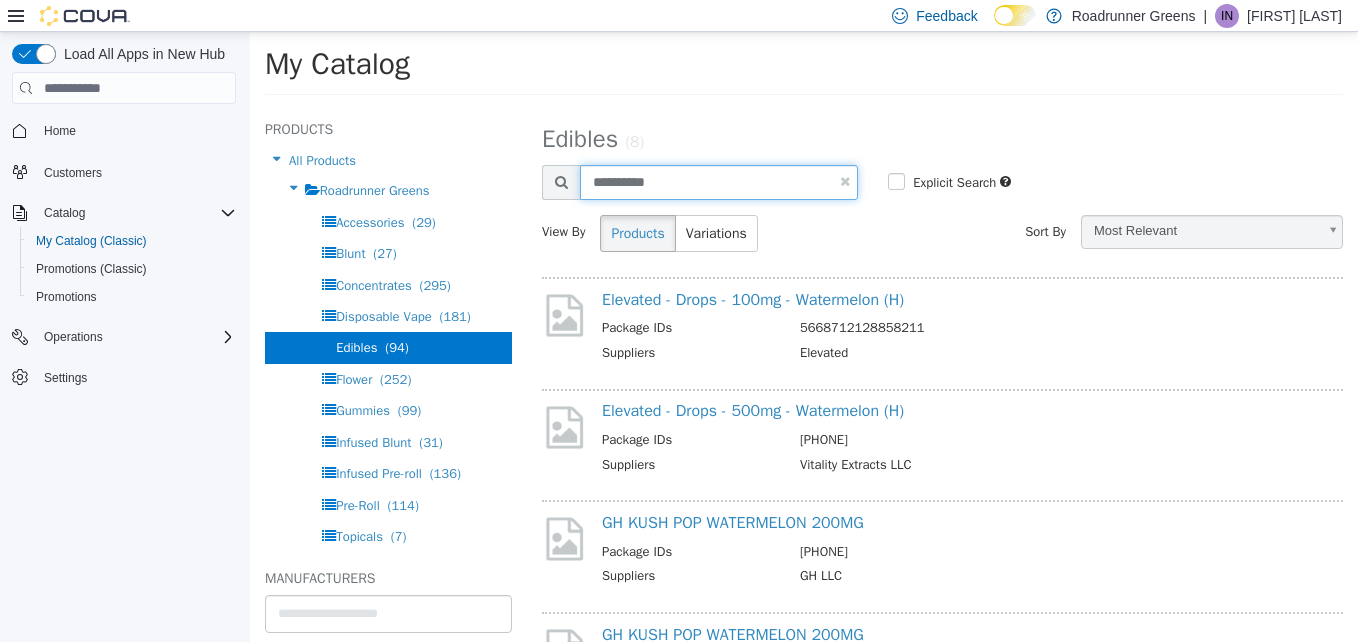 click on "**********" at bounding box center [719, 182] 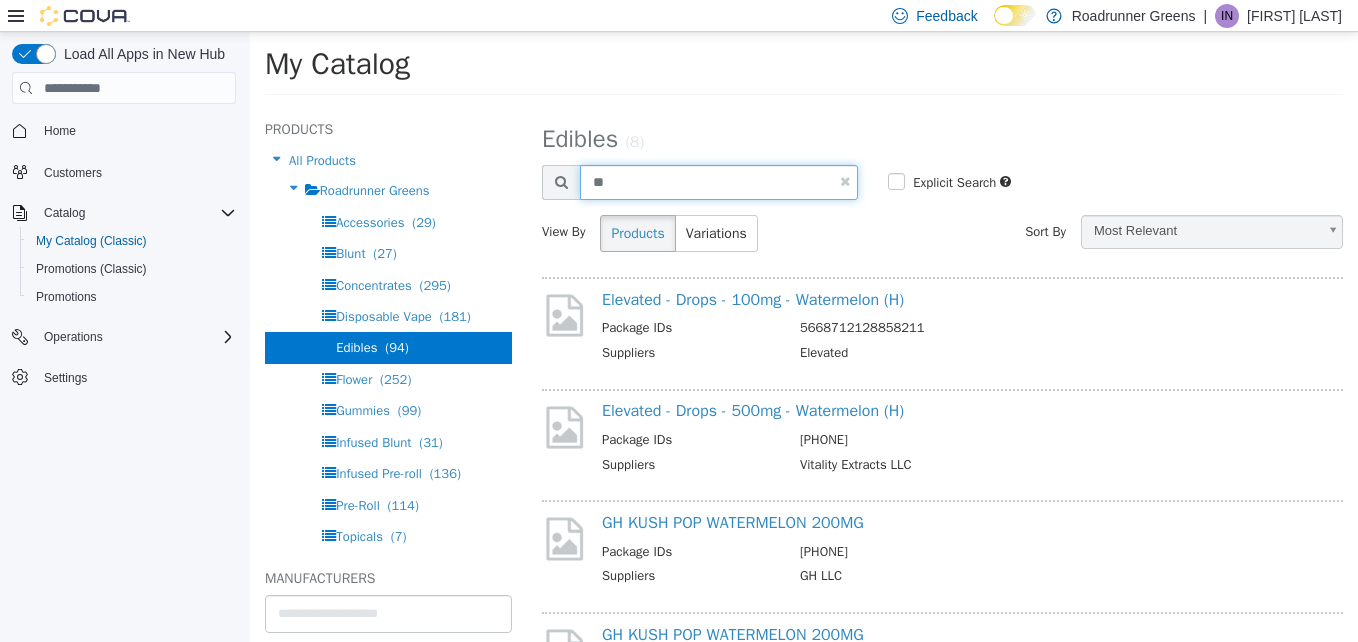 type on "*" 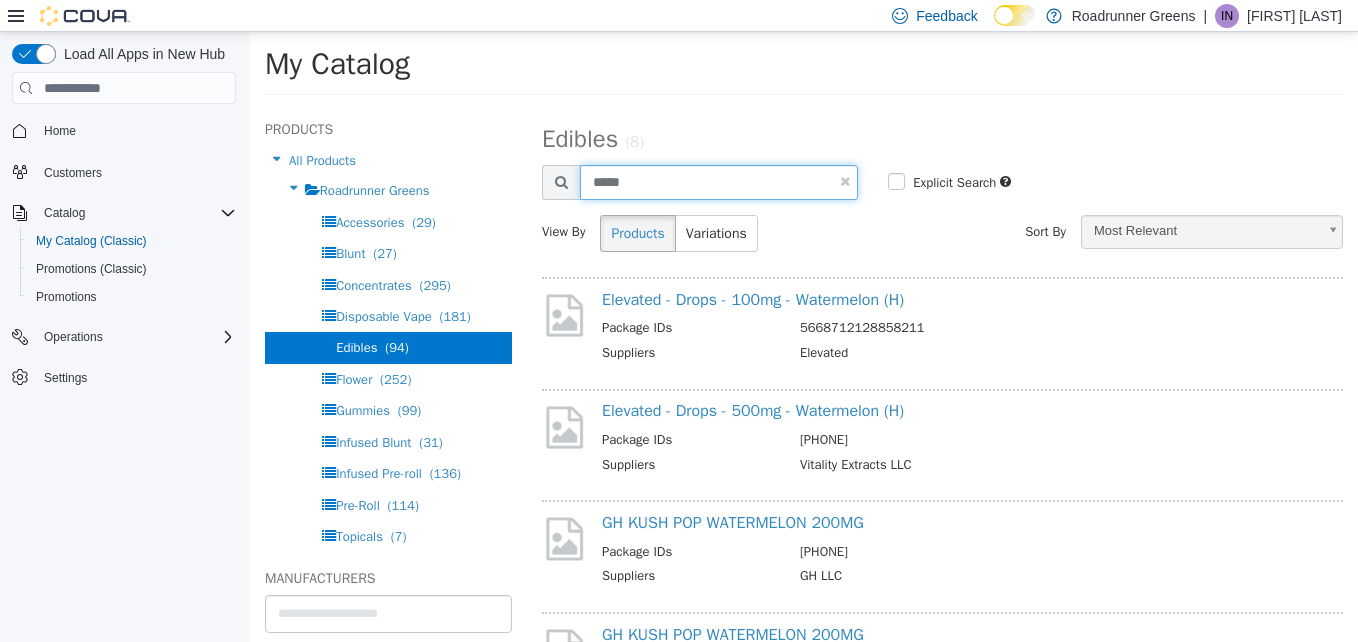 type on "*****" 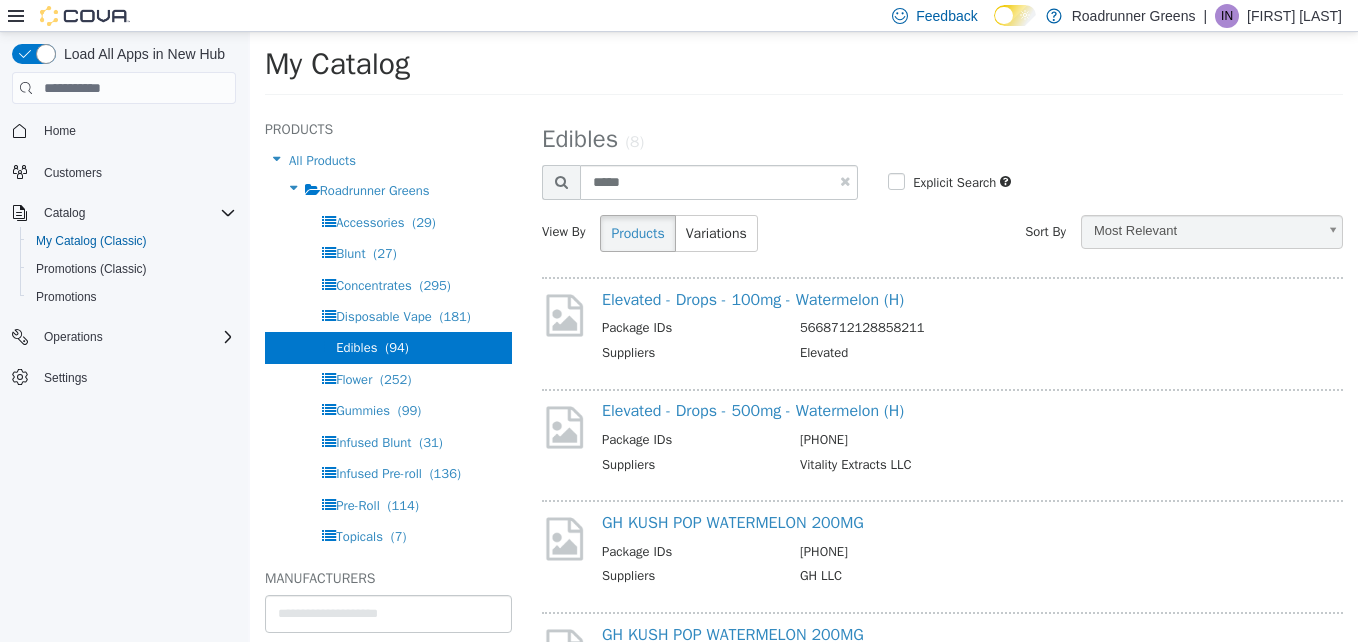 select on "**********" 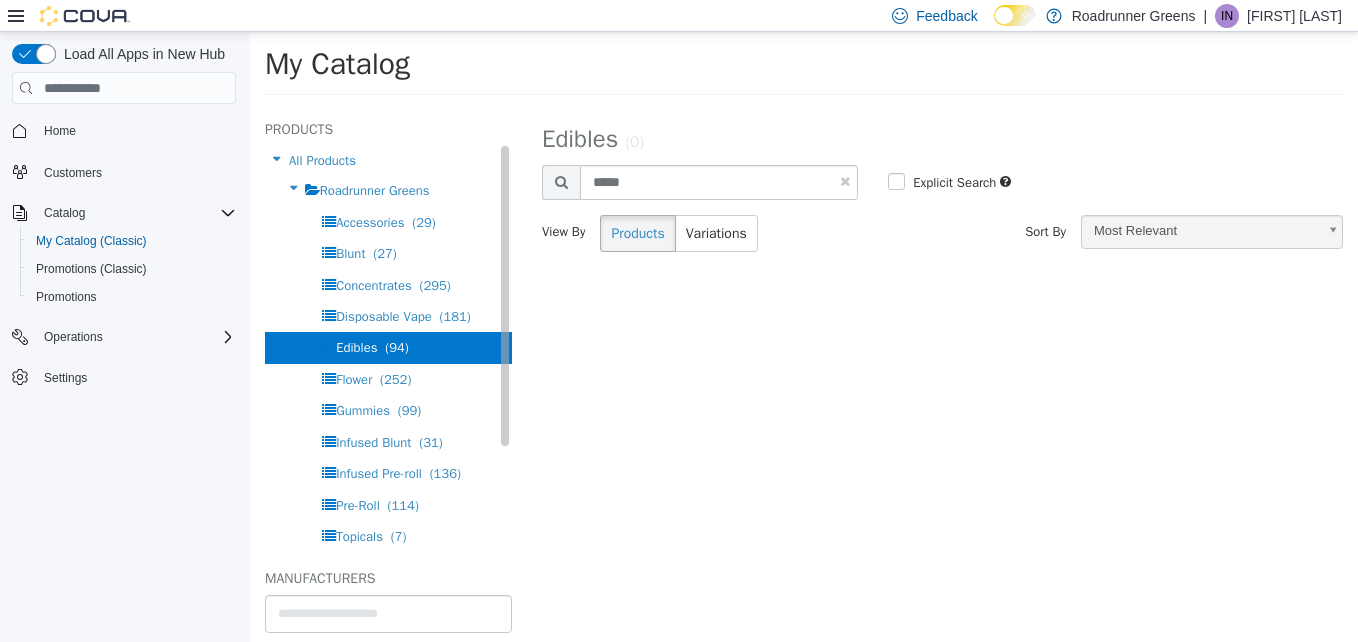 click on "(94)" at bounding box center (396, 347) 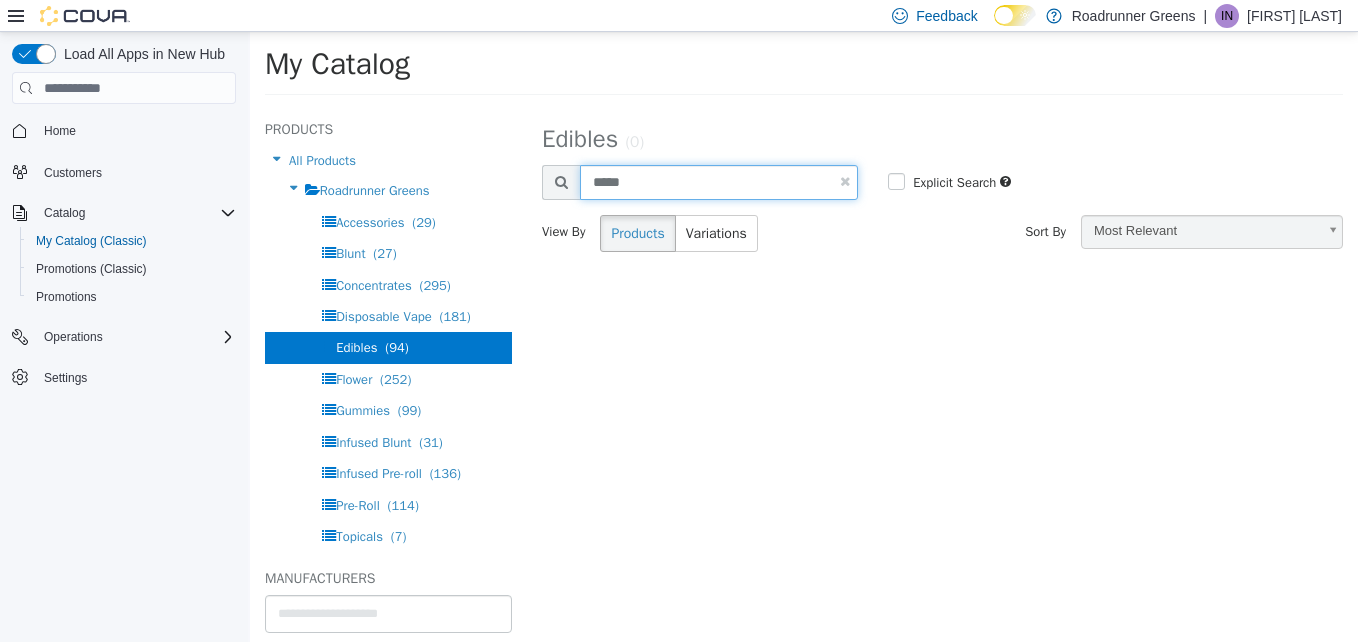 click on "*****" at bounding box center [719, 182] 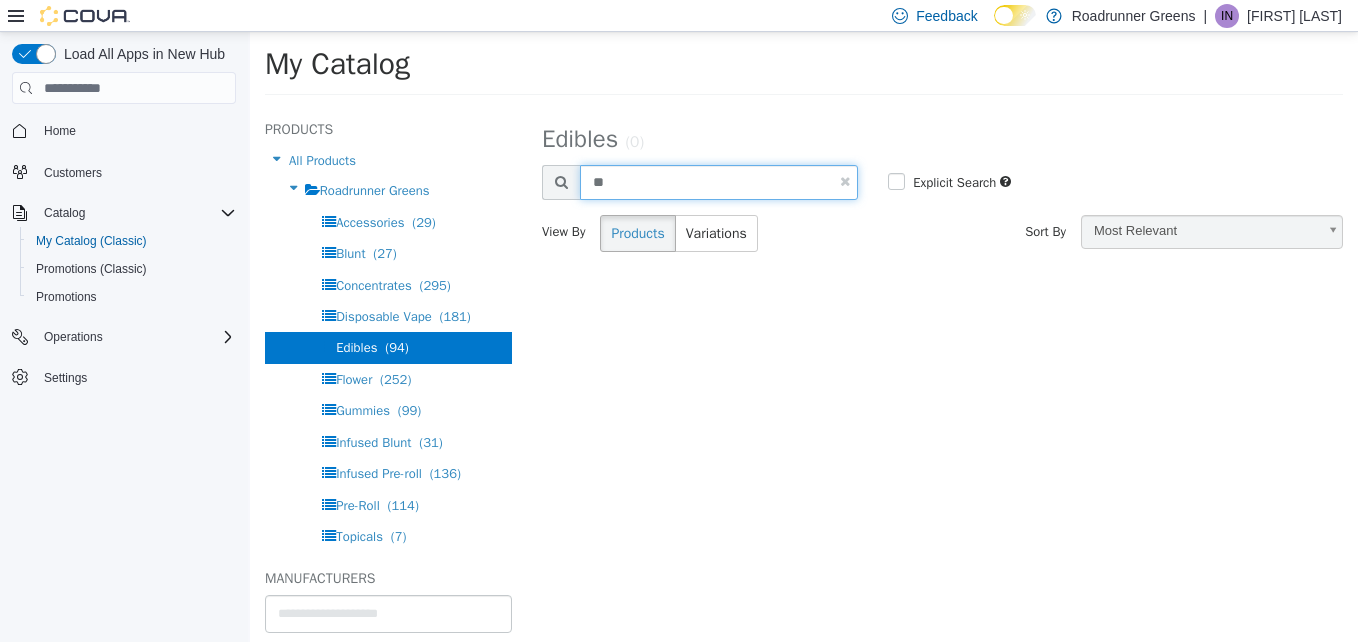 type on "*" 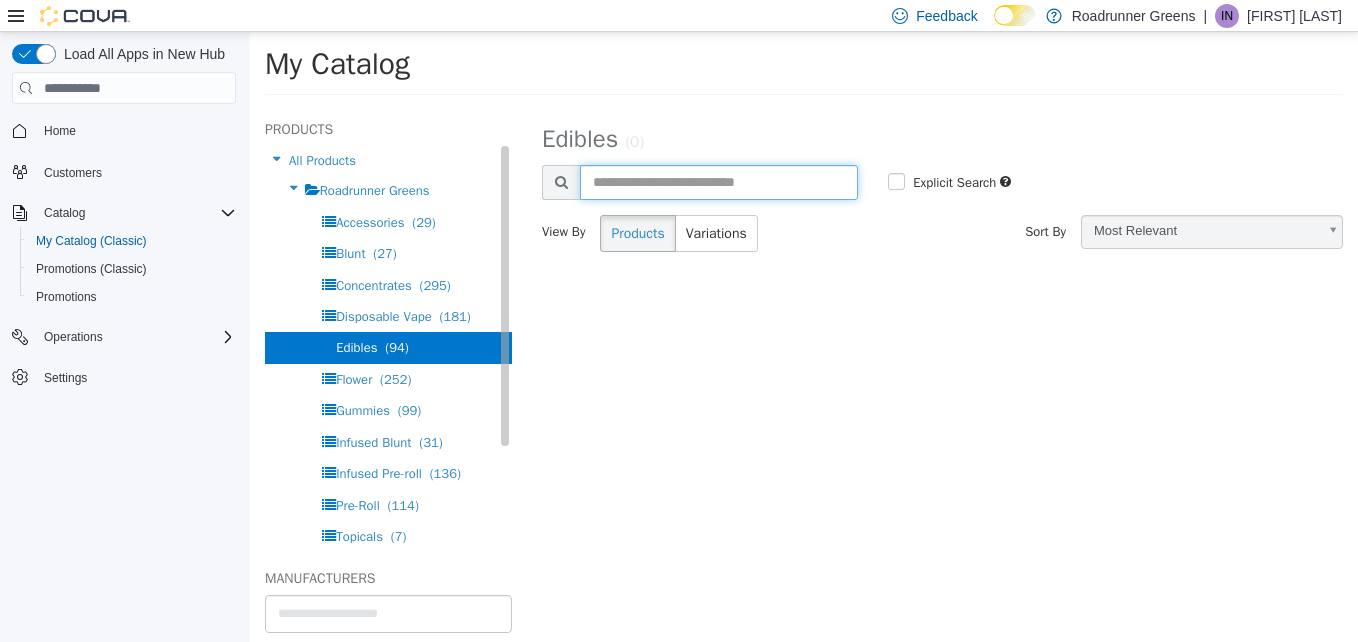 type 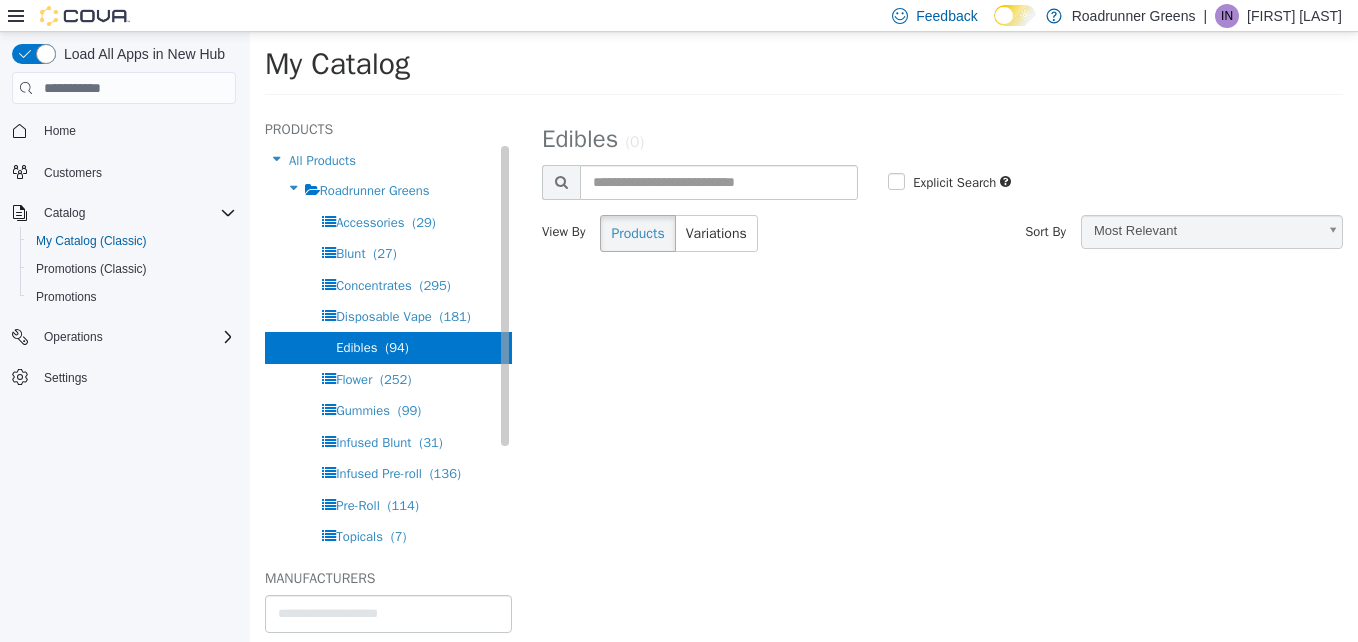 click on "(94)" at bounding box center (396, 347) 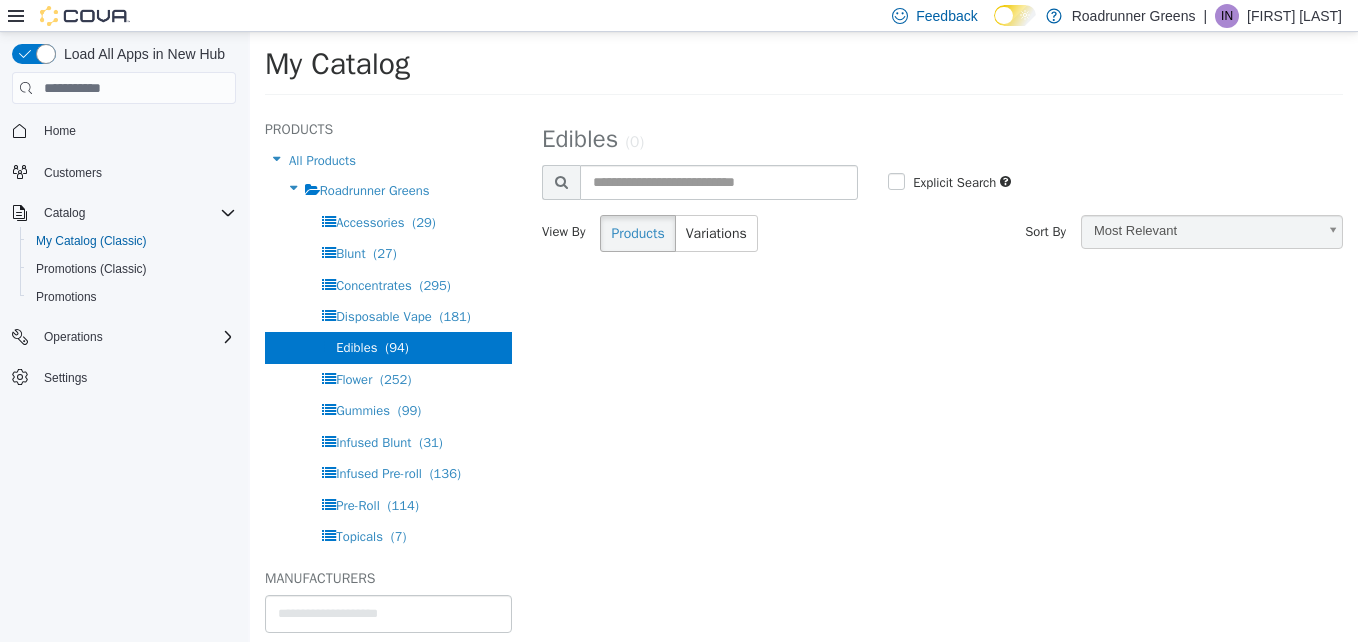 click at bounding box center [561, 182] 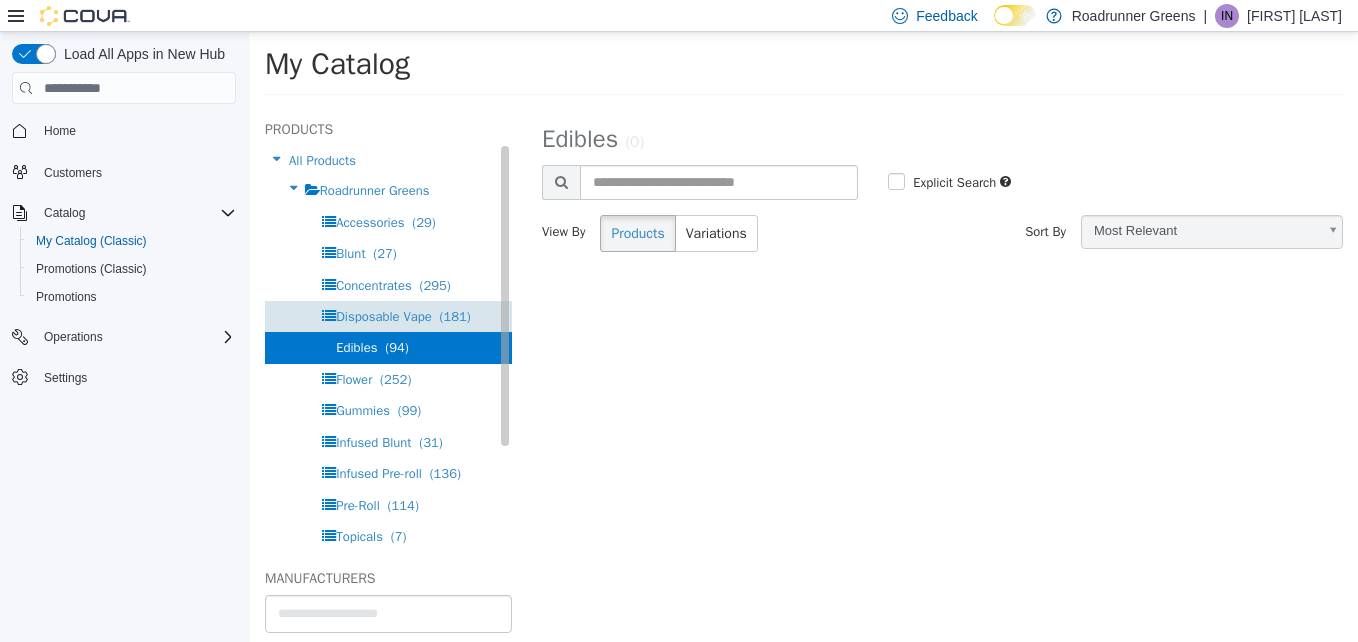 click on "Disposable Vape" at bounding box center [384, 316] 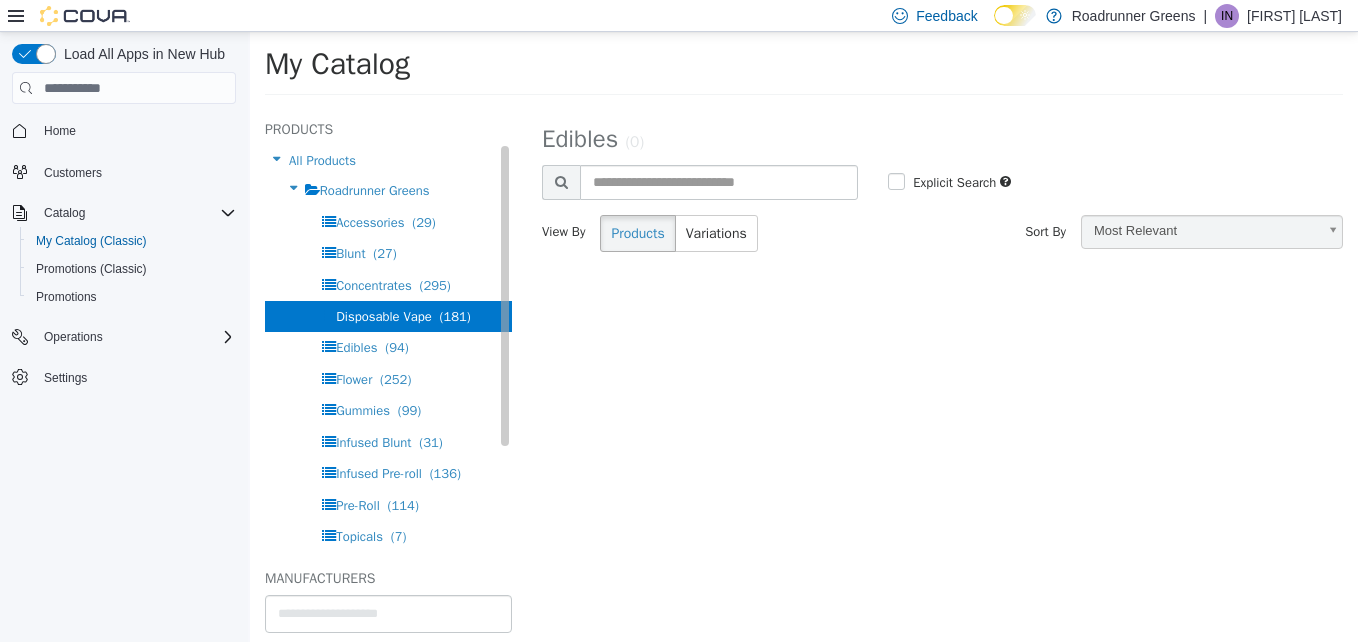 select on "**********" 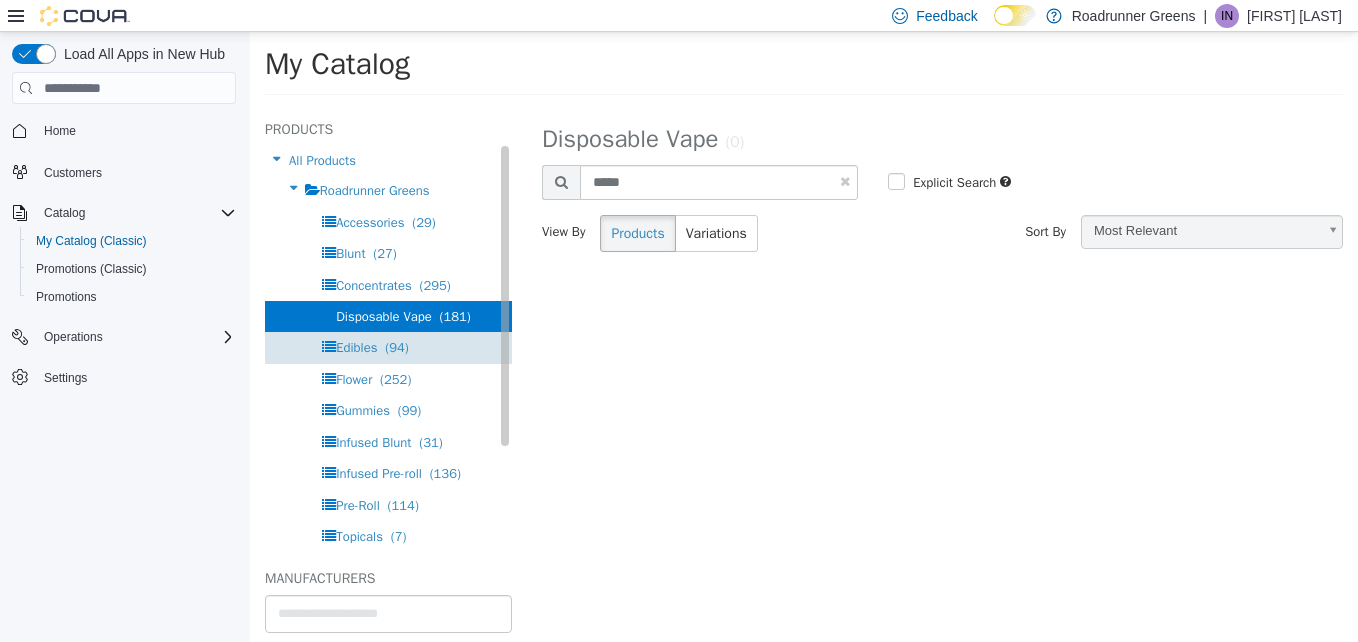 click on "Edibles" at bounding box center (356, 347) 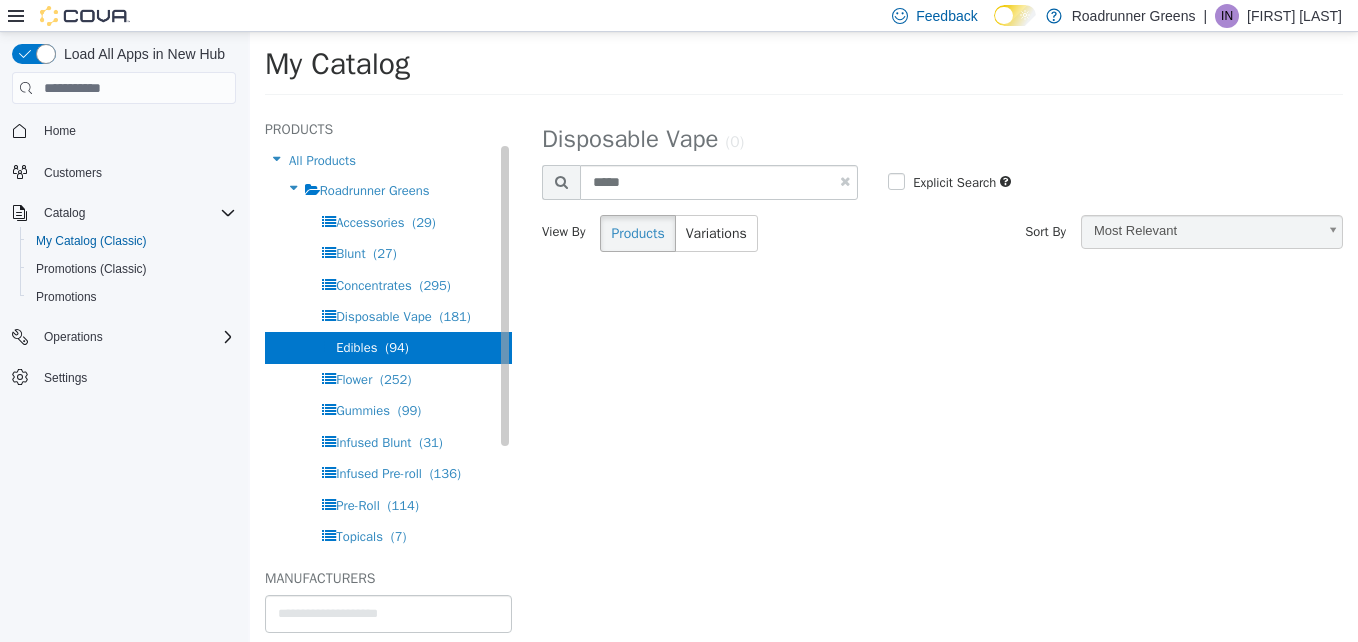 click on "Edibles" at bounding box center [356, 347] 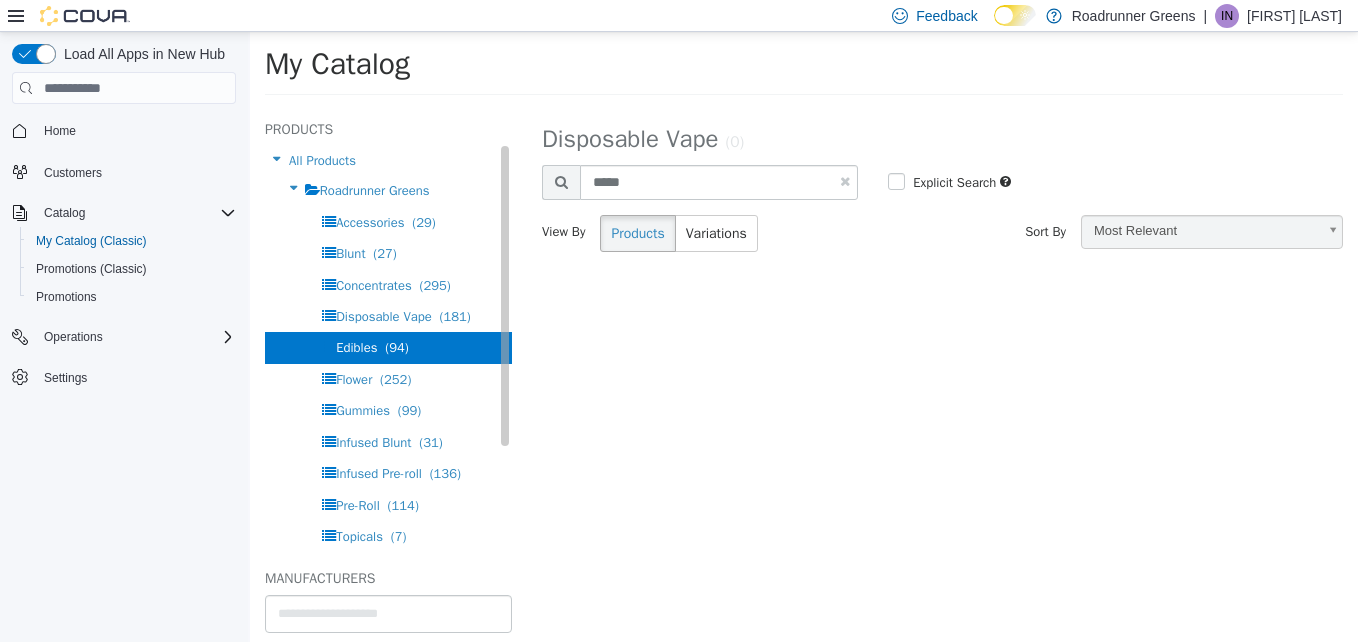 select on "**********" 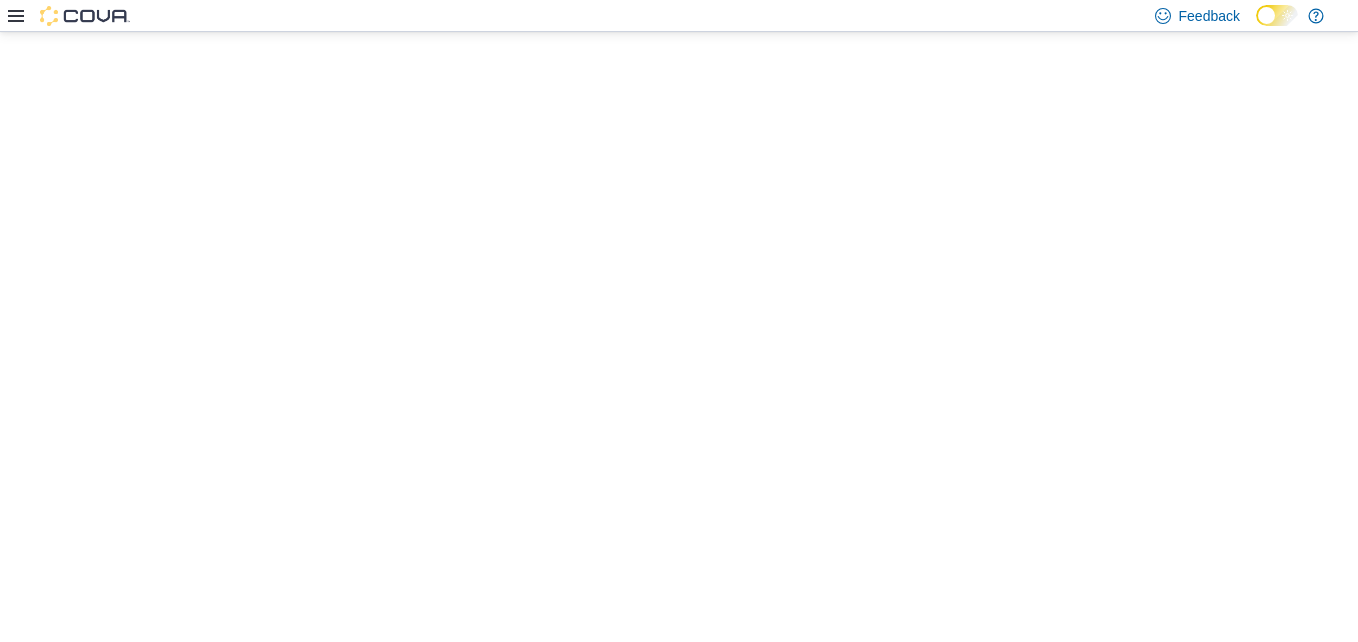scroll, scrollTop: 0, scrollLeft: 0, axis: both 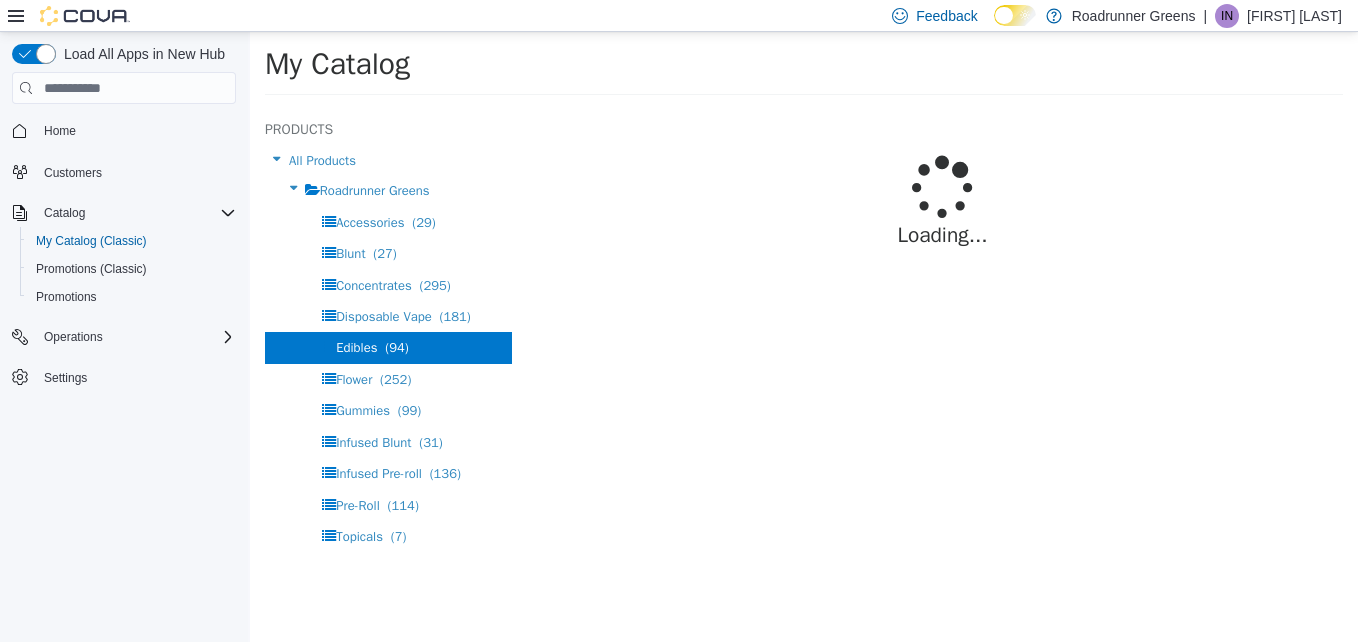 select on "**********" 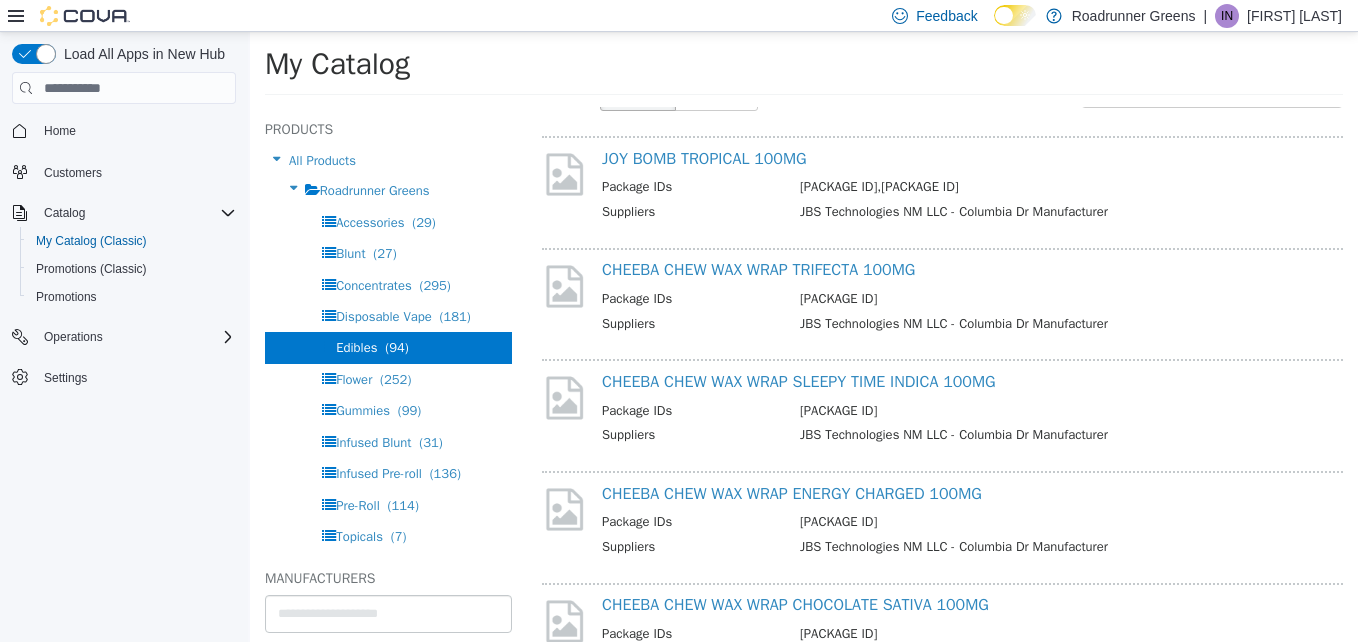 scroll, scrollTop: 338, scrollLeft: 0, axis: vertical 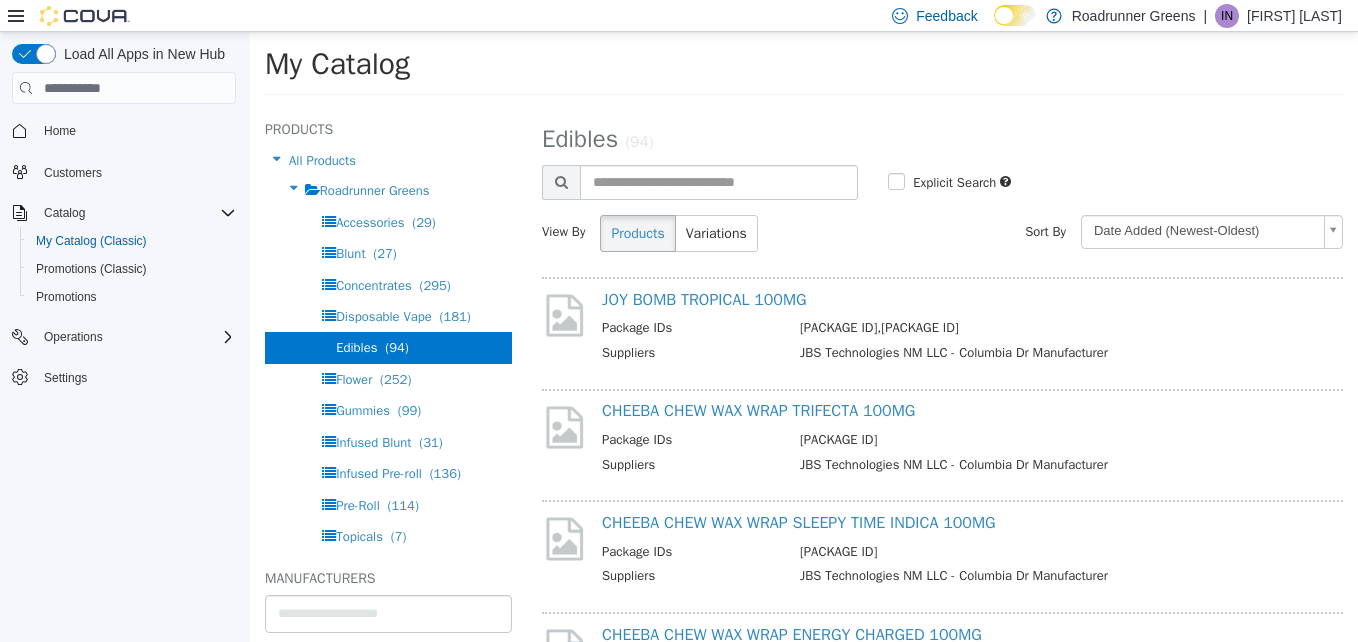 drag, startPoint x: 1349, startPoint y: 214, endPoint x: 1552, endPoint y: 38, distance: 268.67267 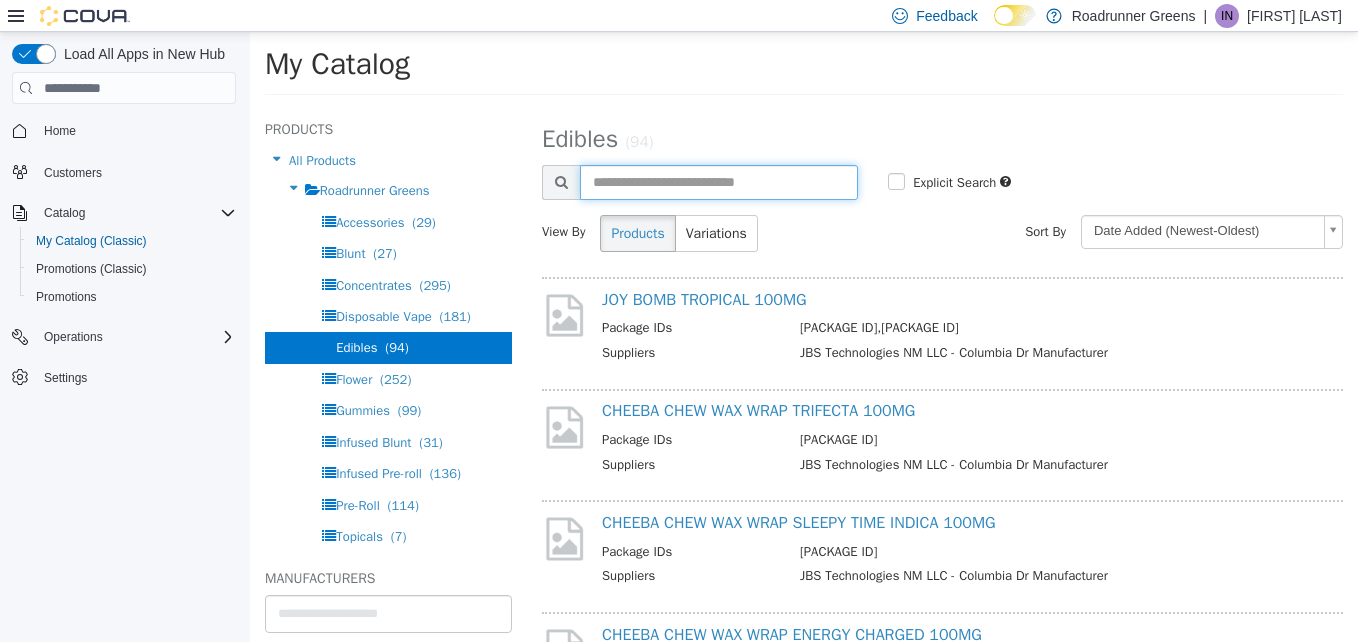 click at bounding box center [719, 182] 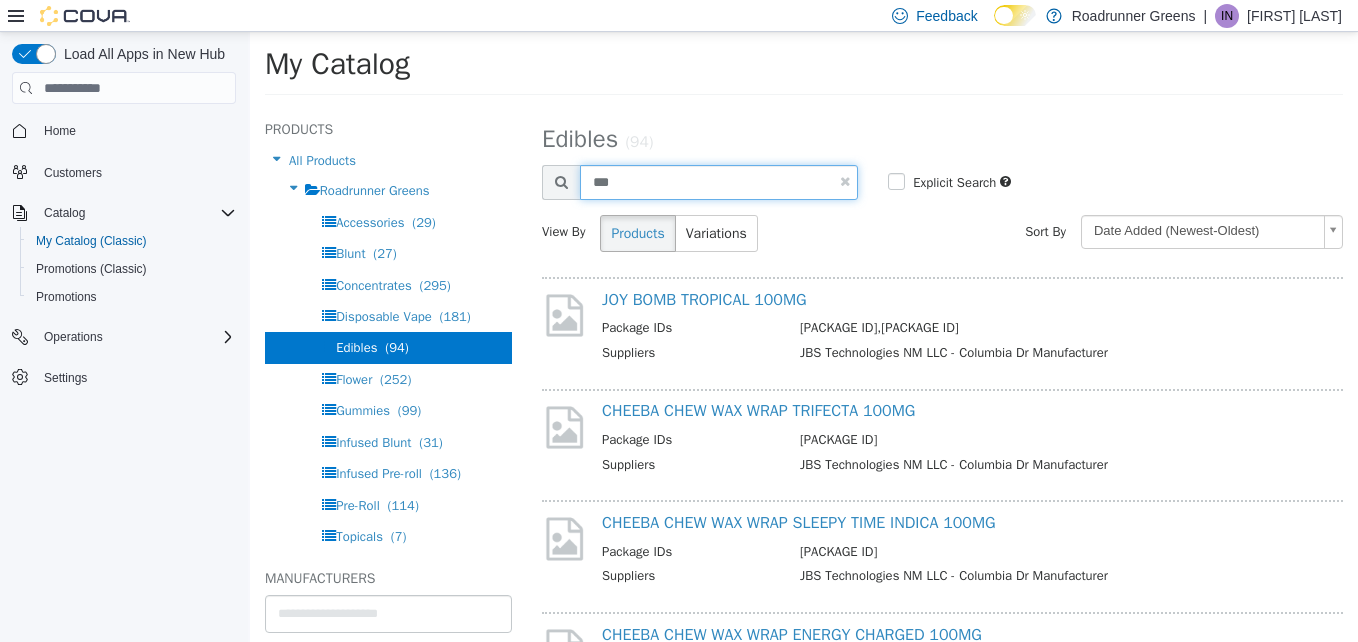 type on "***" 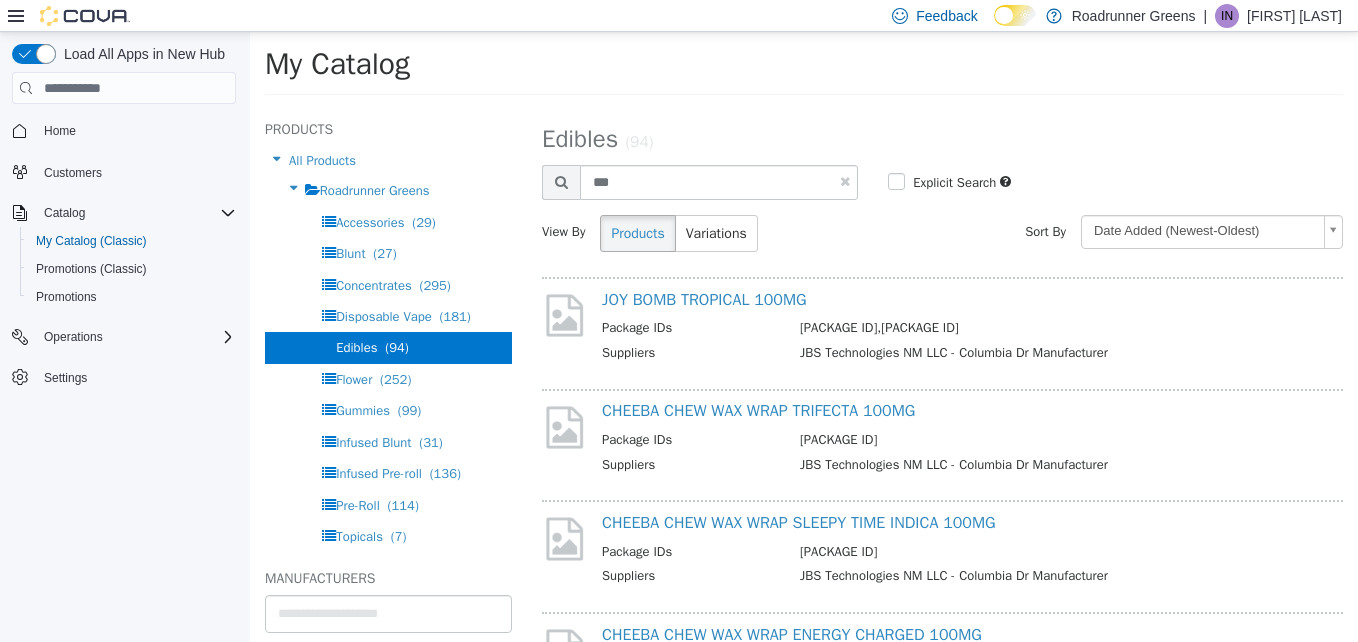 select on "**********" 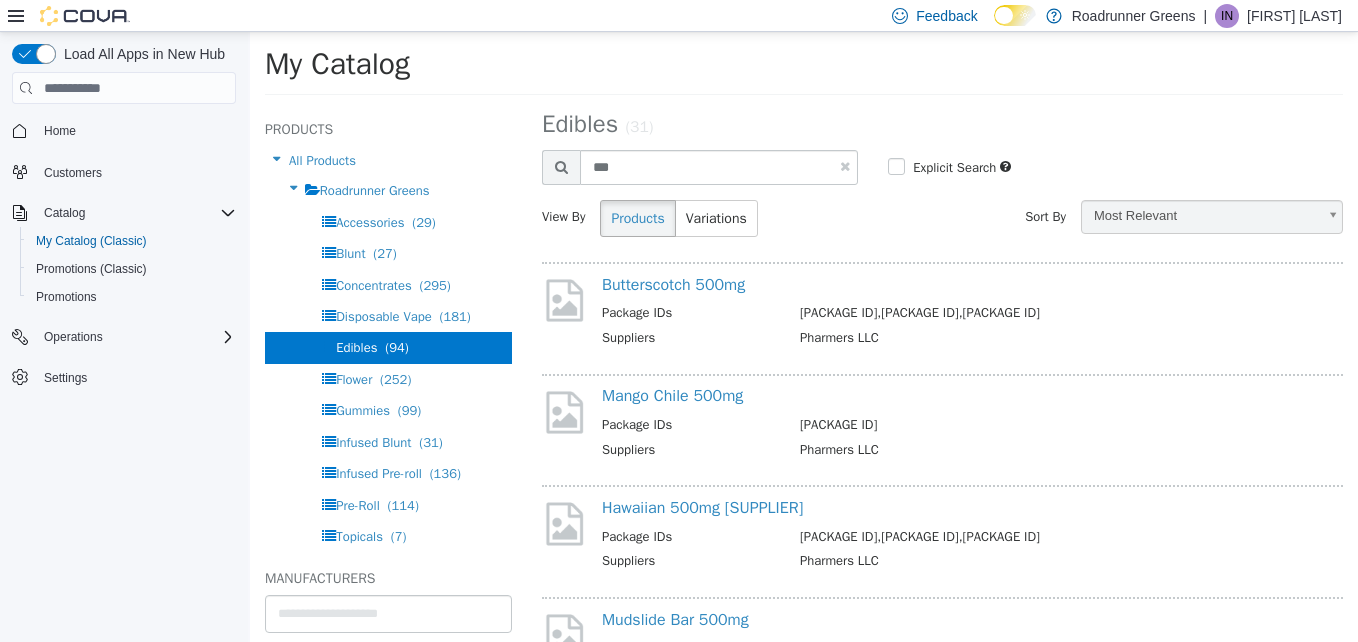 scroll, scrollTop: 0, scrollLeft: 0, axis: both 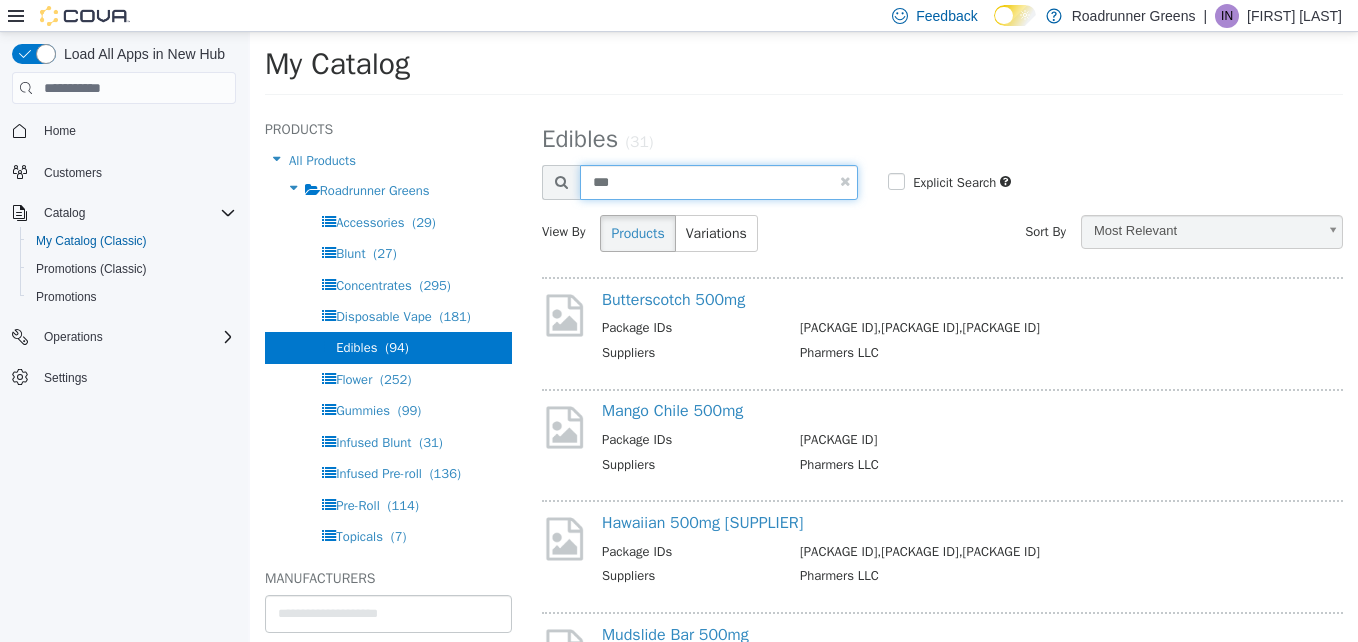click on "***" at bounding box center (719, 182) 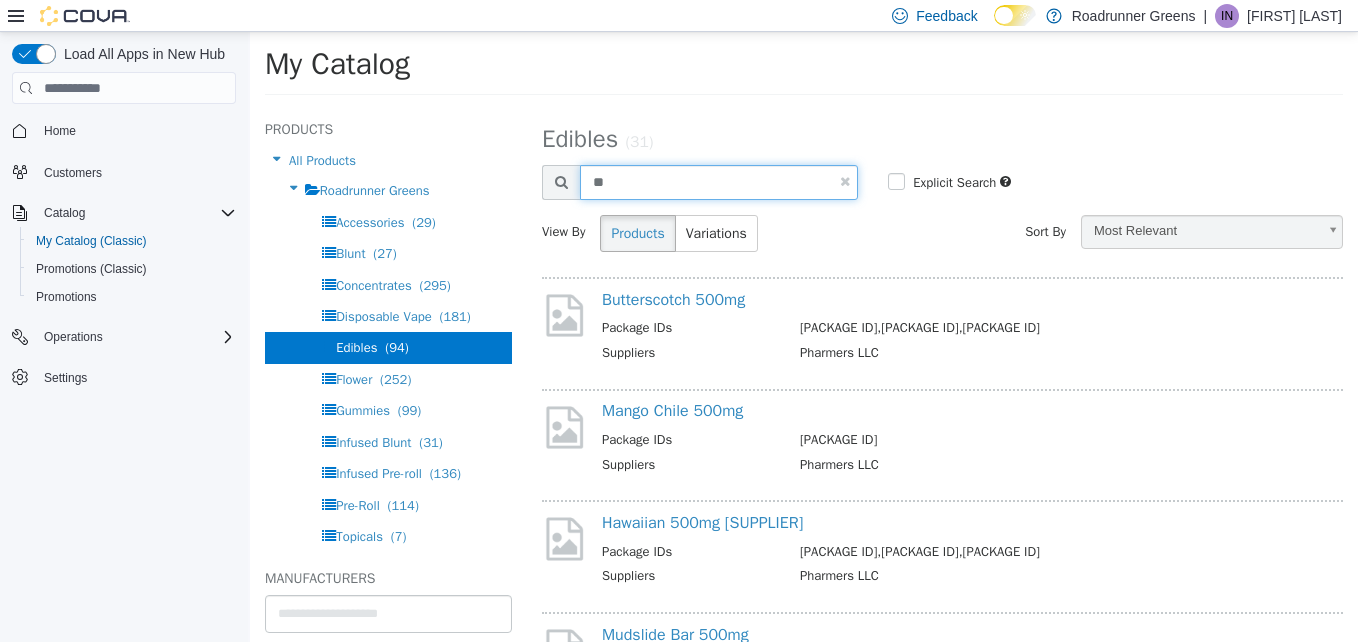 type on "*" 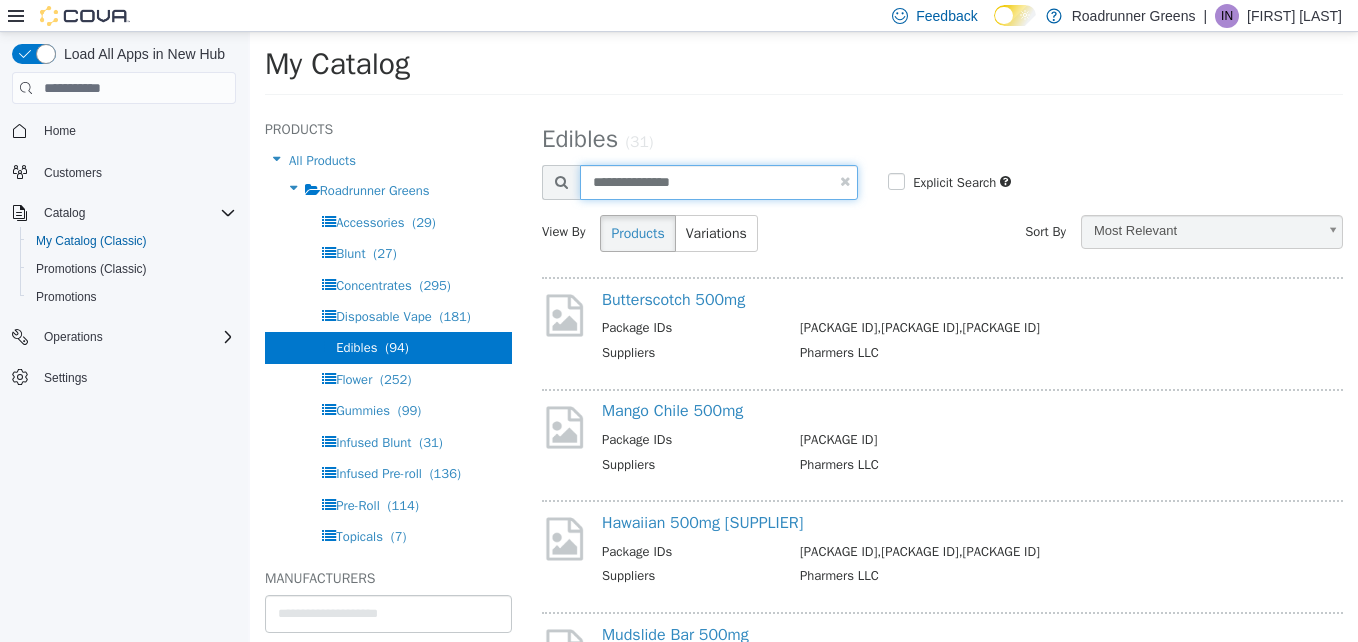 type on "**********" 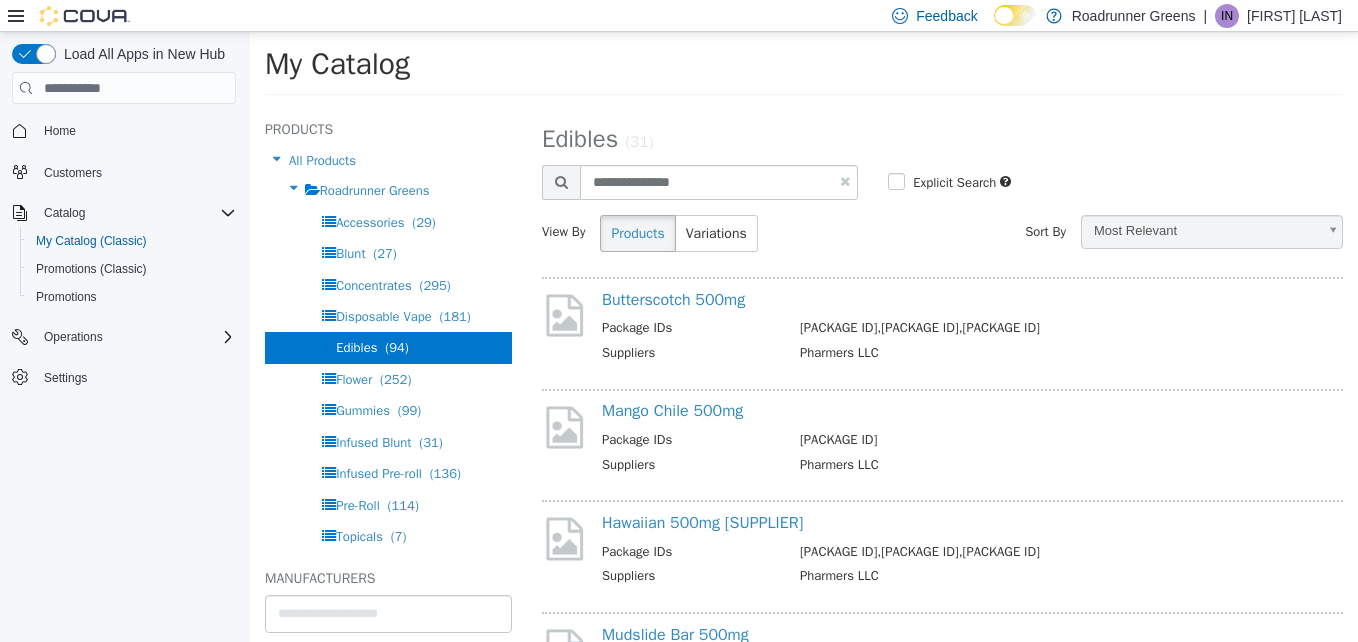 select on "**********" 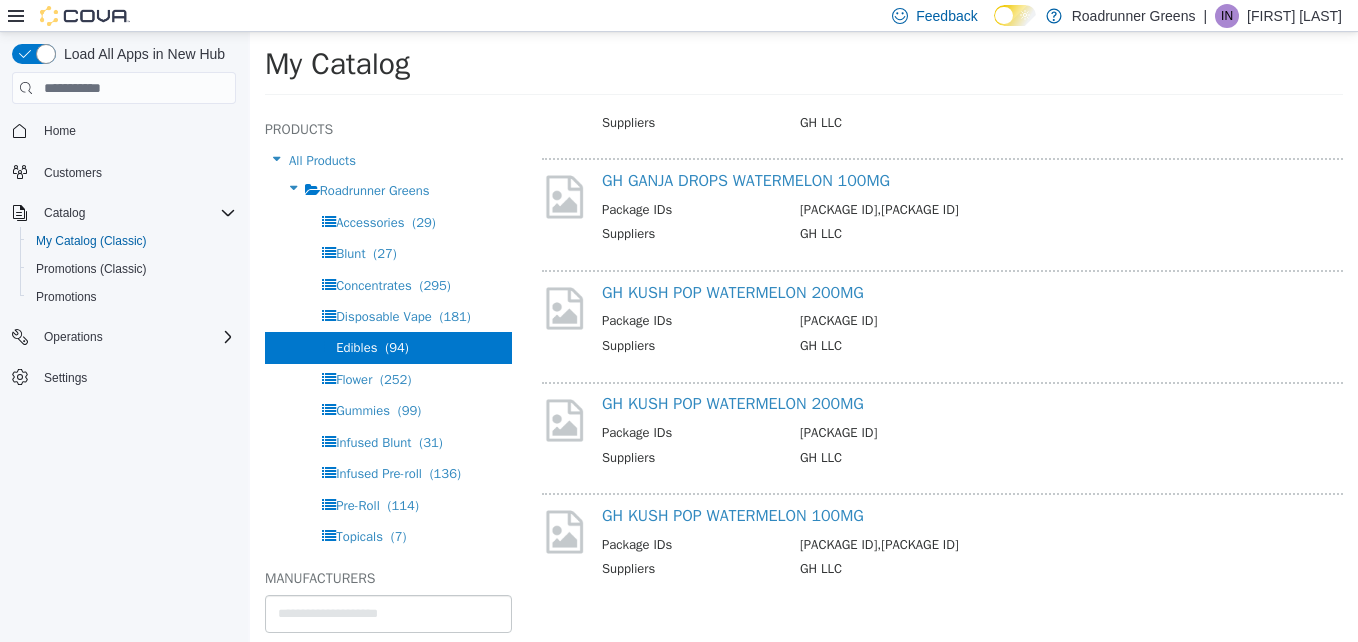scroll, scrollTop: 0, scrollLeft: 0, axis: both 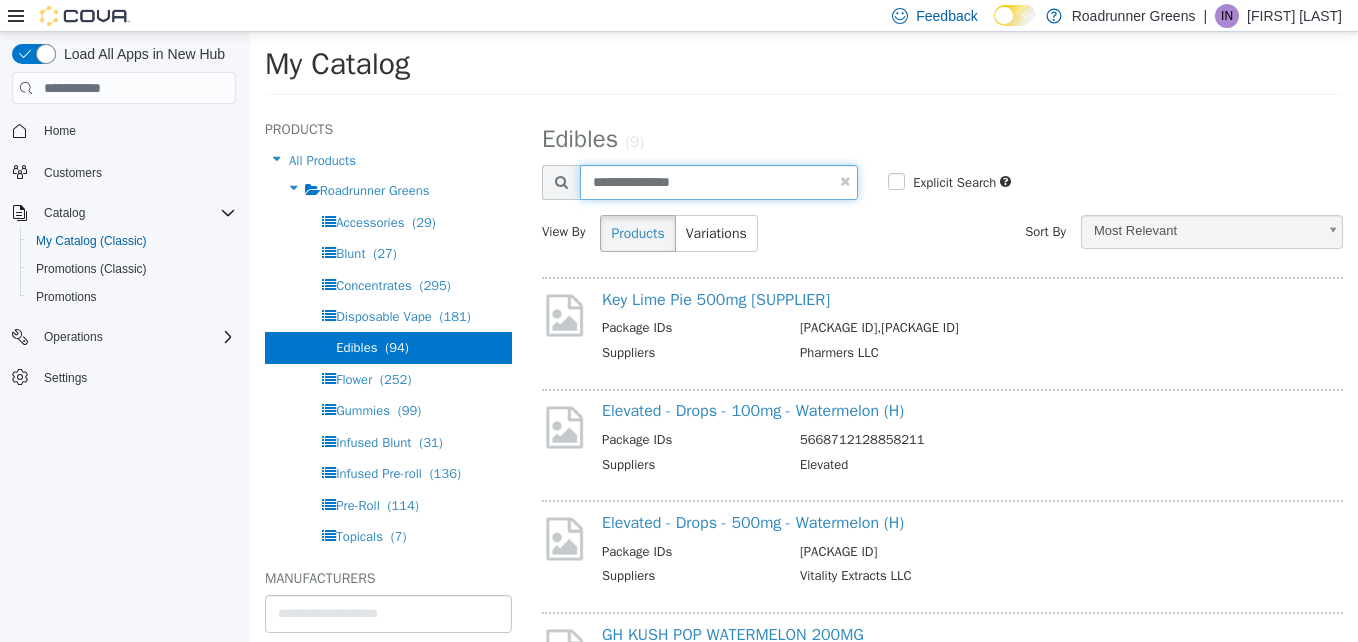 drag, startPoint x: 727, startPoint y: 175, endPoint x: 352, endPoint y: 51, distance: 394.9696 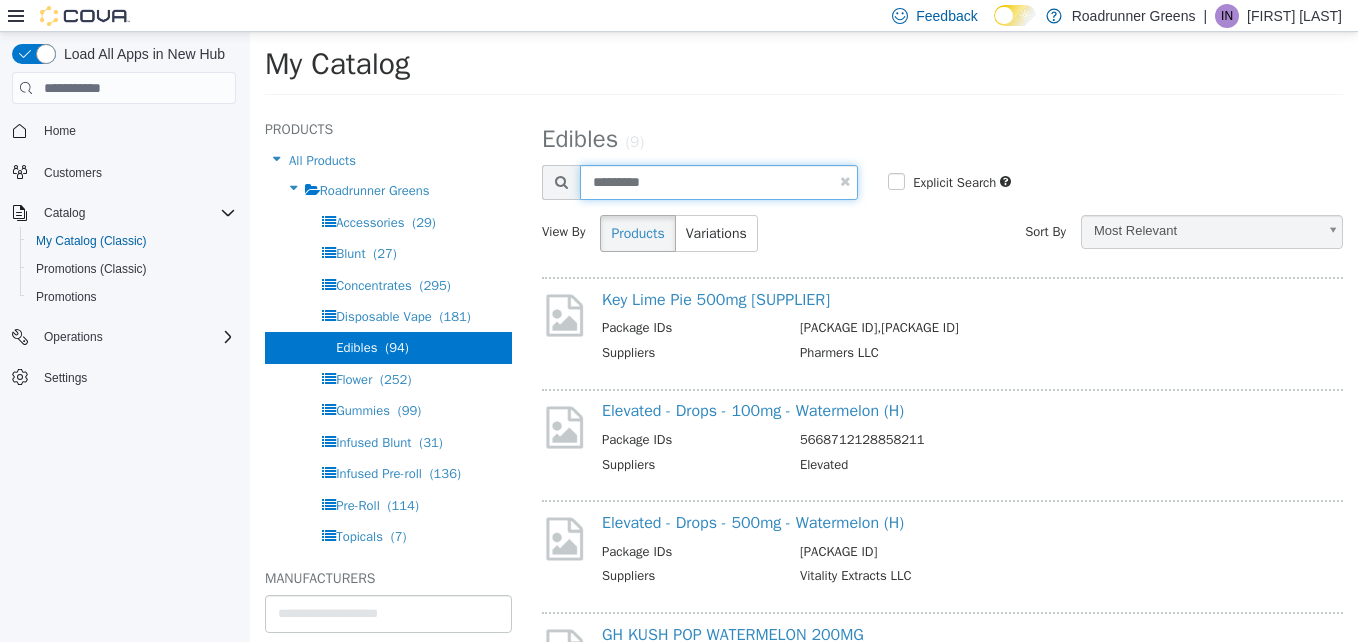 type on "*********" 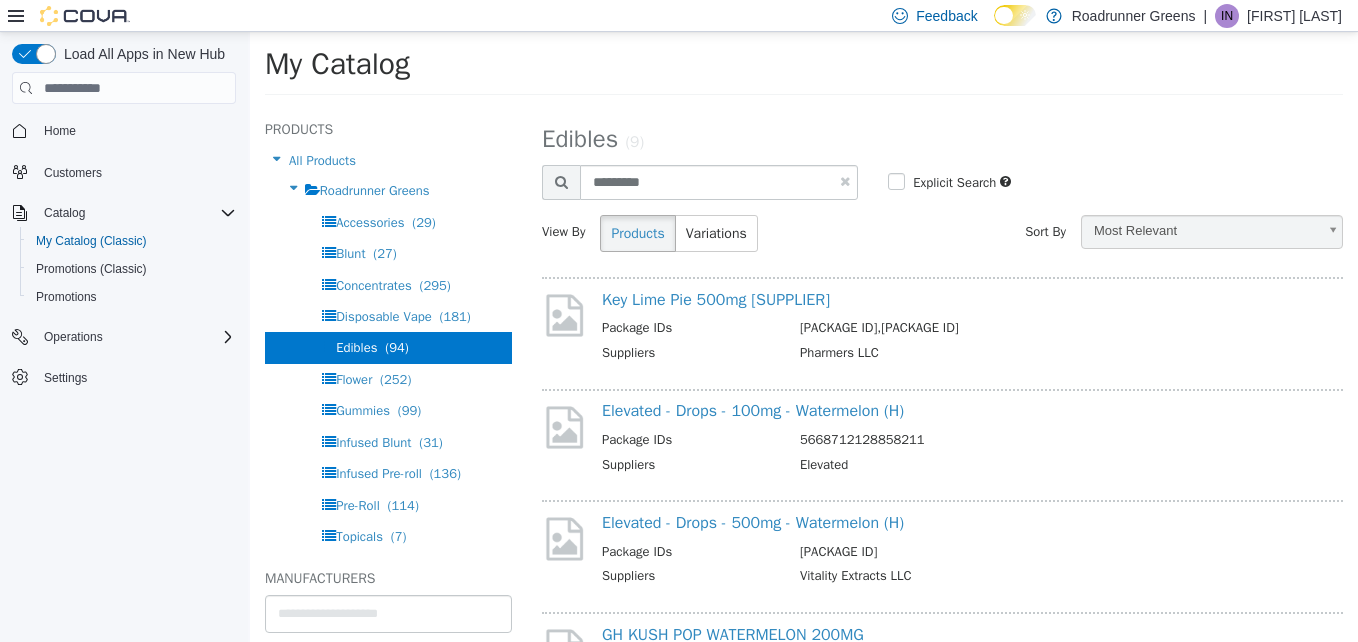 select on "**********" 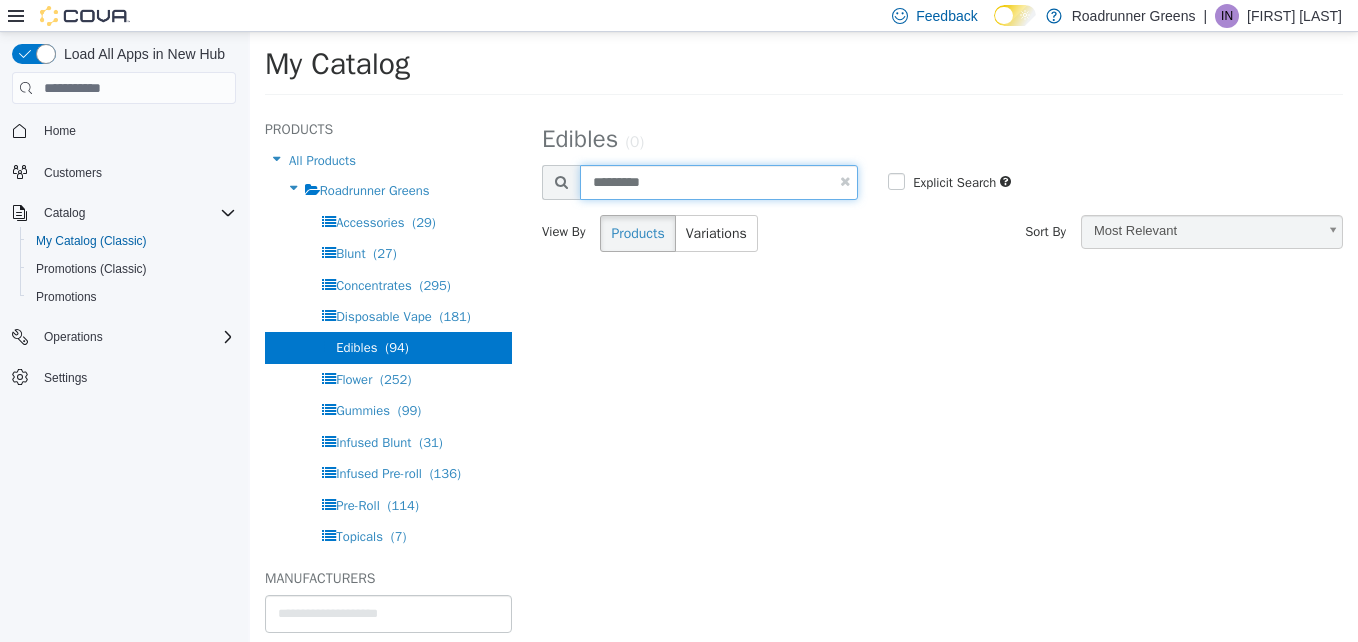 click on "*********" at bounding box center [719, 182] 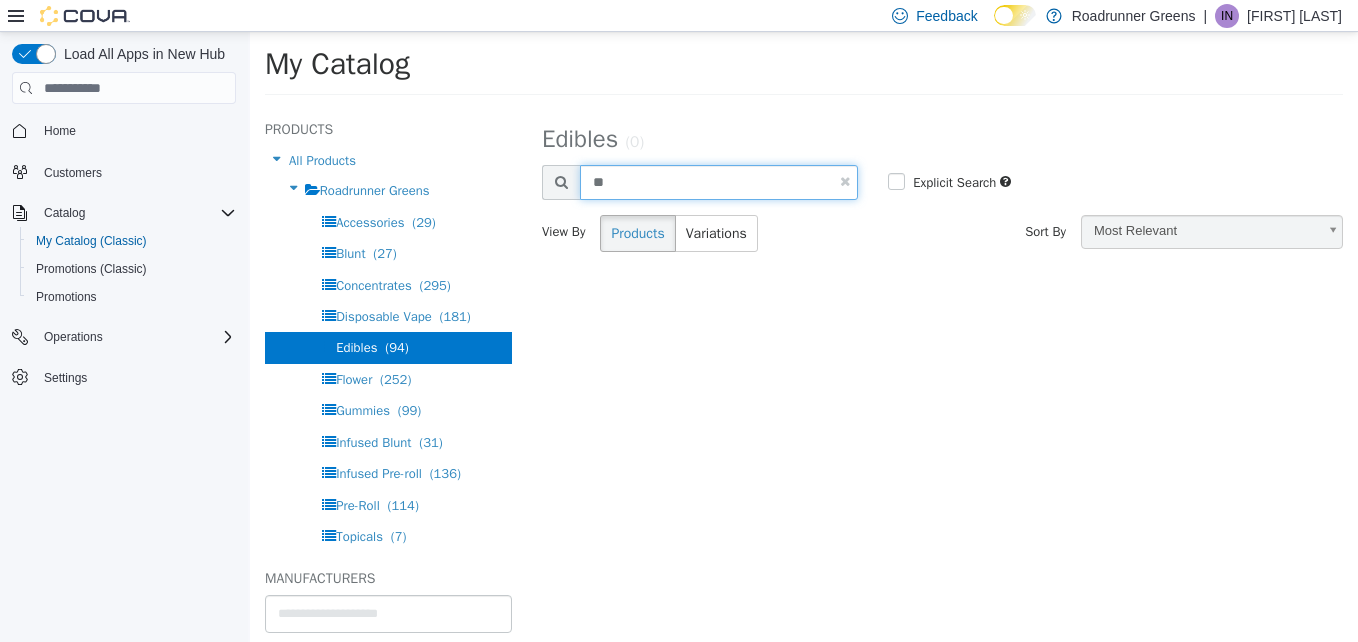 type on "*" 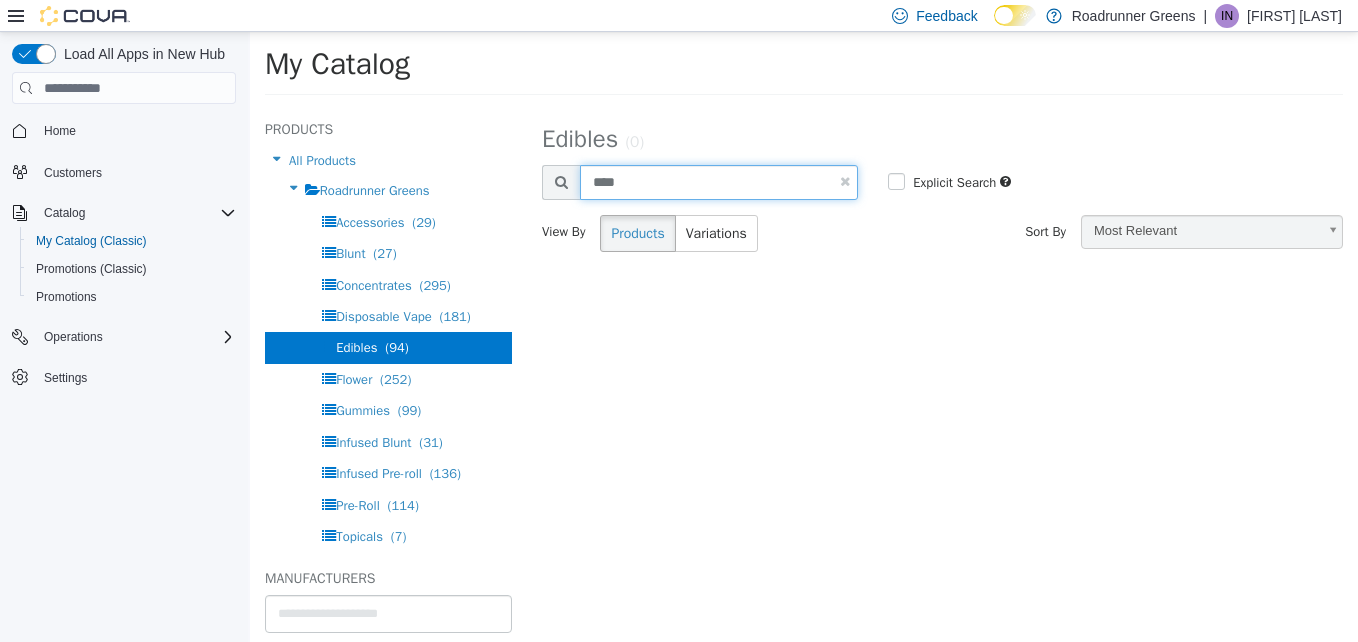 type on "****" 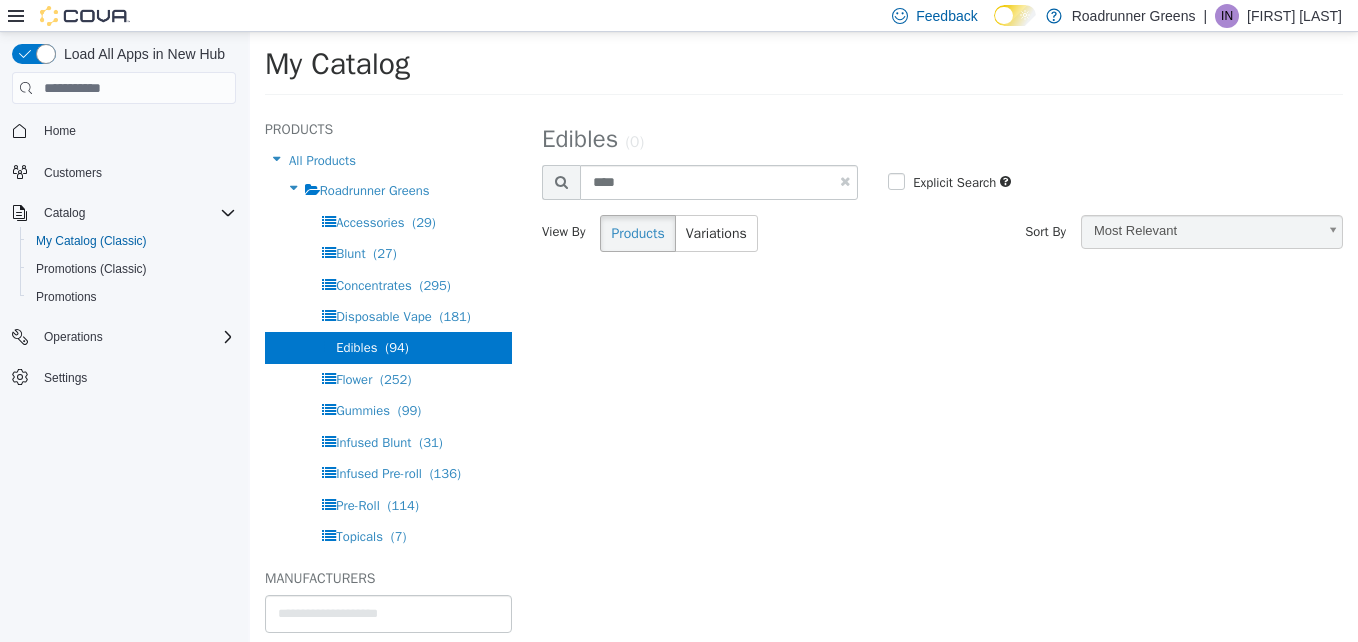select on "**********" 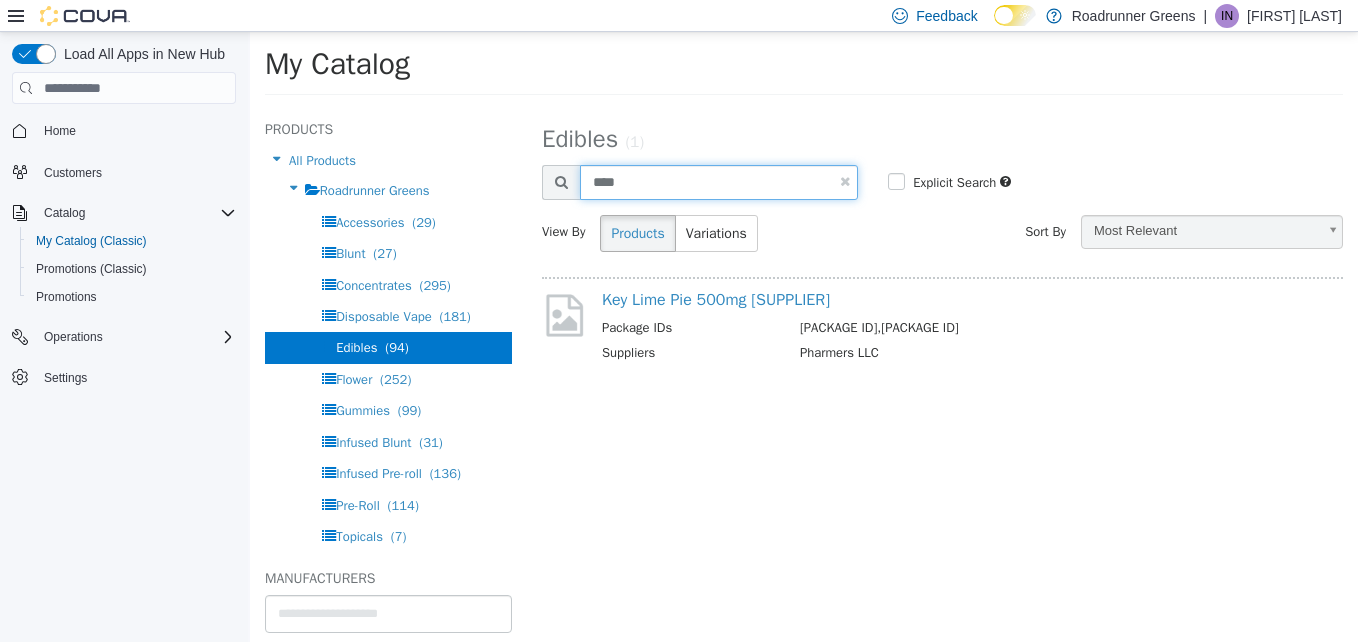 click on "****" at bounding box center [719, 182] 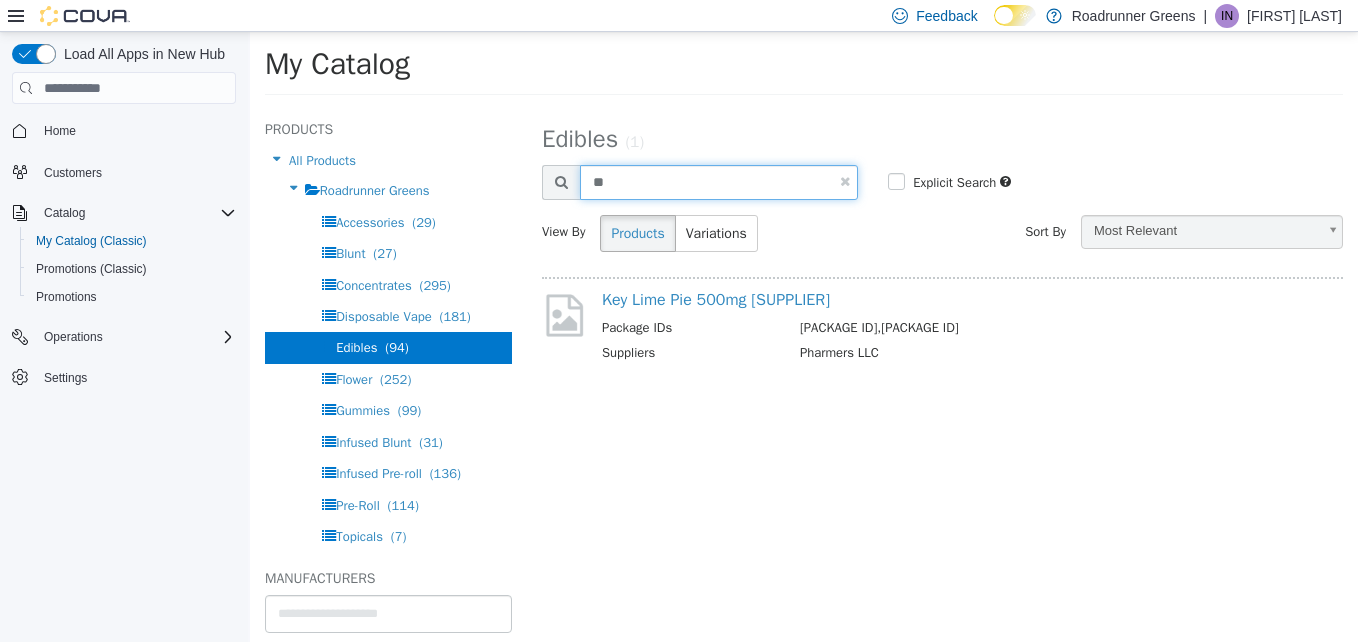 type on "*" 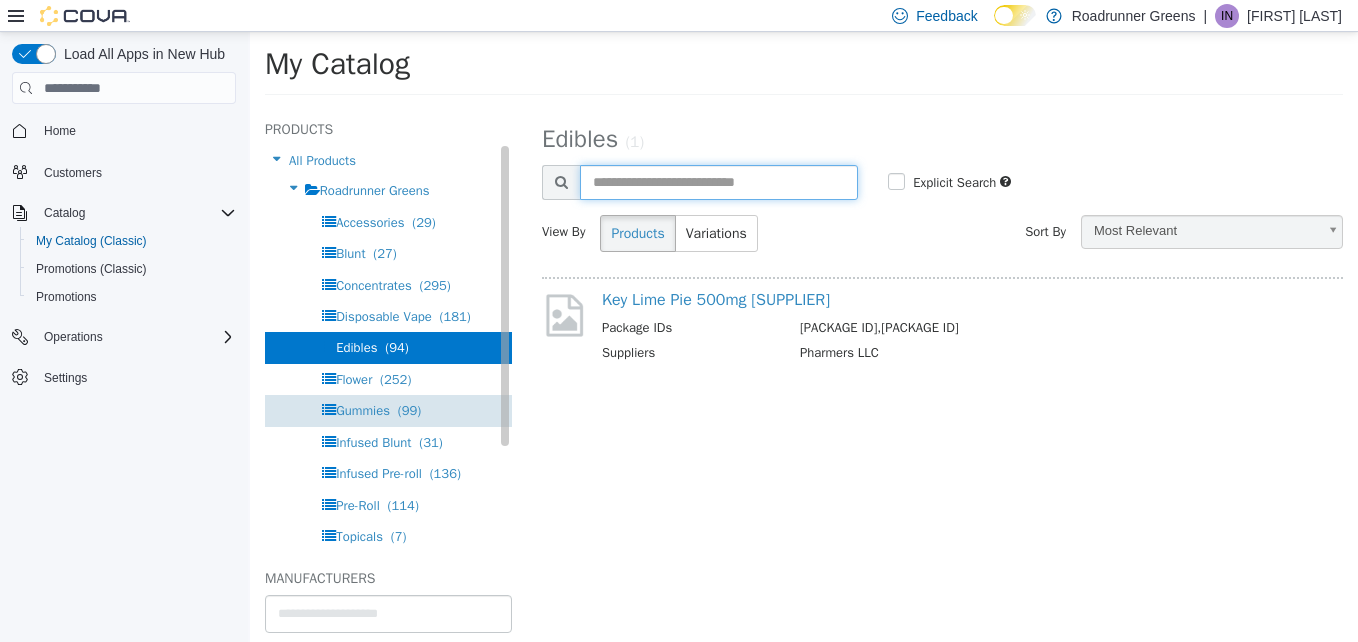 type 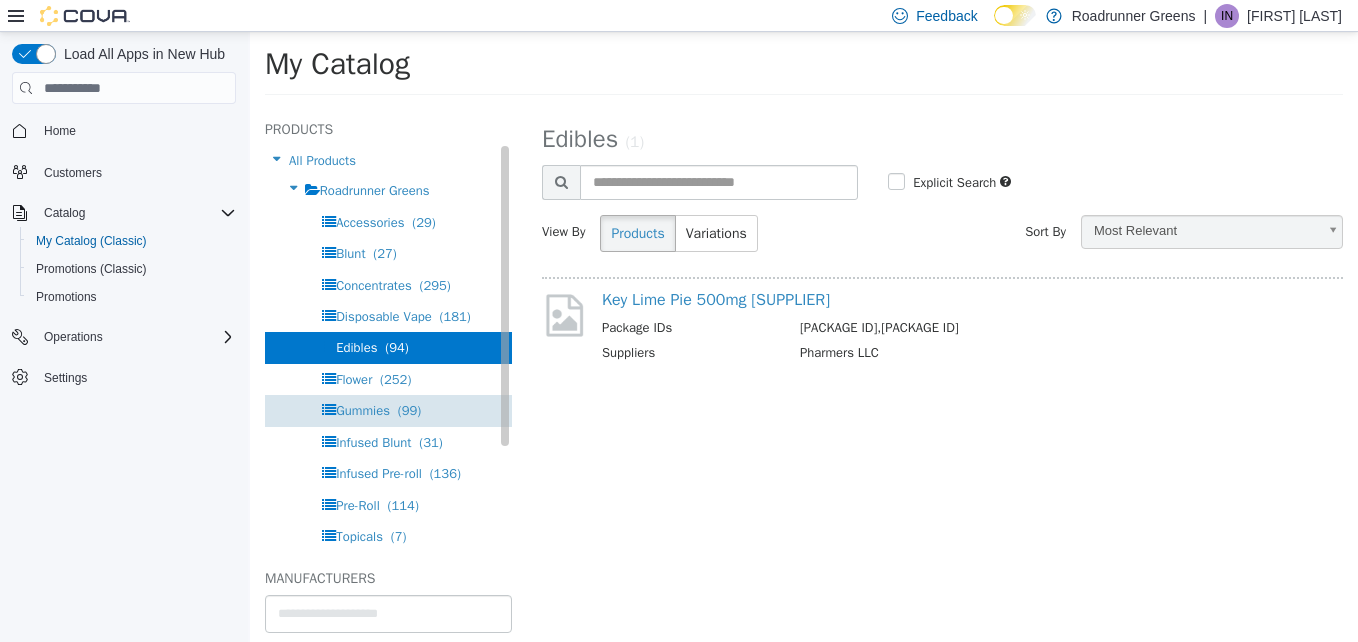 click on "Gummies" at bounding box center (363, 410) 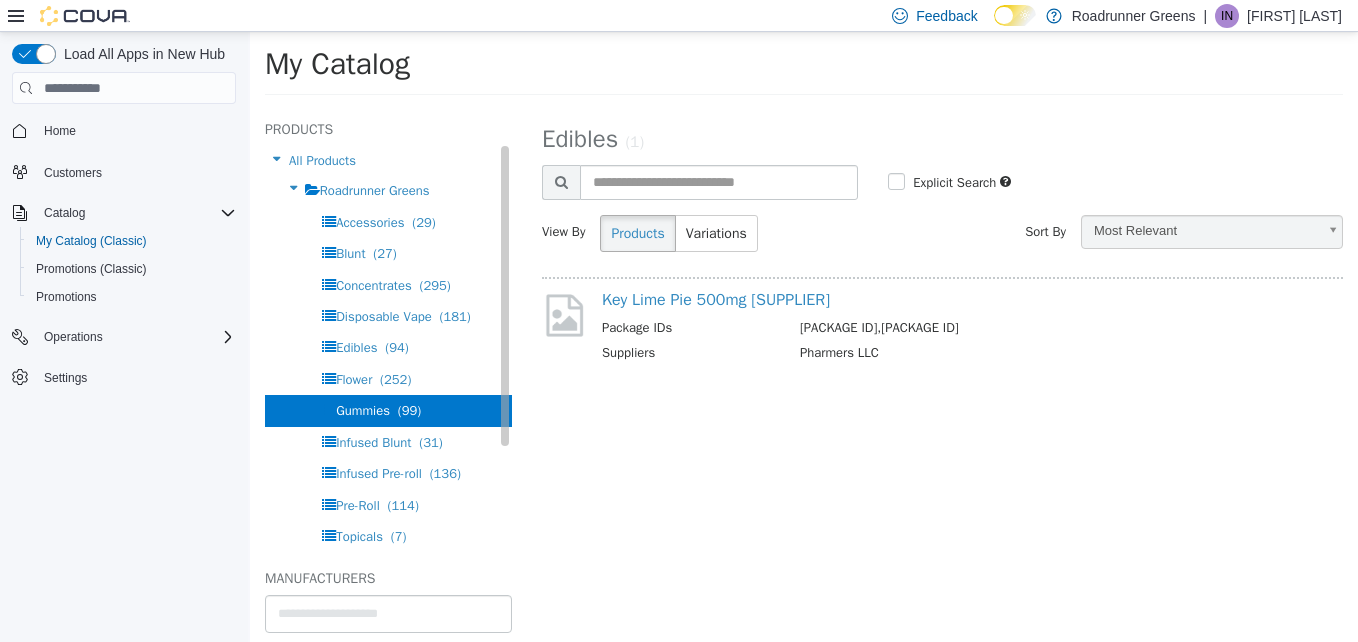 select on "**********" 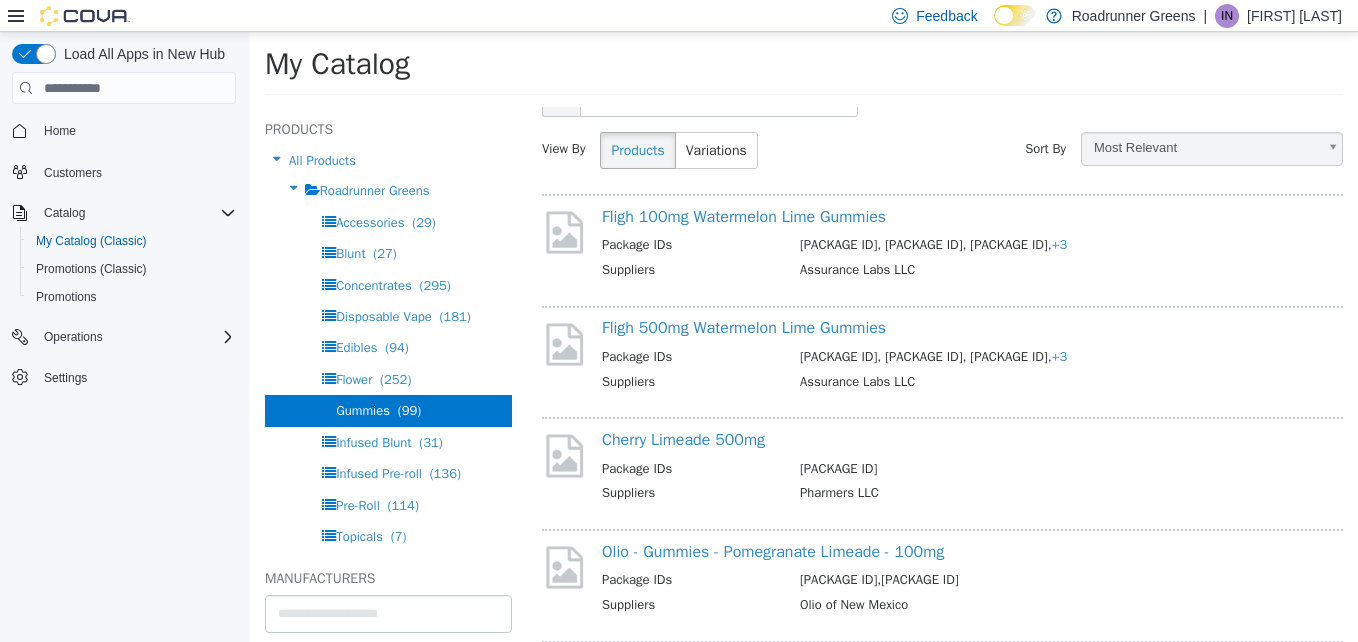 scroll, scrollTop: 91, scrollLeft: 0, axis: vertical 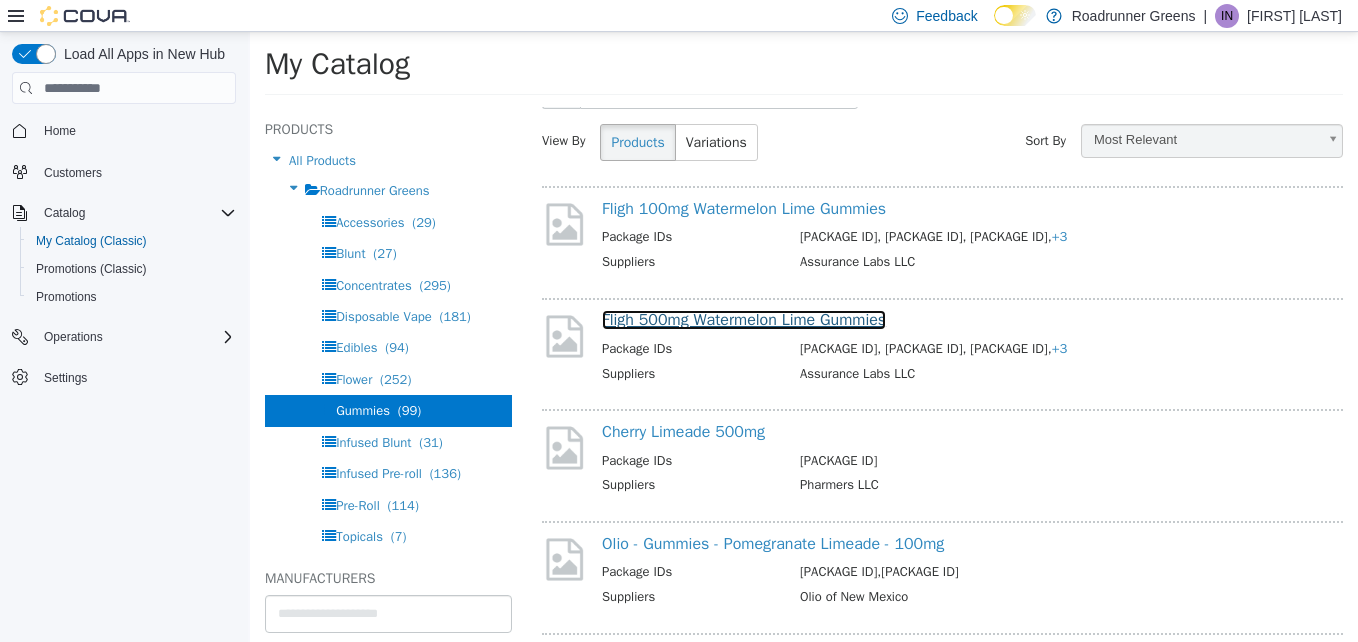 click on "Fligh 500mg Watermelon Lime Gummies" at bounding box center (744, 320) 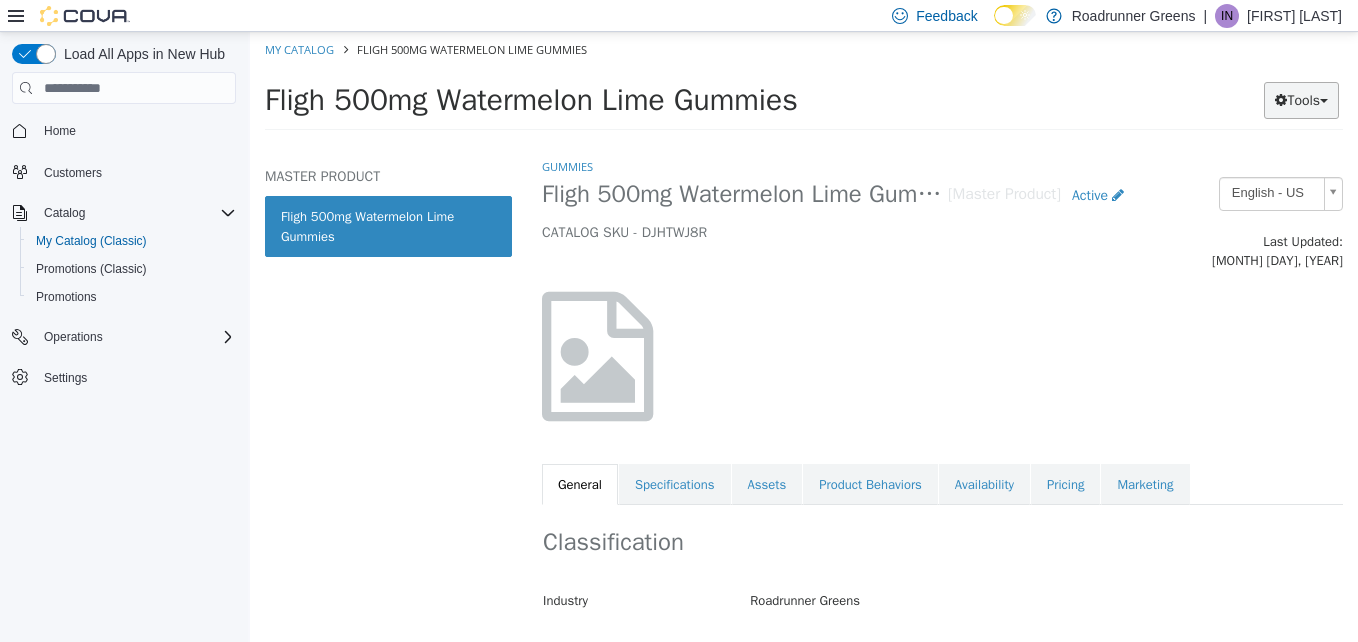 click on "Tools" at bounding box center [1301, 100] 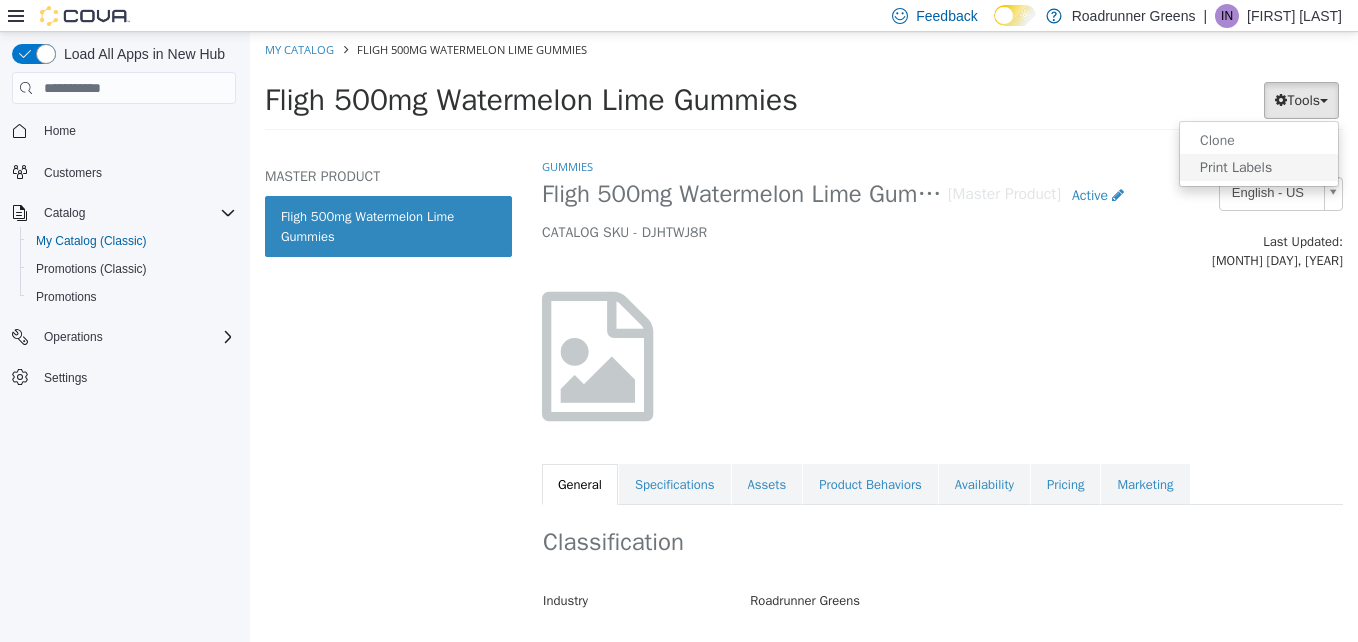click on "Print Labels" at bounding box center [1259, 167] 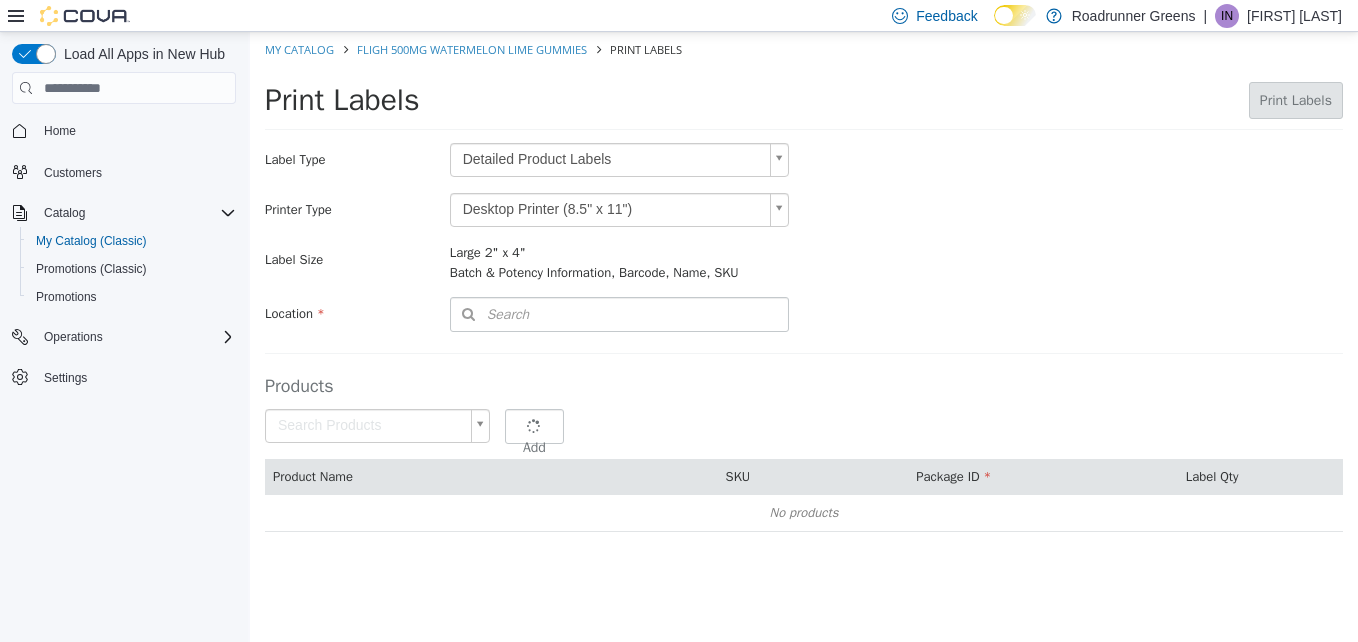 type 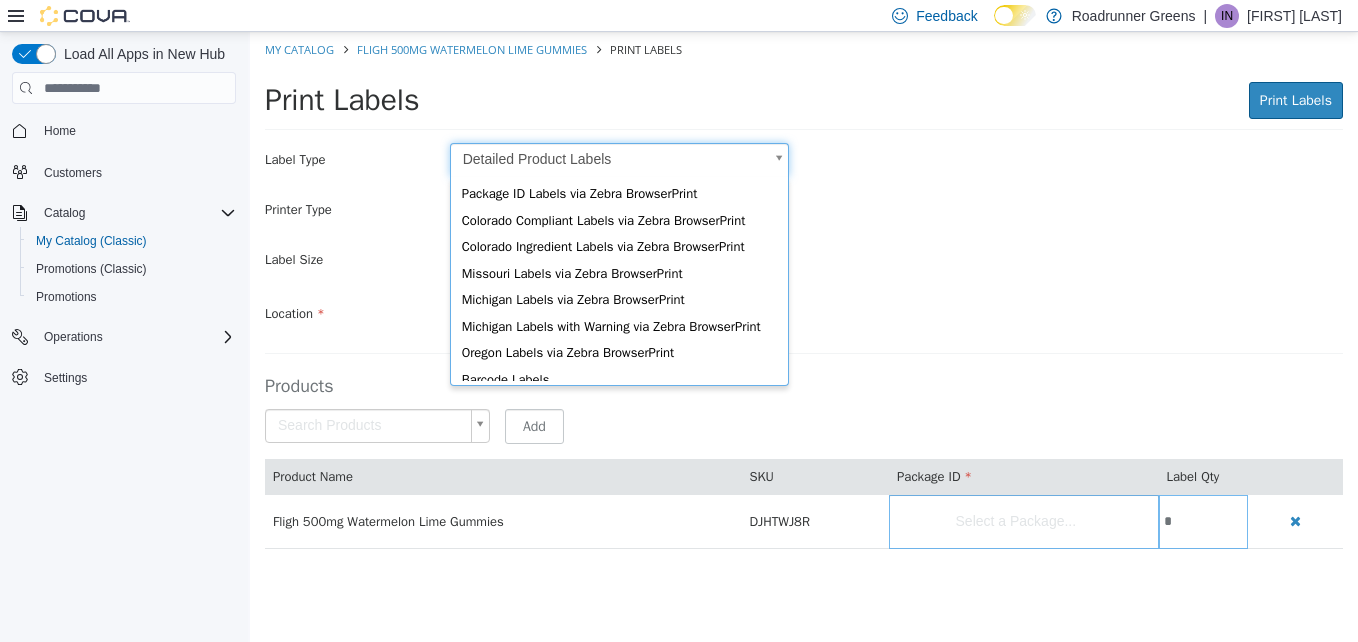 click on "Saving Bulk Changes...
×
My Catalog
Fligh 500mg Watermelon Lime Gummies
Print Labels
Print Labels
Print Labels  Preparing Labels
Label Type     Detailed Product Labels     * Printer Type     Desktop Printer (8.5" x 11")                             * Label Size Large 2" x 4" Batch & Potency Information, Barcode, Name, SKU Include Price Location Search Type 3 or more characters or browse       [COMPANY NAME]     (1)         4401 N Grimes St #300         Products     Search Products                                 Select a Package...                             Add Product Name SKU Package ID Label Qty Fligh 500mg Watermelon Lime Gummies DJHTWJ8R     Select a Package...                             *
Package ID Labels via Zebra BrowserPrint Colorado Compliant Labels via Zebra BrowserPrint Colorado Ingredient Labels via Zebra BrowserPrint Missouri Labels via Zebra BrowserPrint" at bounding box center (804, 301) 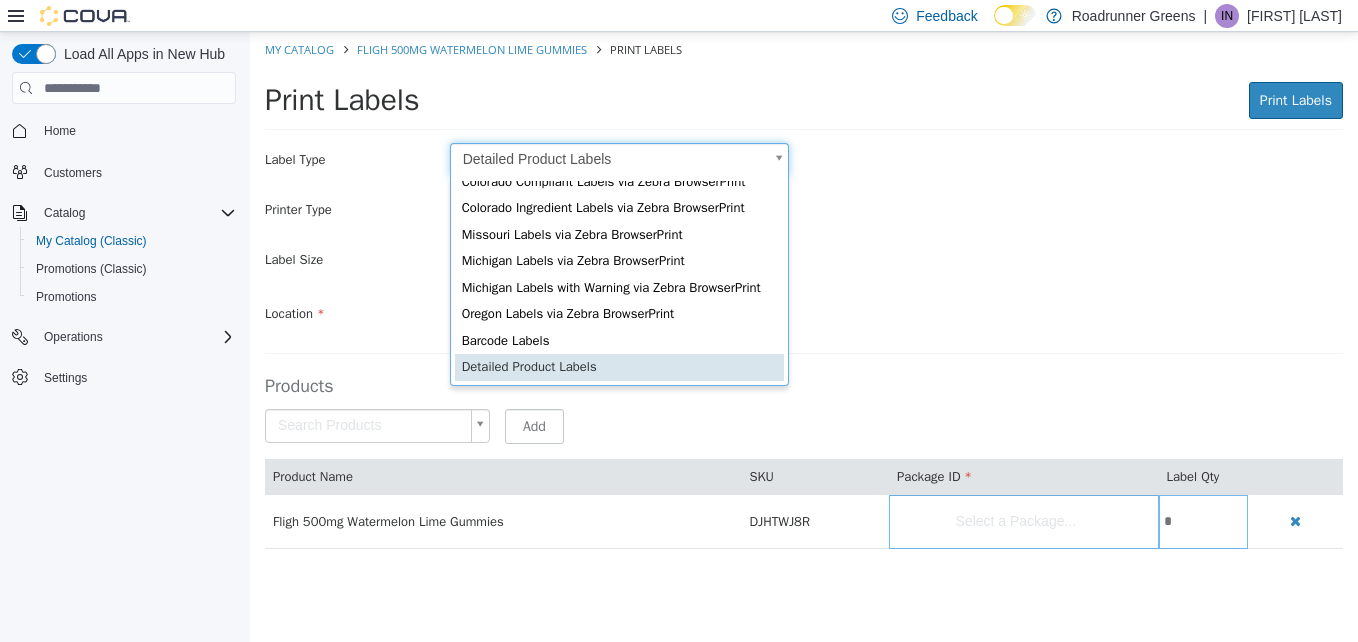 scroll, scrollTop: 27, scrollLeft: 0, axis: vertical 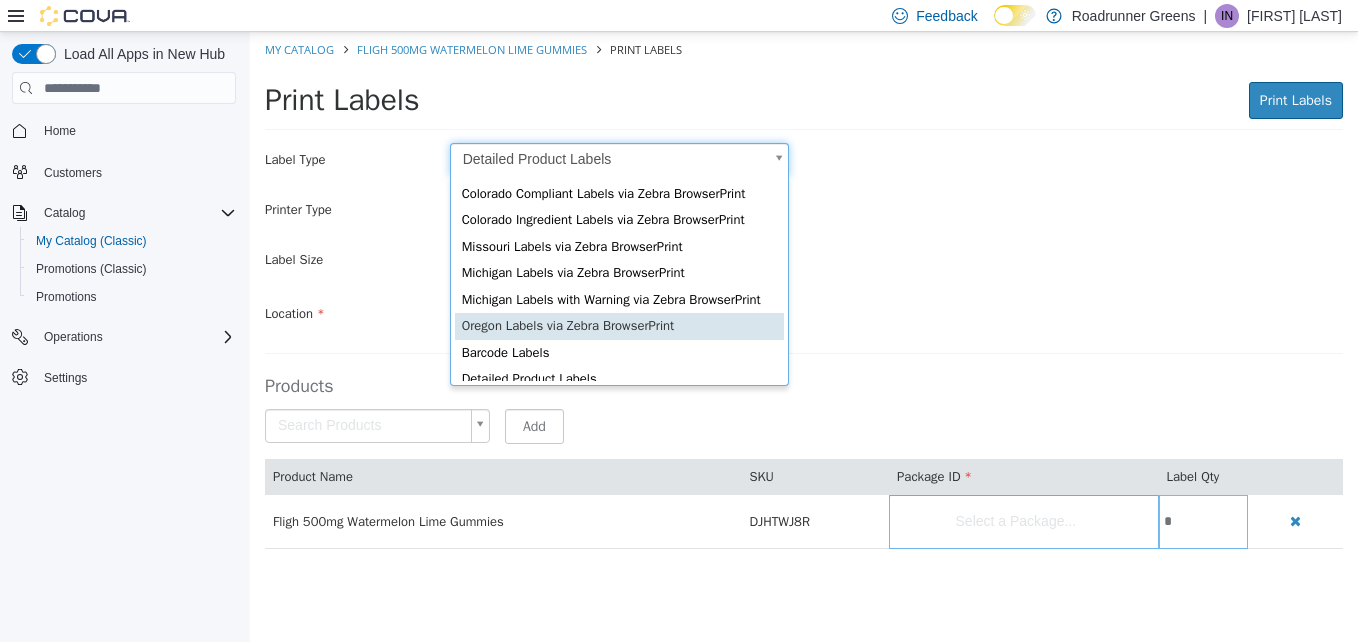 type on "*" 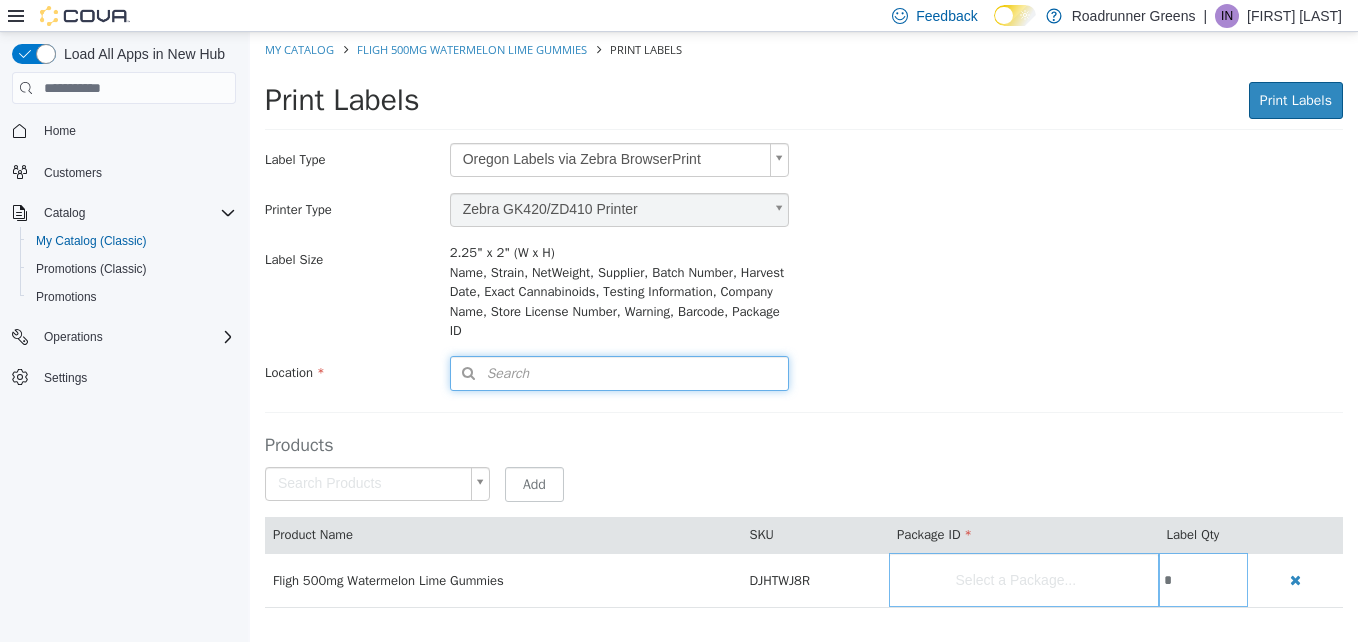 click on "Search" at bounding box center [490, 373] 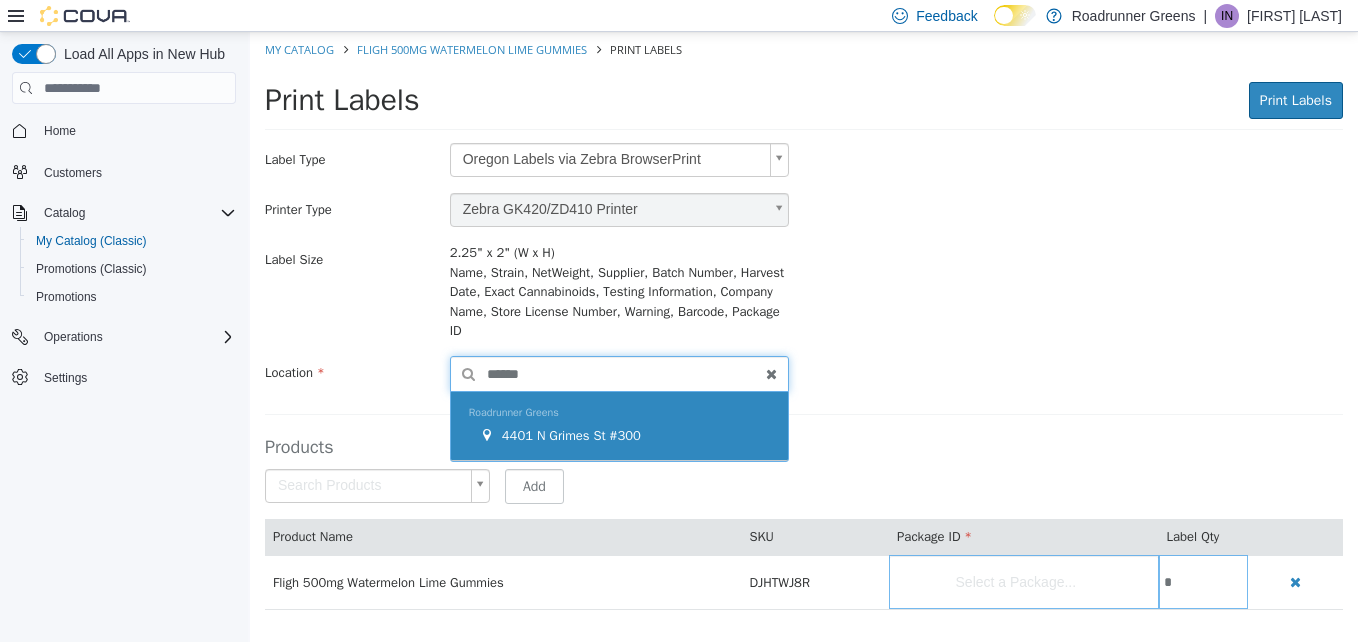 type on "******" 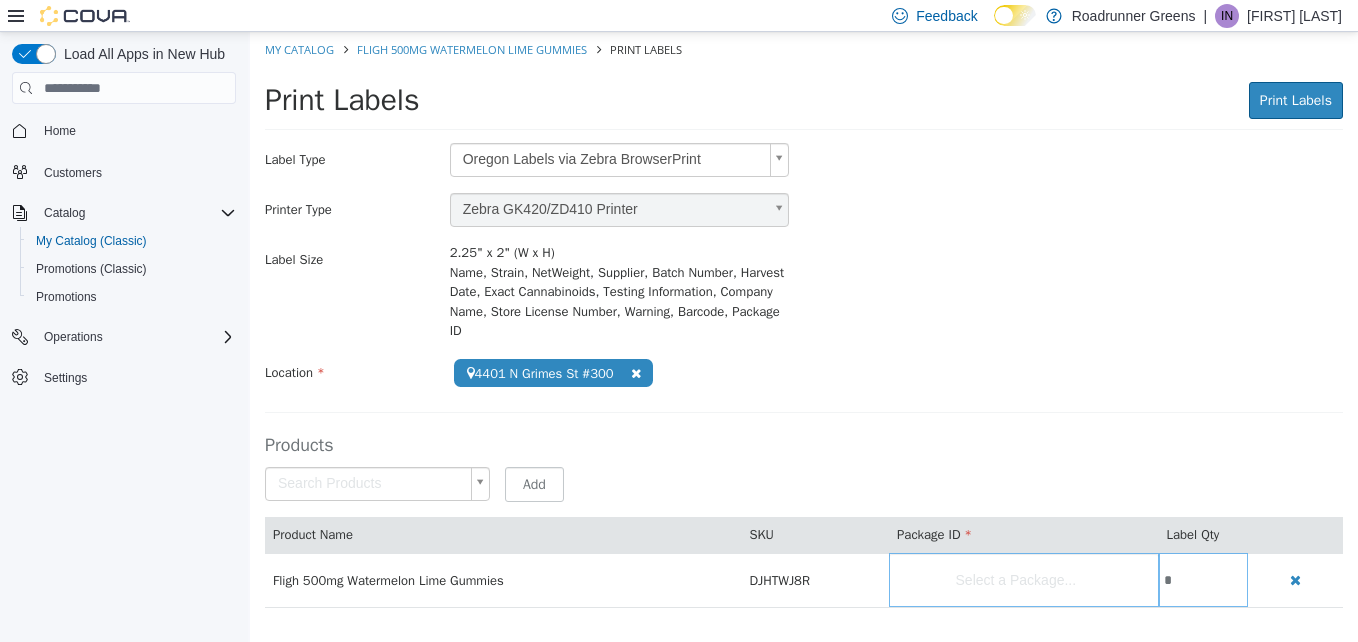 click on "Label Size 2.25" x 2" (W x H) Name, Strain, NetWeight, Supplier, Batch Number, Harvest Date, Exact Cannabinoids, Testing Information, Company Name, Store License Number, Warning, Barcode, [PACKAGE ID]" at bounding box center [804, 292] 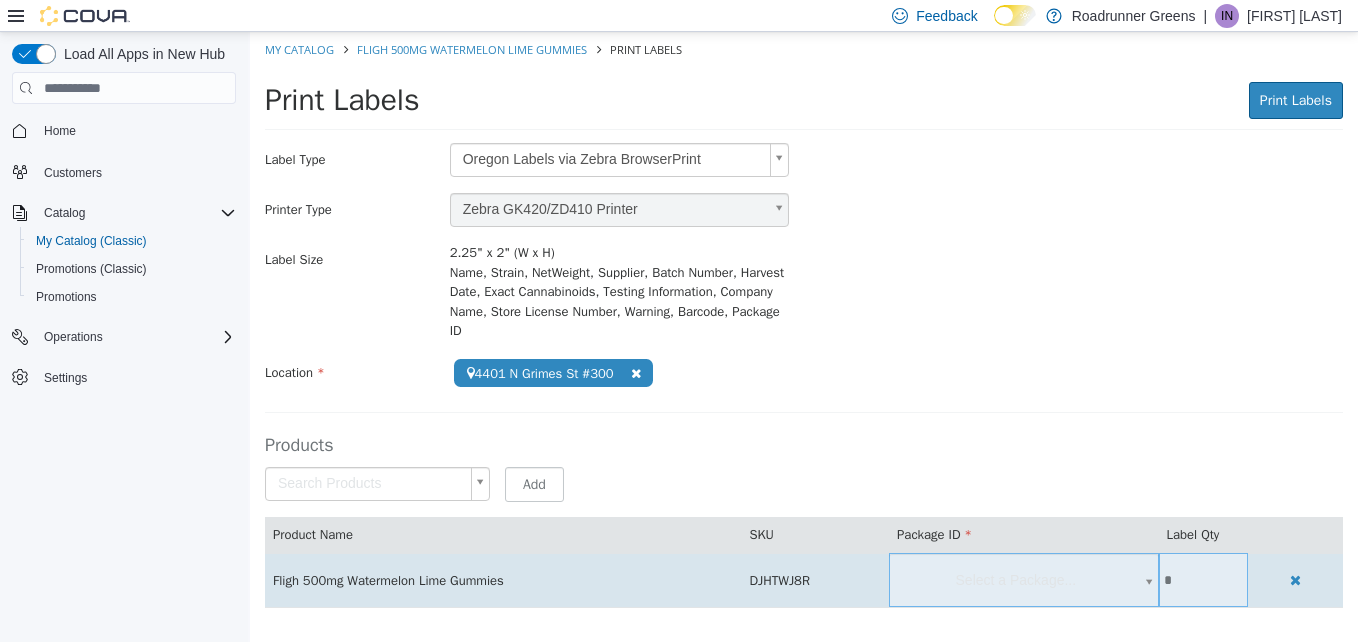click on "**********" at bounding box center [804, 330] 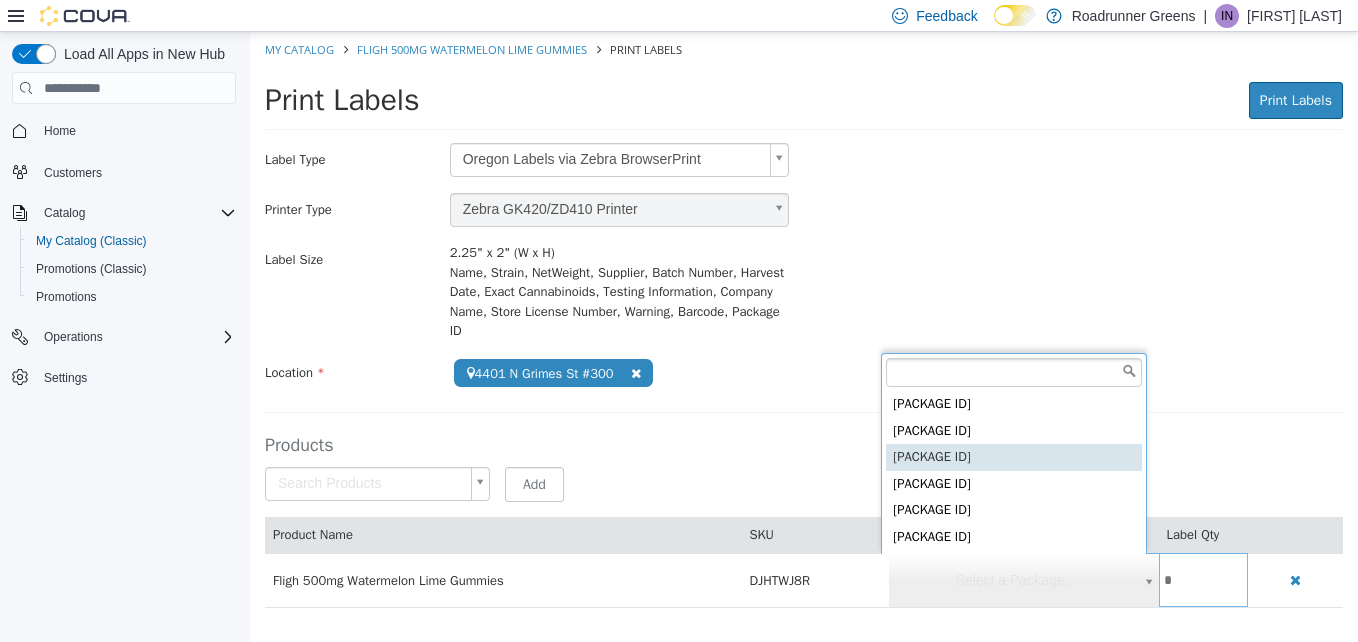 type on "**********" 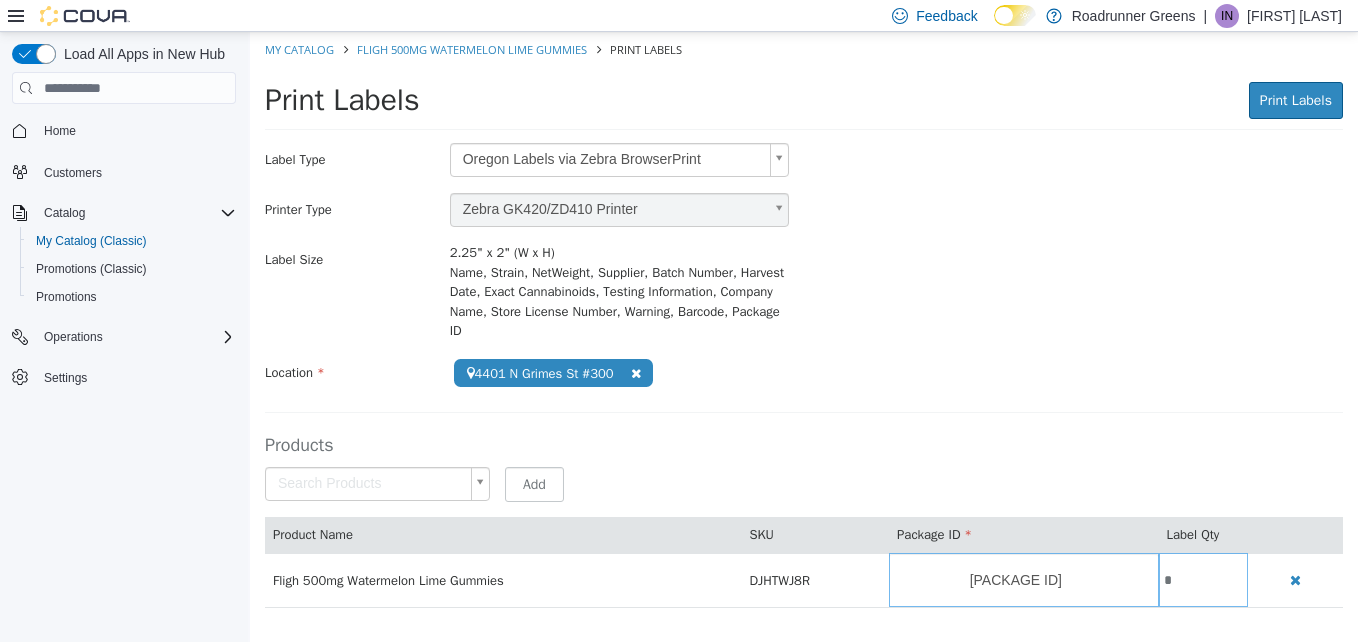 scroll, scrollTop: 0, scrollLeft: 0, axis: both 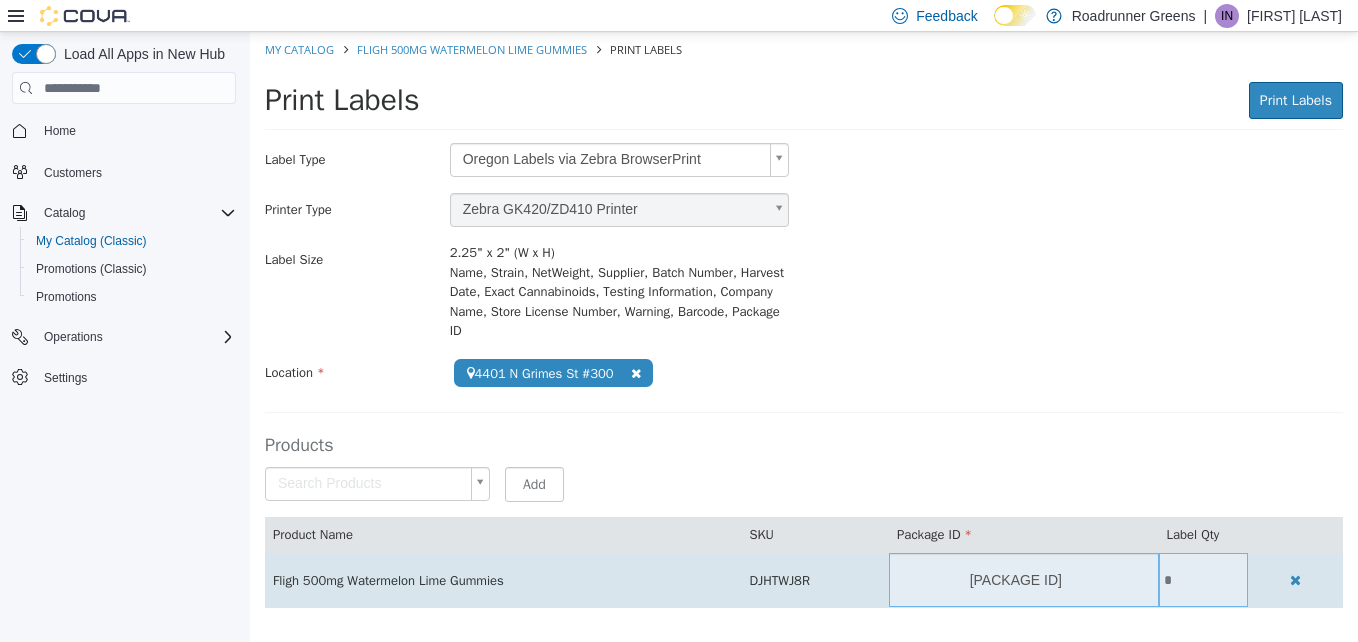 click on "*" at bounding box center (1204, 580) 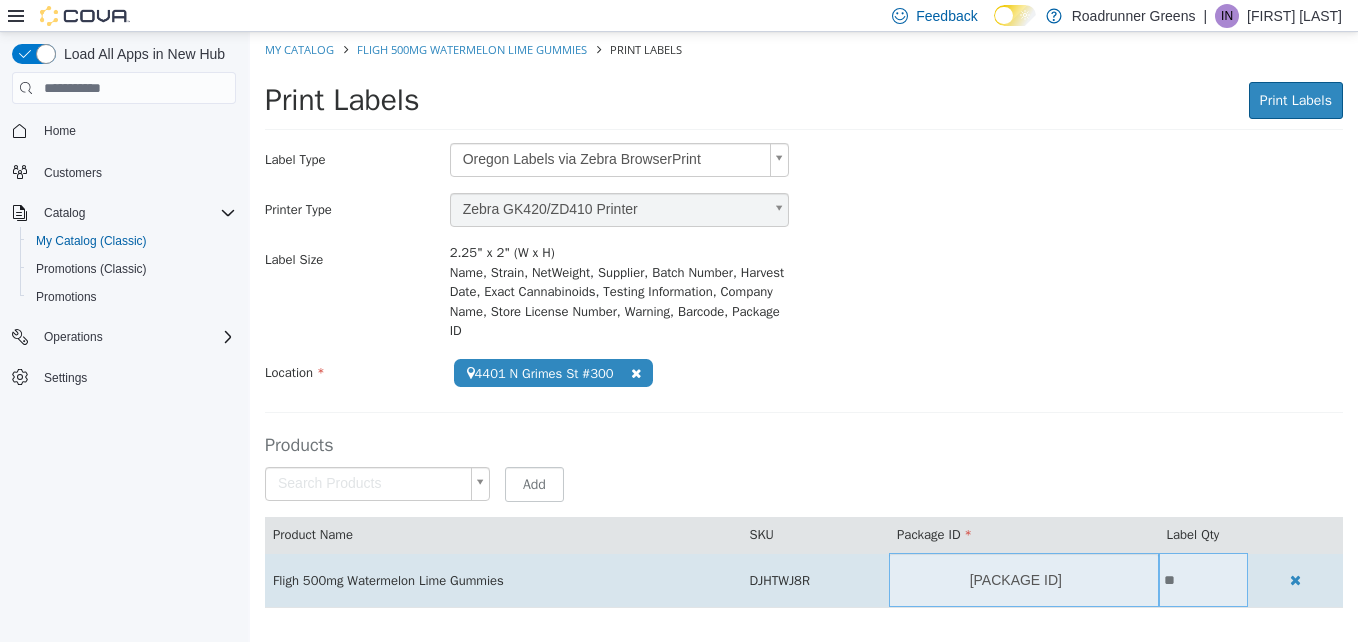 type on "**" 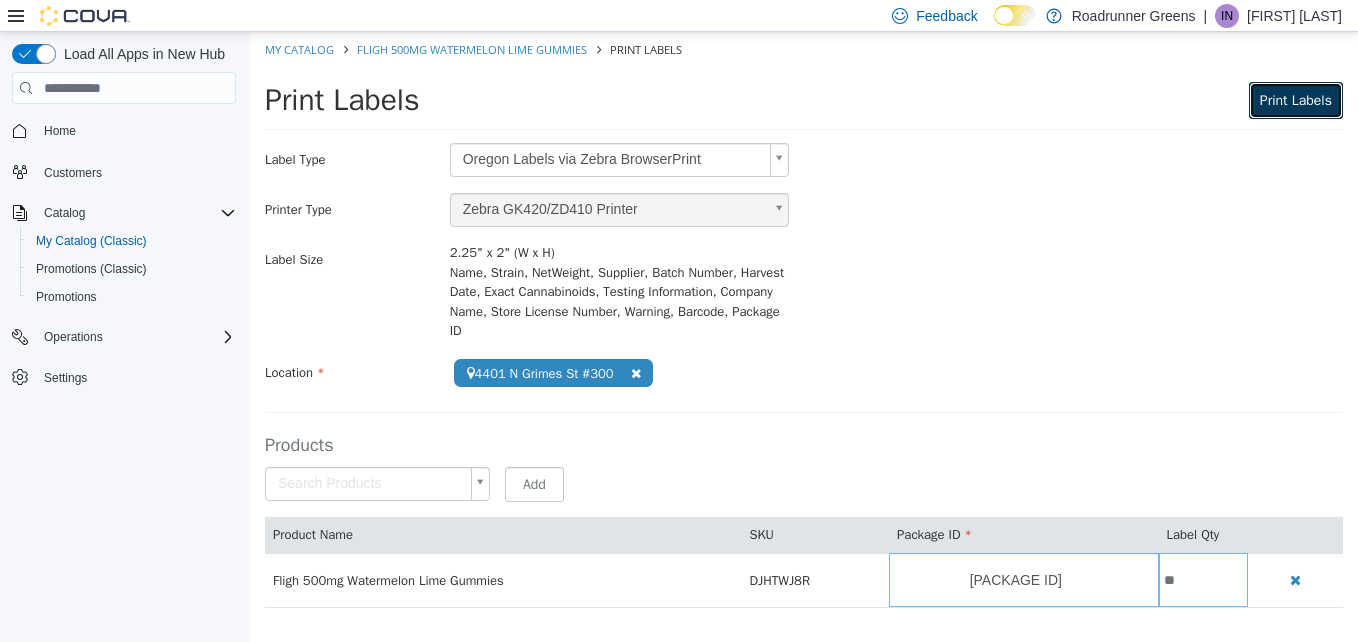 click on "Print Labels" at bounding box center [1296, 100] 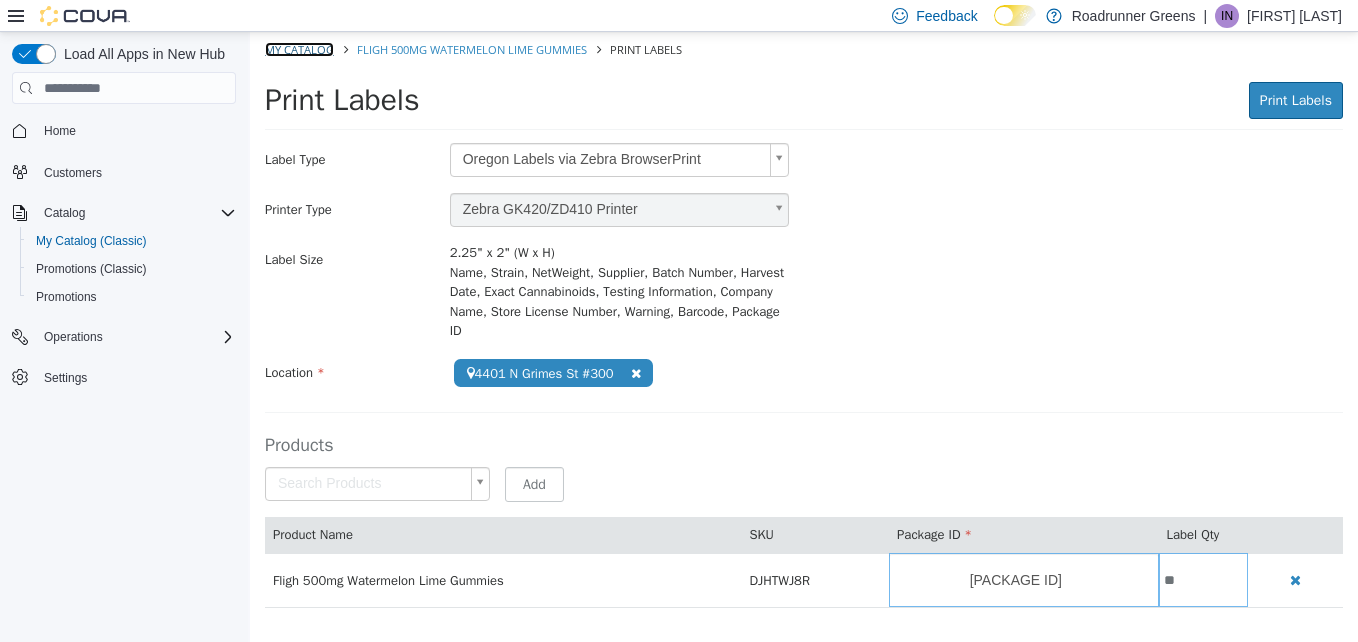 click on "My Catalog" at bounding box center [299, 49] 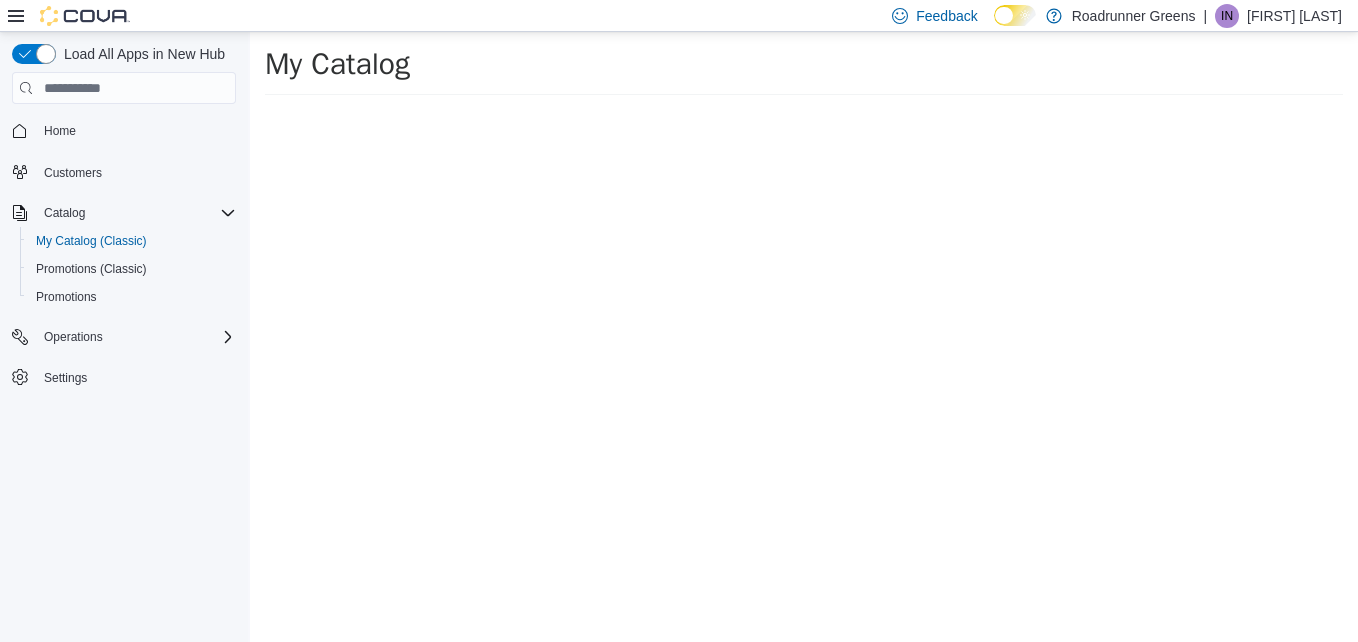 select on "**********" 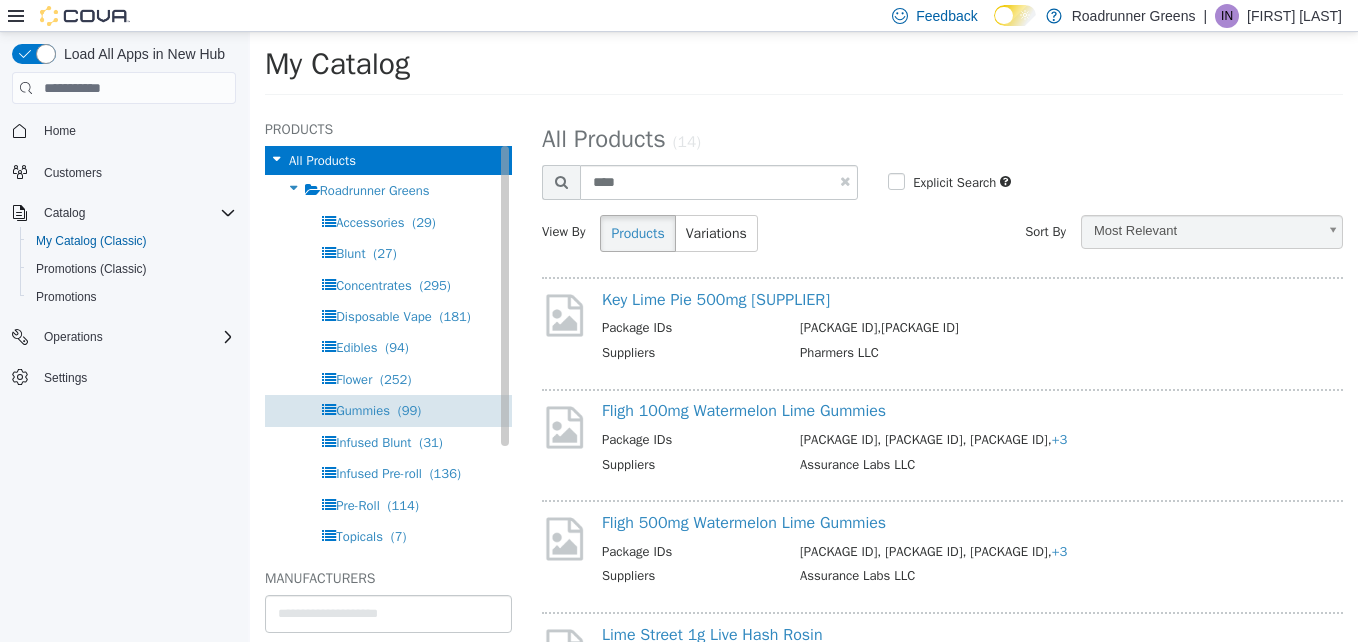 click on "(99)" at bounding box center [409, 410] 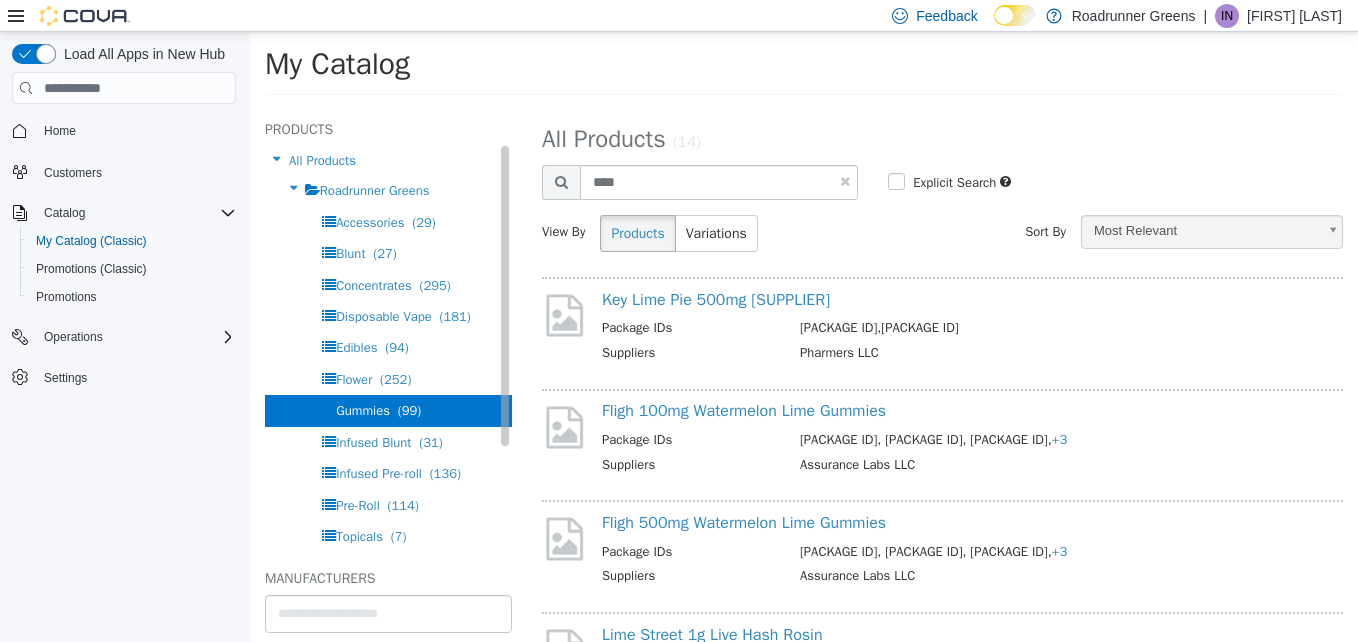 select on "**********" 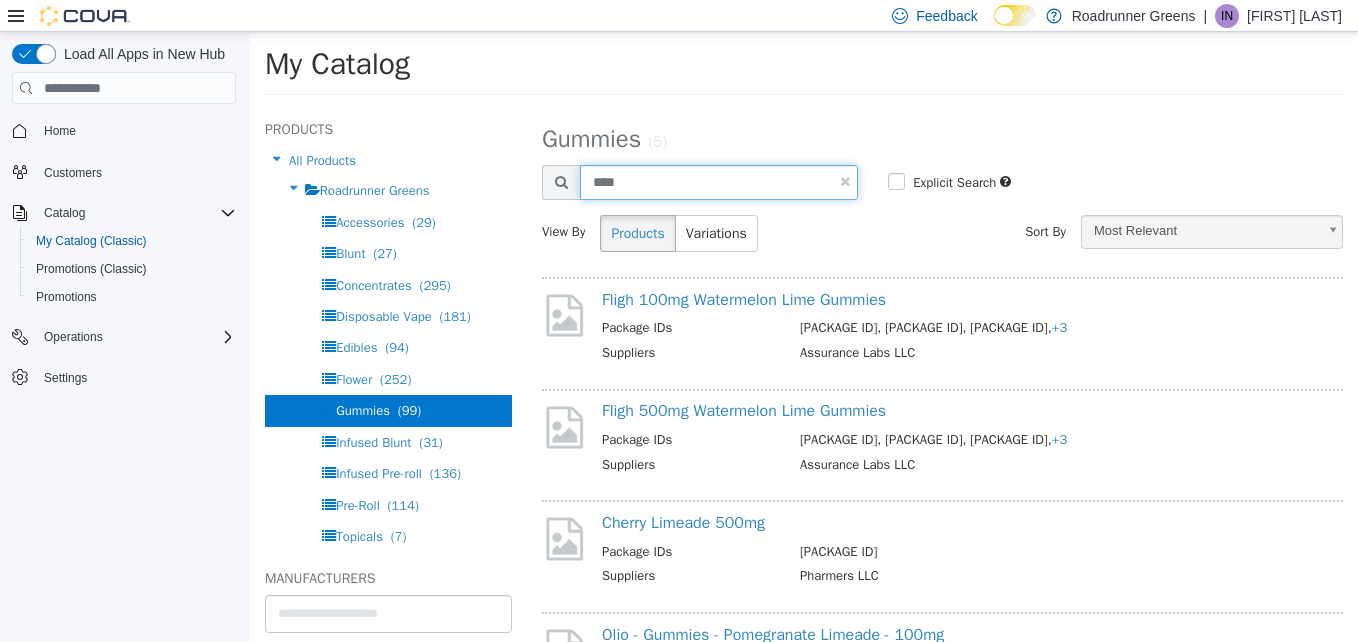 click on "****" at bounding box center [719, 182] 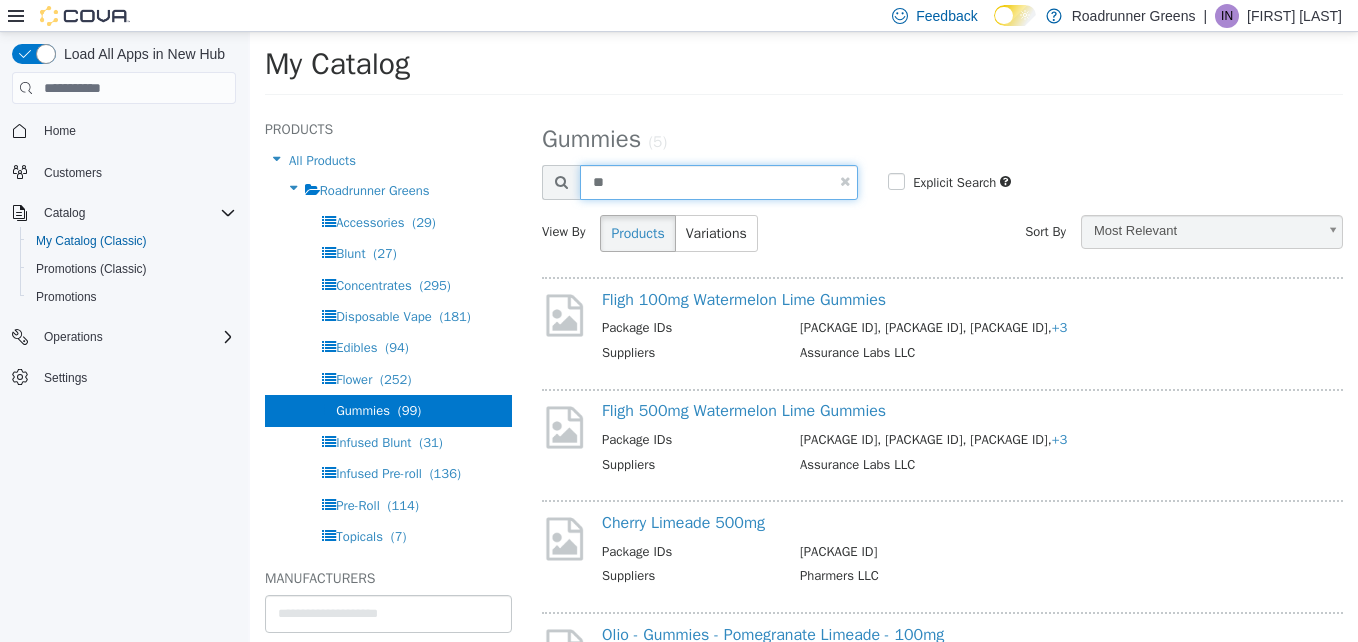 type on "*" 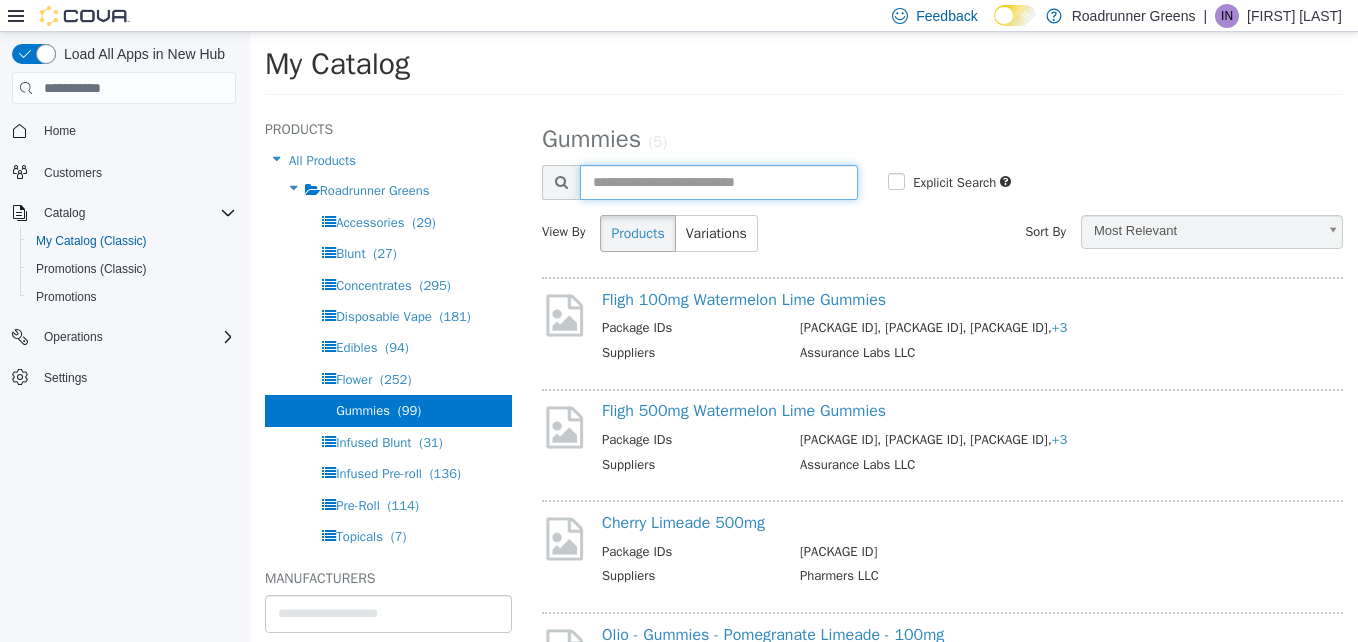 type on "*" 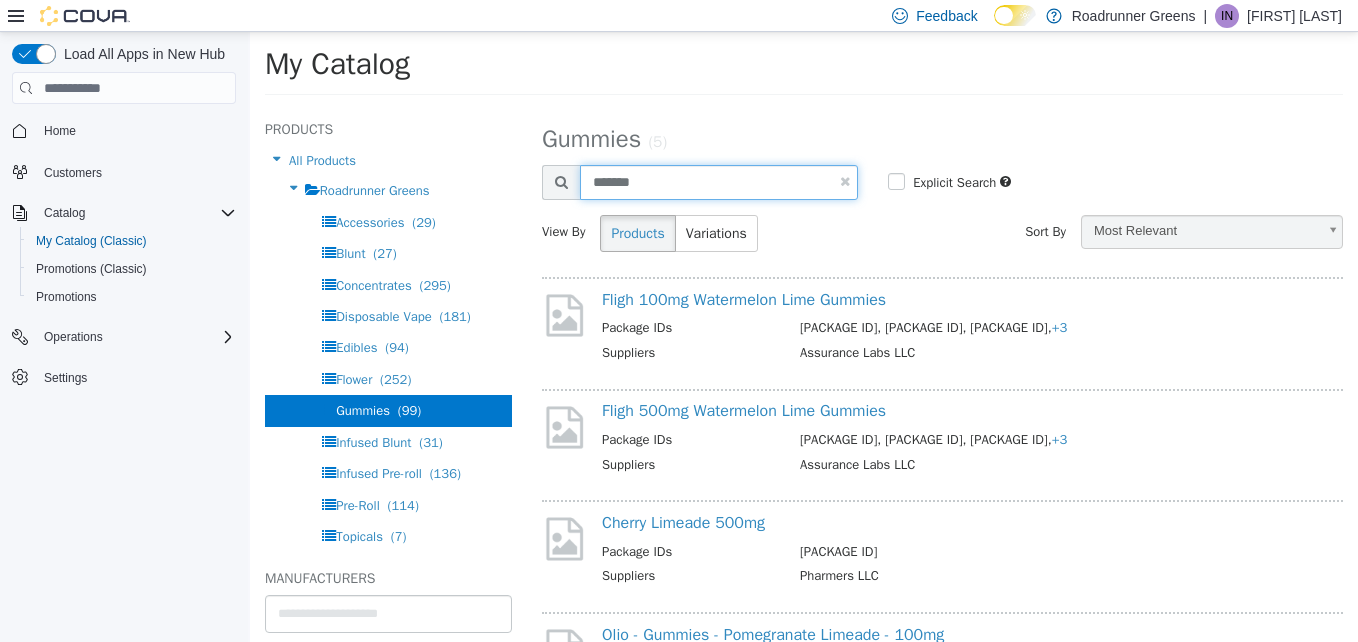 type on "*******" 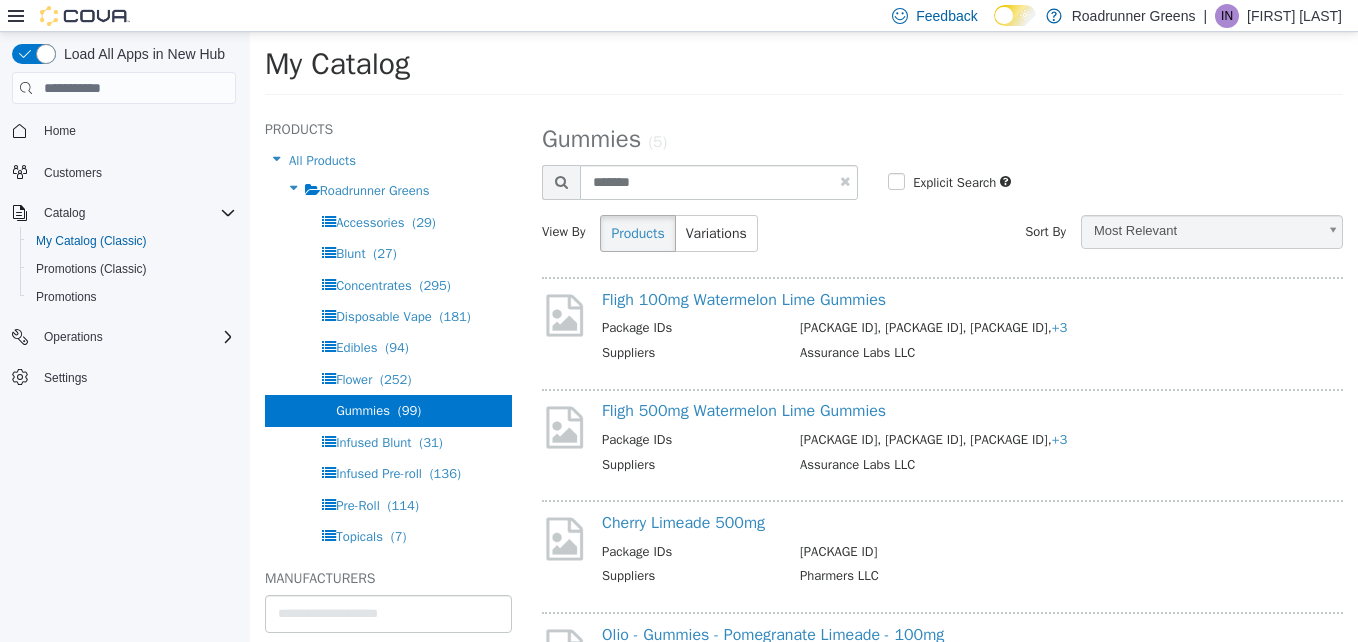 select on "**********" 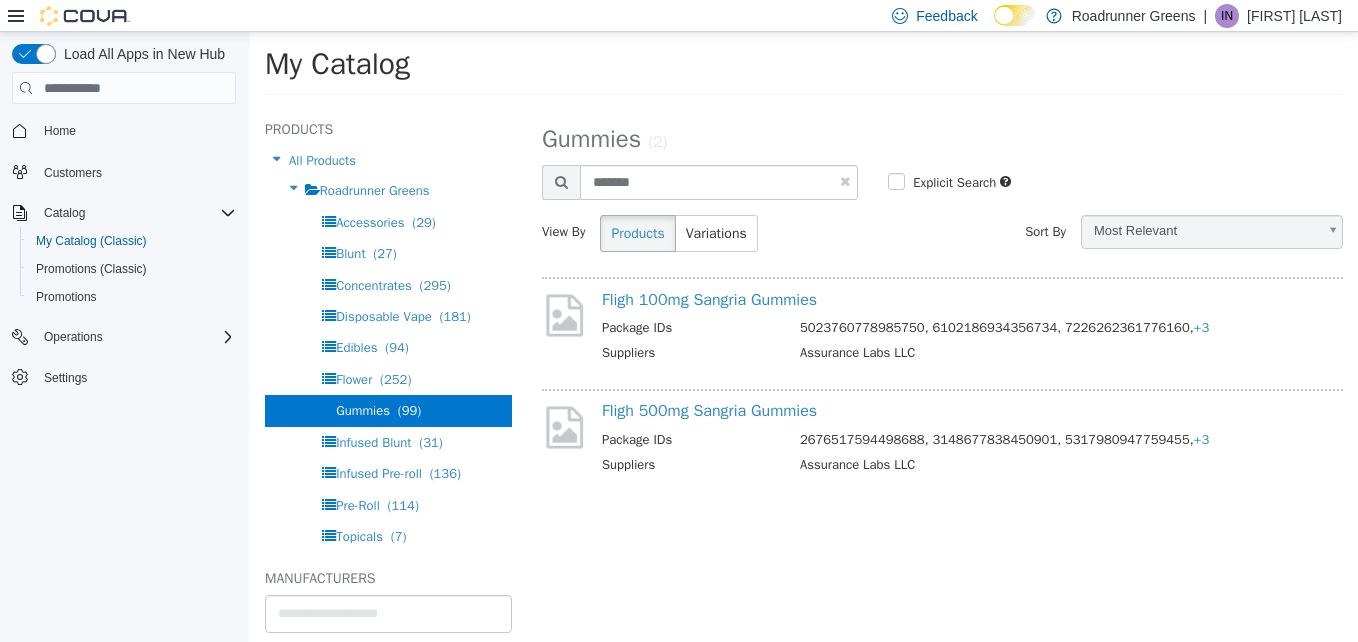 click on "Fligh 500mg Sangria Gummies
Package IDs [PACKAGE ID], [PACKAGE ID], [PACKAGE ID], +3
Suppliers [SUPPLIER]" at bounding box center [942, 439] 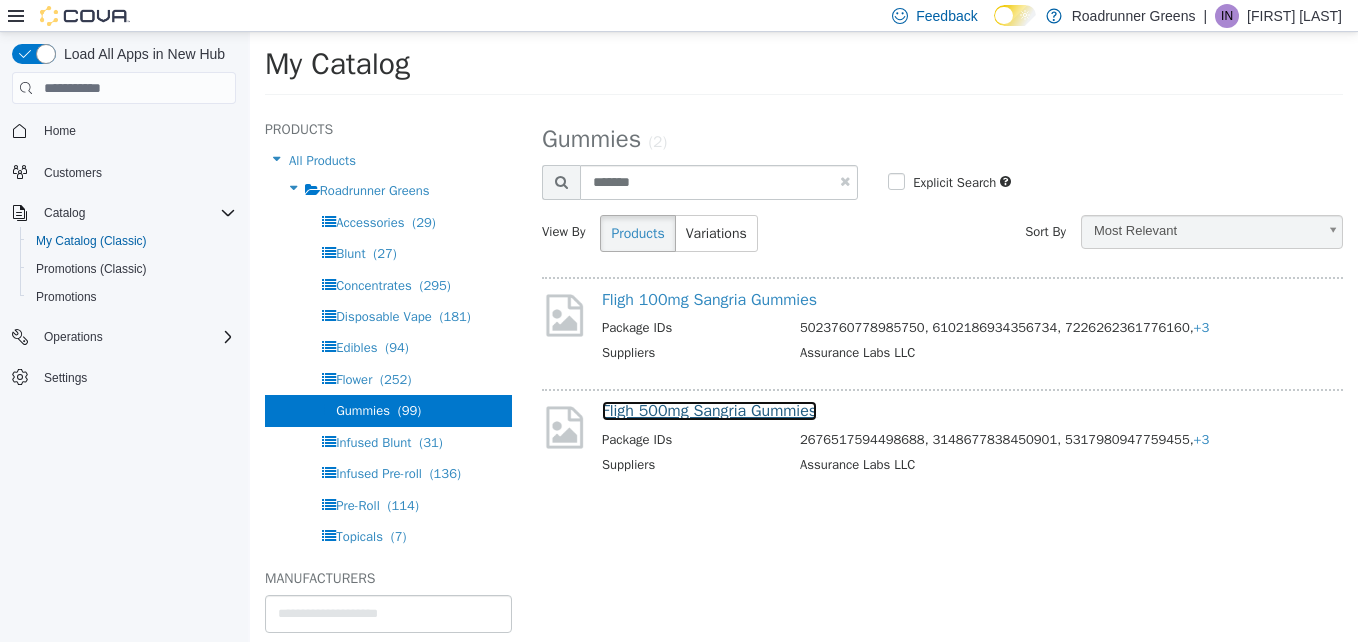 click on "Fligh 500mg Sangria Gummies" at bounding box center (709, 411) 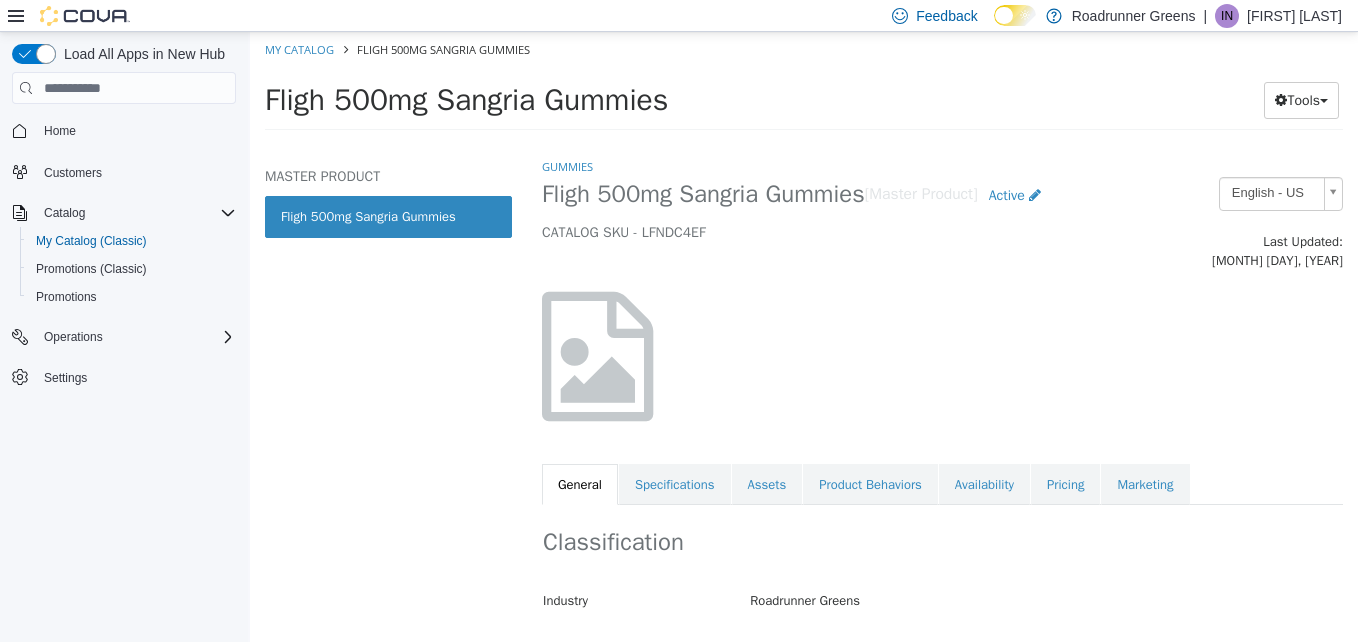 click on "Fligh 500mg Sangria Gummies
Tools
Clone Print Labels" at bounding box center (804, 106) 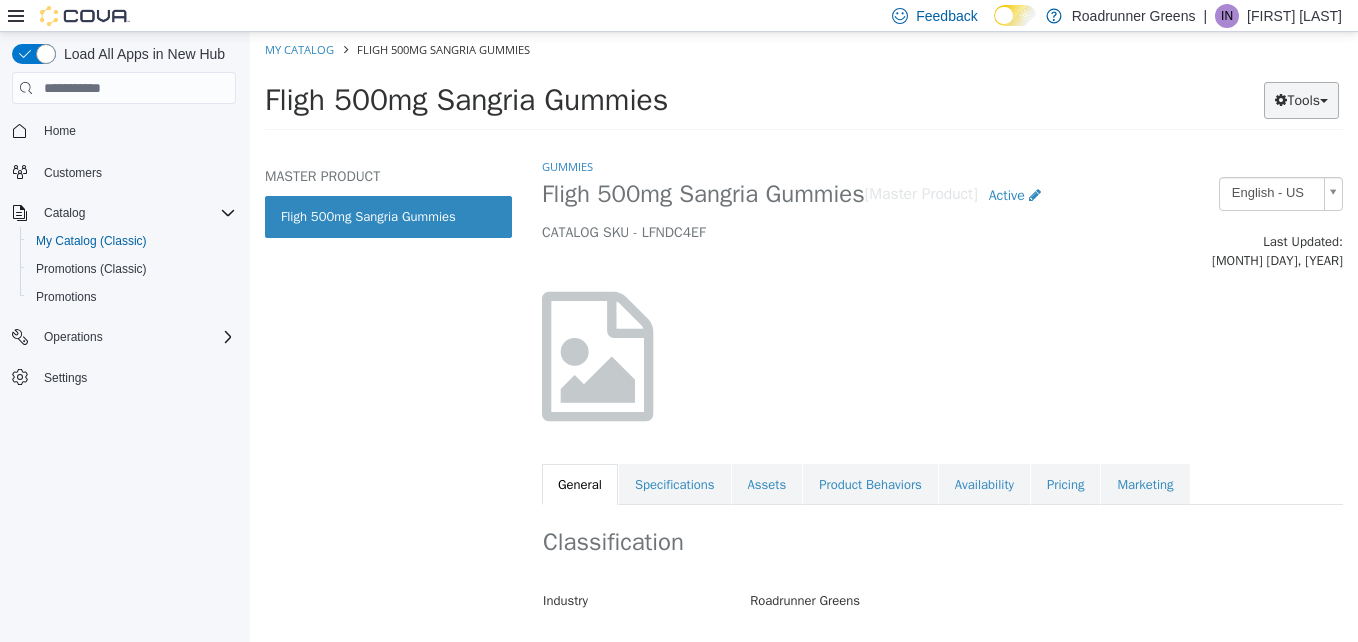 click on "Tools" at bounding box center [1301, 100] 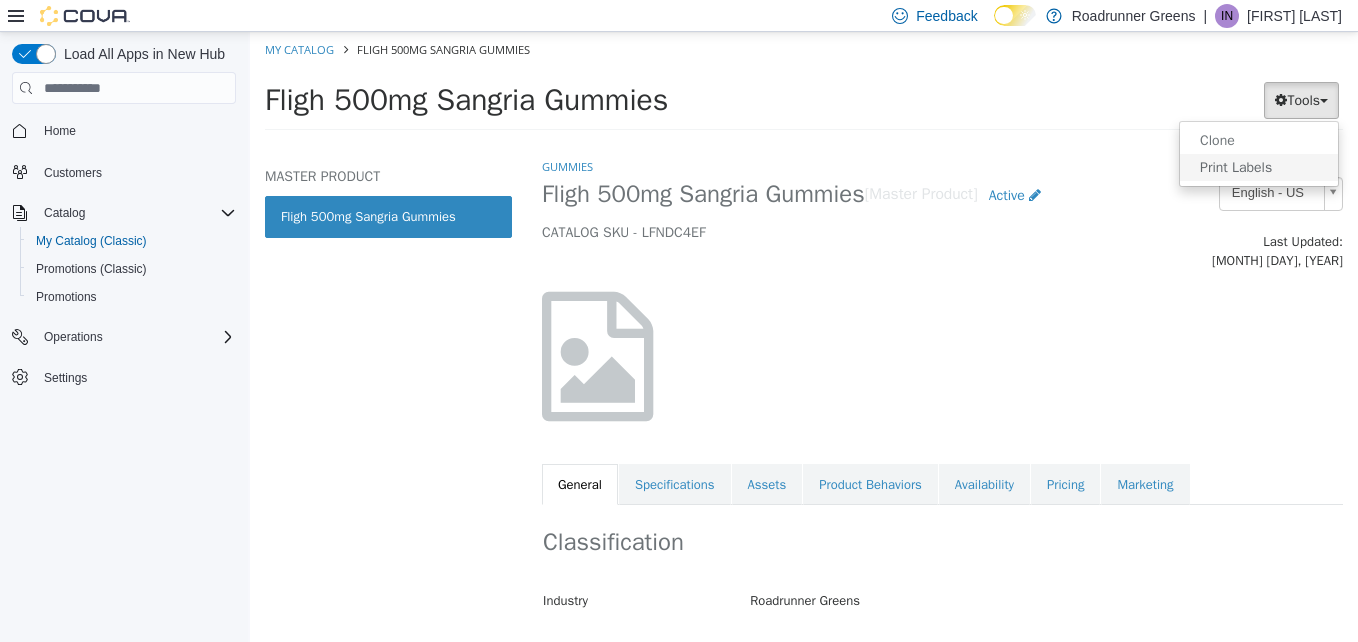click on "Print Labels" at bounding box center [1259, 167] 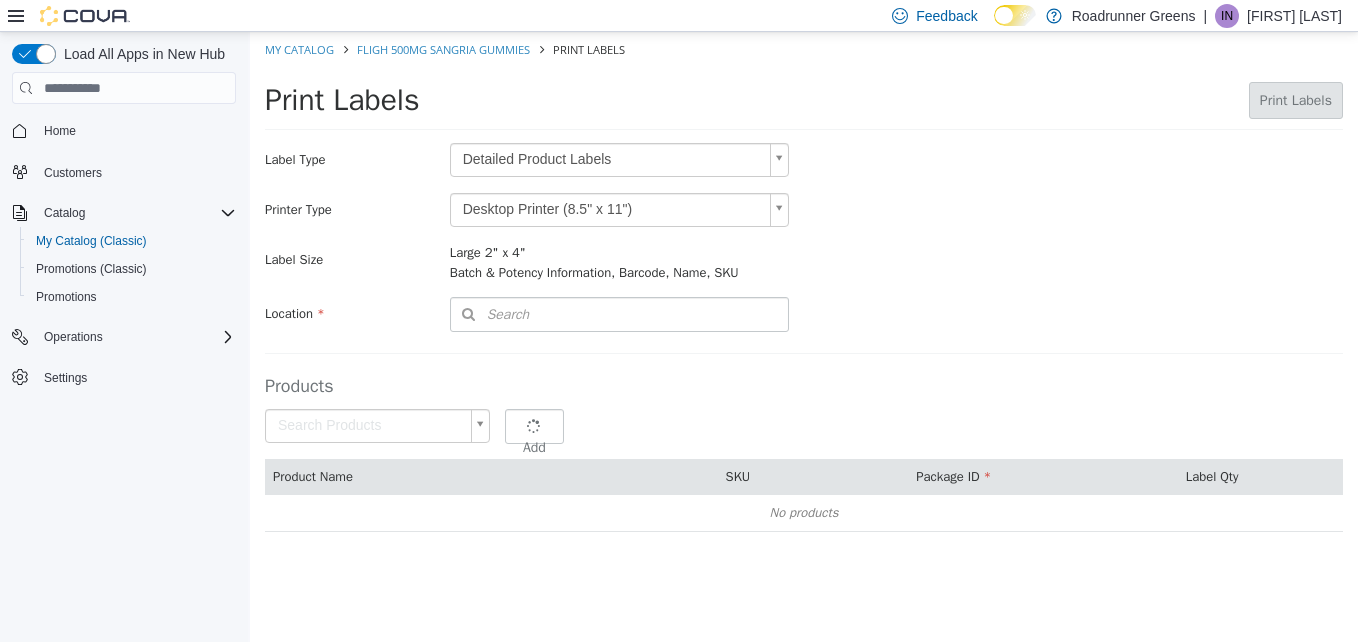 type 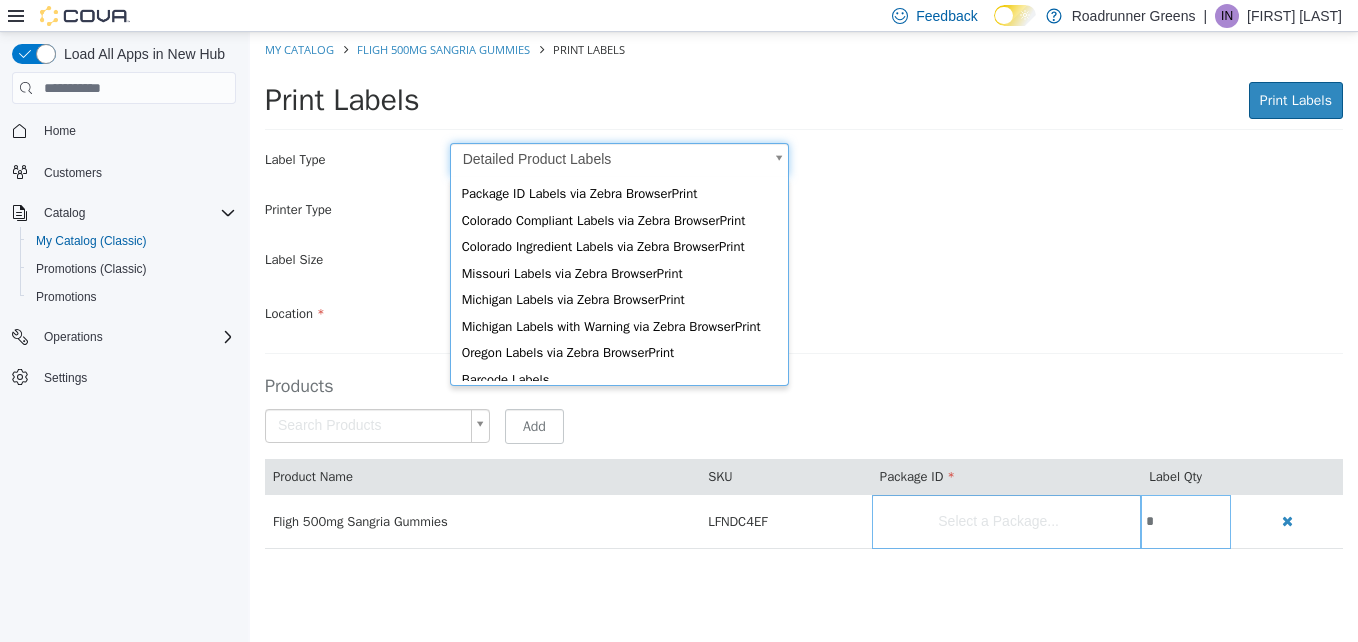 click on "Saving Bulk Changes...
×
My Catalog
Fligh 500mg Sangria Gummies
Print Labels
Print Labels
Print Labels  Preparing Labels
Label Type     Detailed Product Labels     * Printer Type     Desktop Printer (8.5" x 11")                             * Label Size Large 2" x 4" Batch & Potency Information, Barcode, Name, SKU Include Price Location Search Type 3 or more characters or browse       [COMPANY NAME]     (1)         4401 N Grimes St #300         Products     Search Products                                 Select a Package...                             Add Product Name SKU Package ID Label Qty Fligh 500mg Sangria Gummies LFNDC4EF     Select a Package...                             *
Package ID Labels via Zebra BrowserPrint Colorado Compliant Labels via Zebra BrowserPrint Colorado Ingredient Labels via Zebra BrowserPrint Barcode Labels" at bounding box center (804, 301) 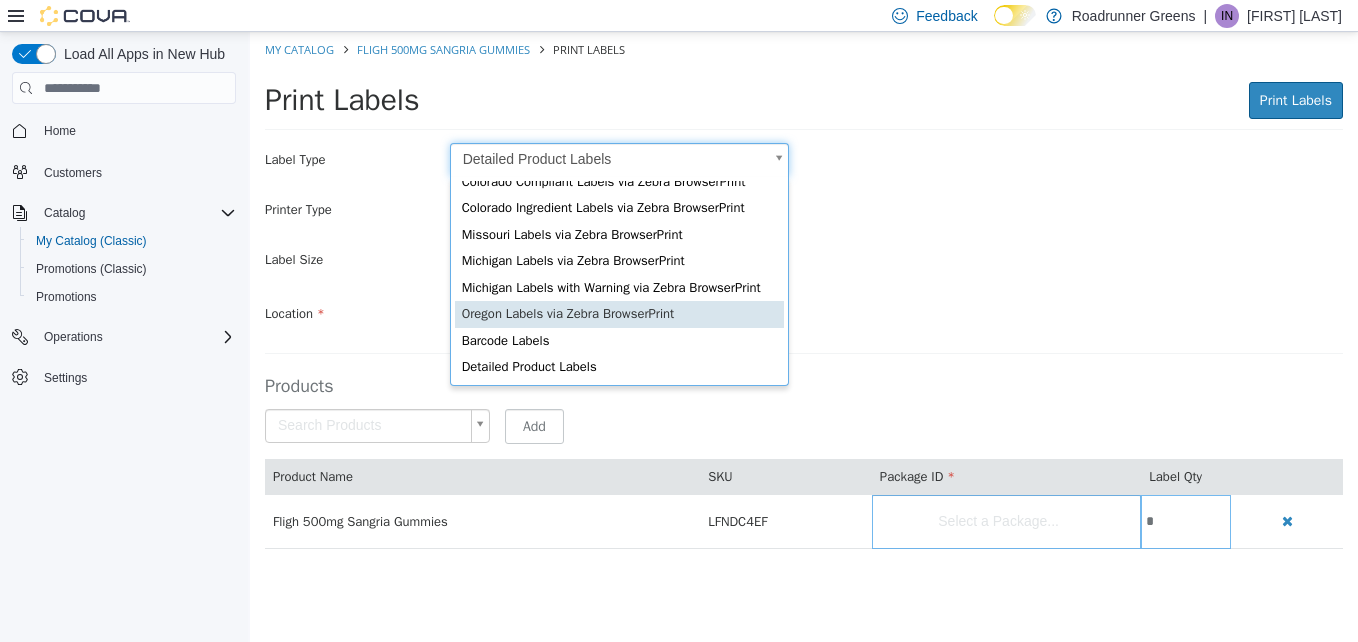 type on "*" 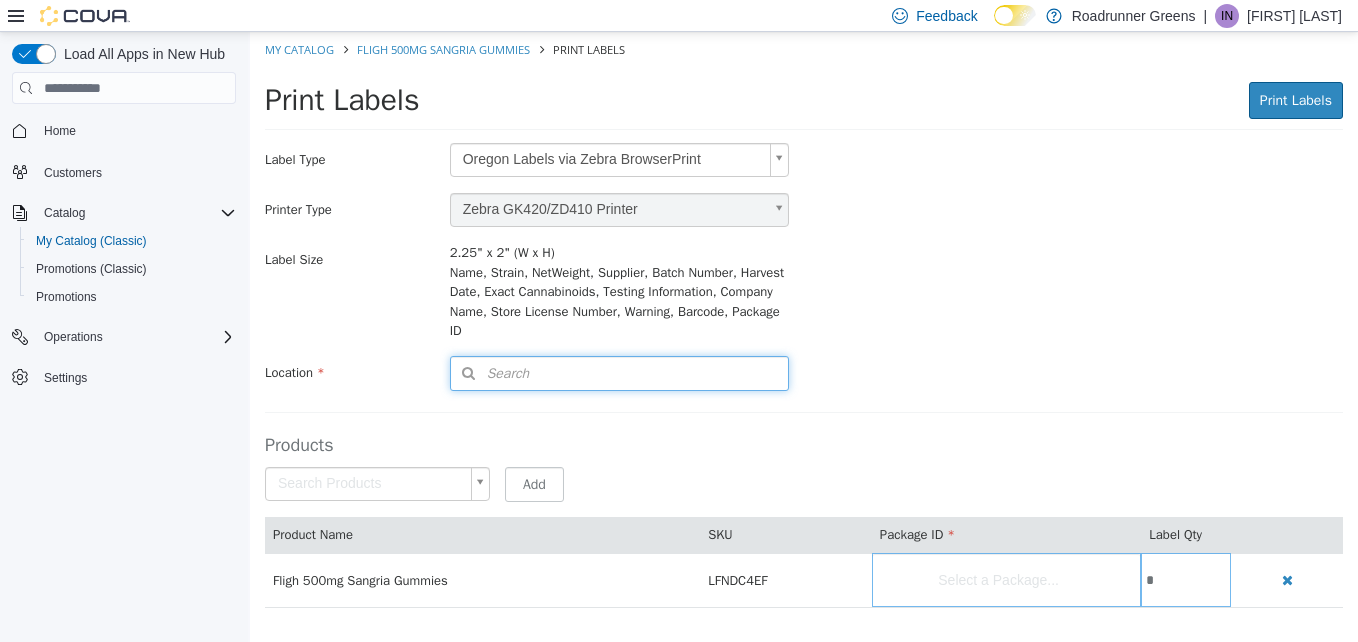 click on "Search" at bounding box center [490, 373] 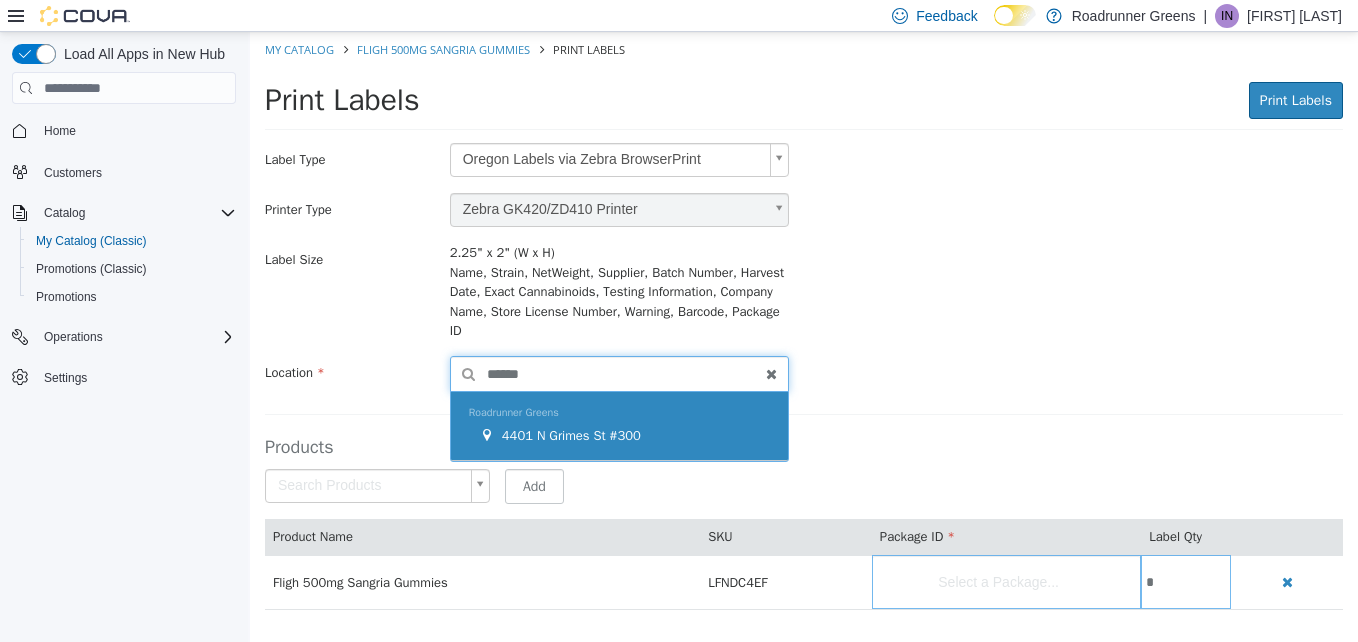 type on "******" 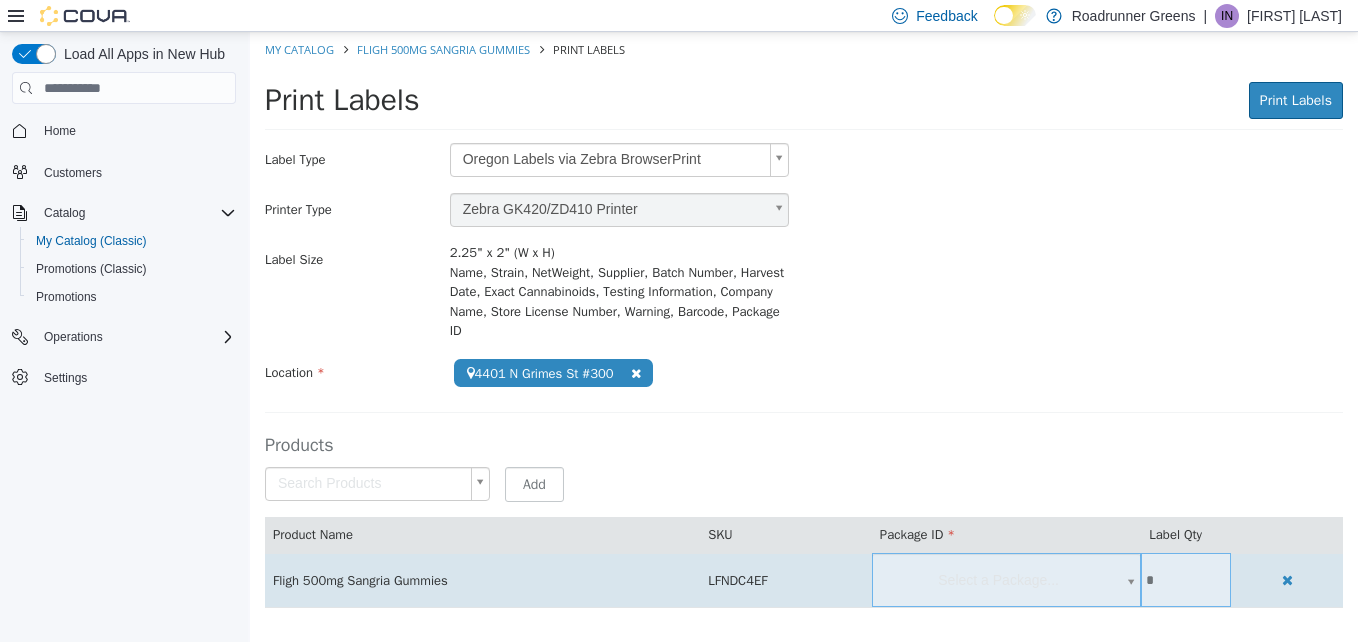 click on "**********" at bounding box center [804, 330] 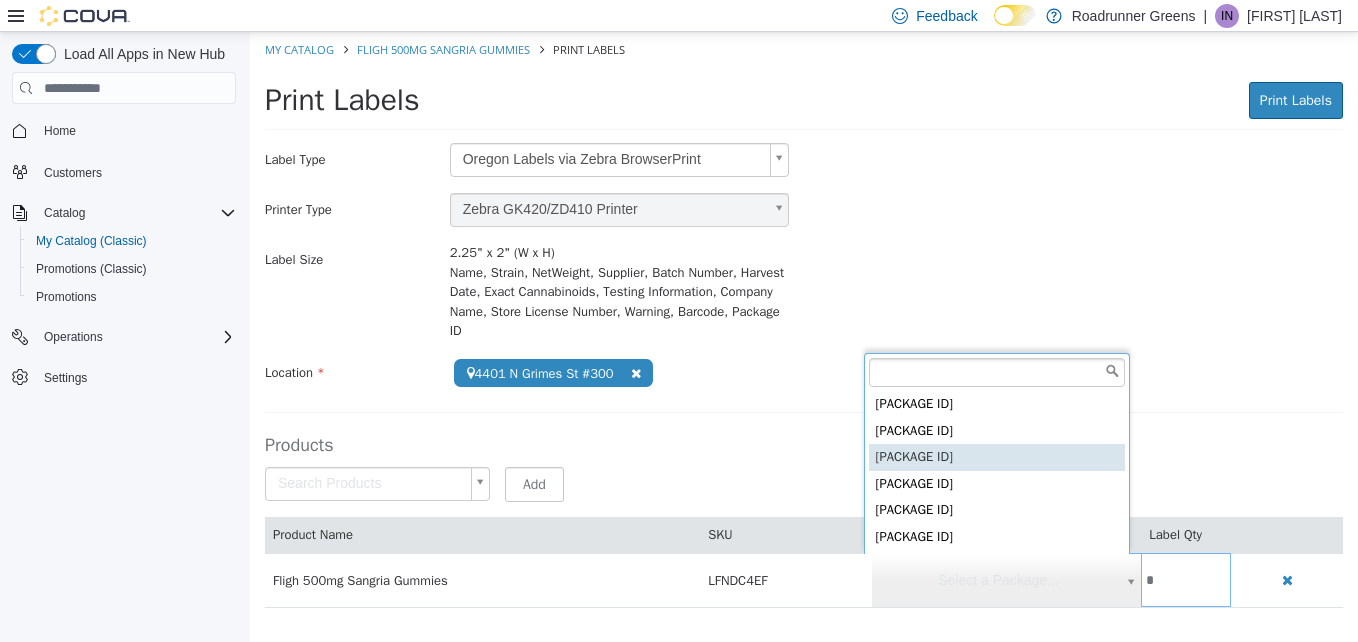 type on "**********" 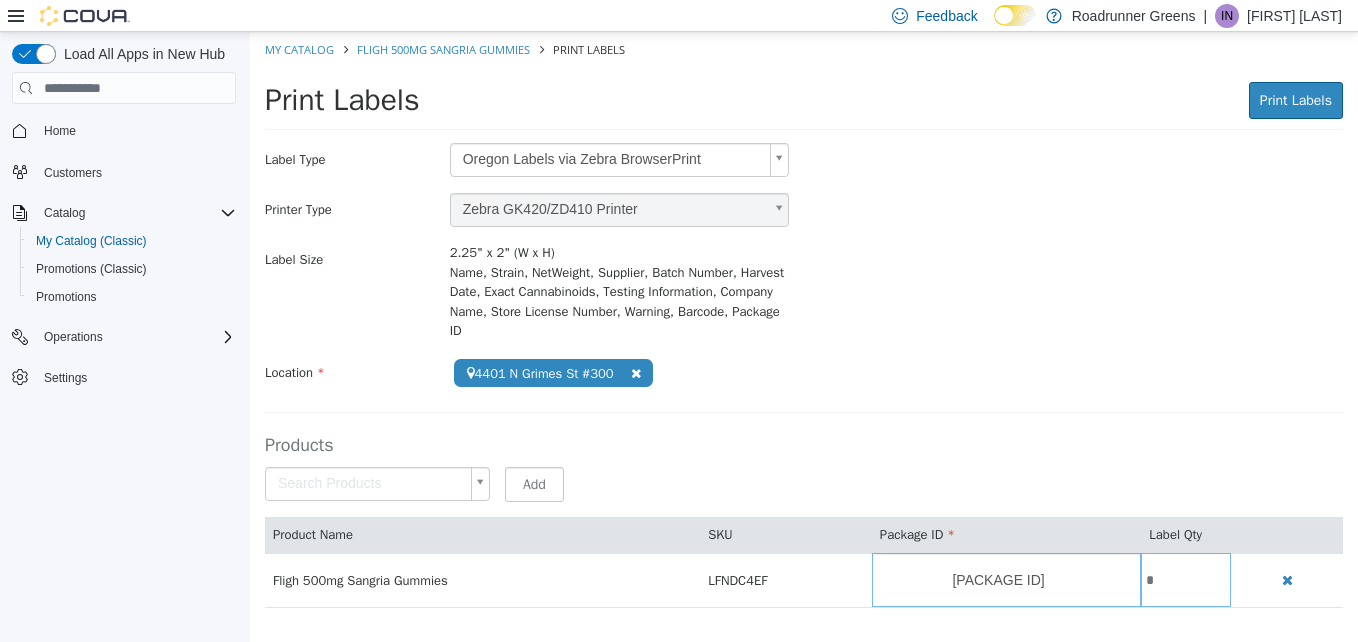 click on "Label Size 2.25" x 2" (W x H) Name, Strain, NetWeight, Supplier, Batch Number, Harvest Date, Exact Cannabinoids, Testing Information, Company Name, Store License Number, Warning, Barcode, [PACKAGE ID]" at bounding box center (804, 292) 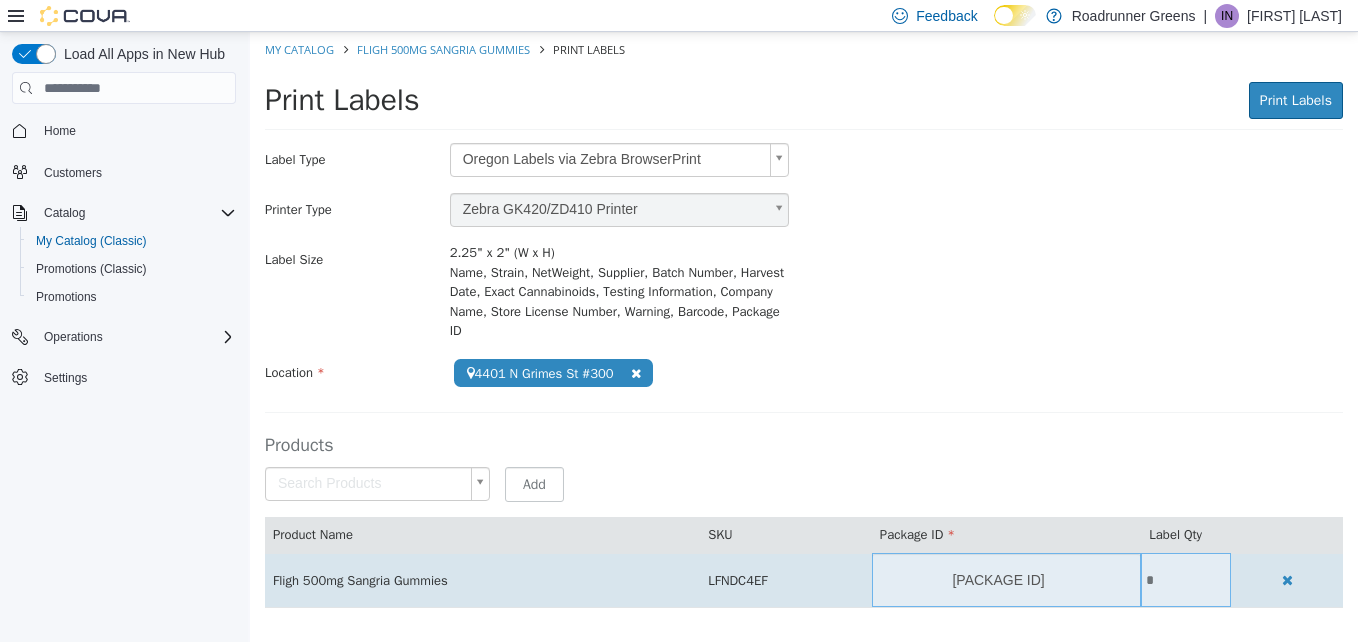 click on "*" at bounding box center [1186, 580] 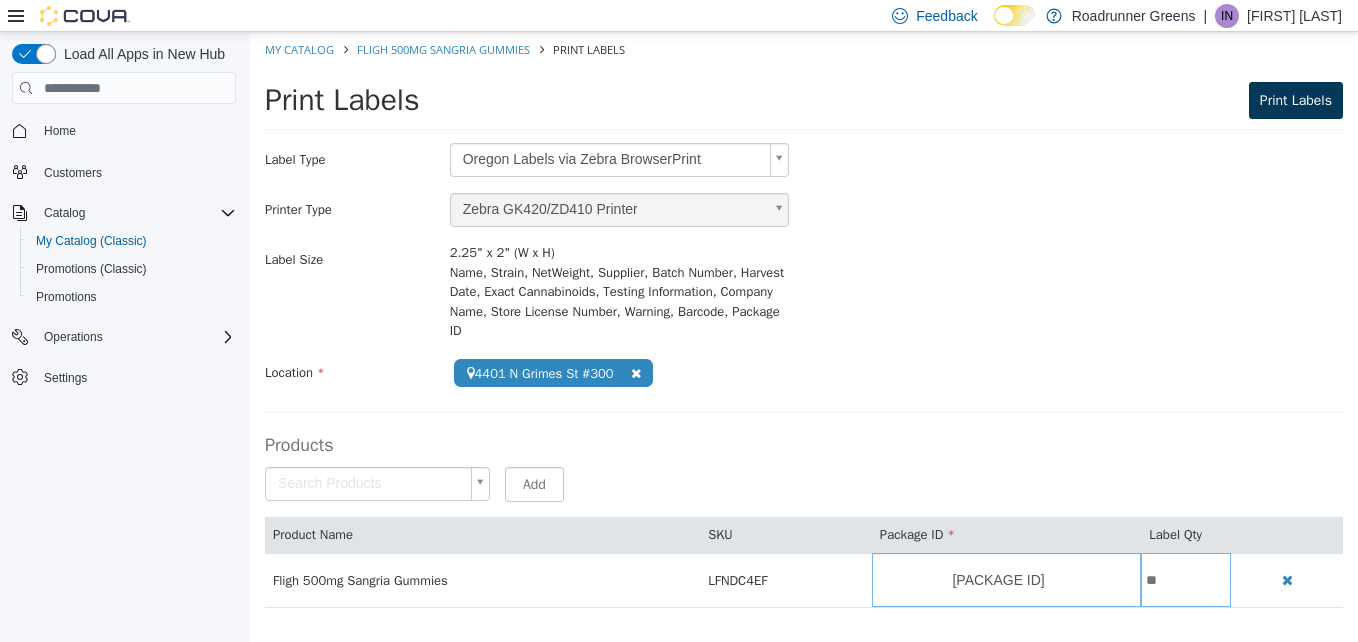 type on "**" 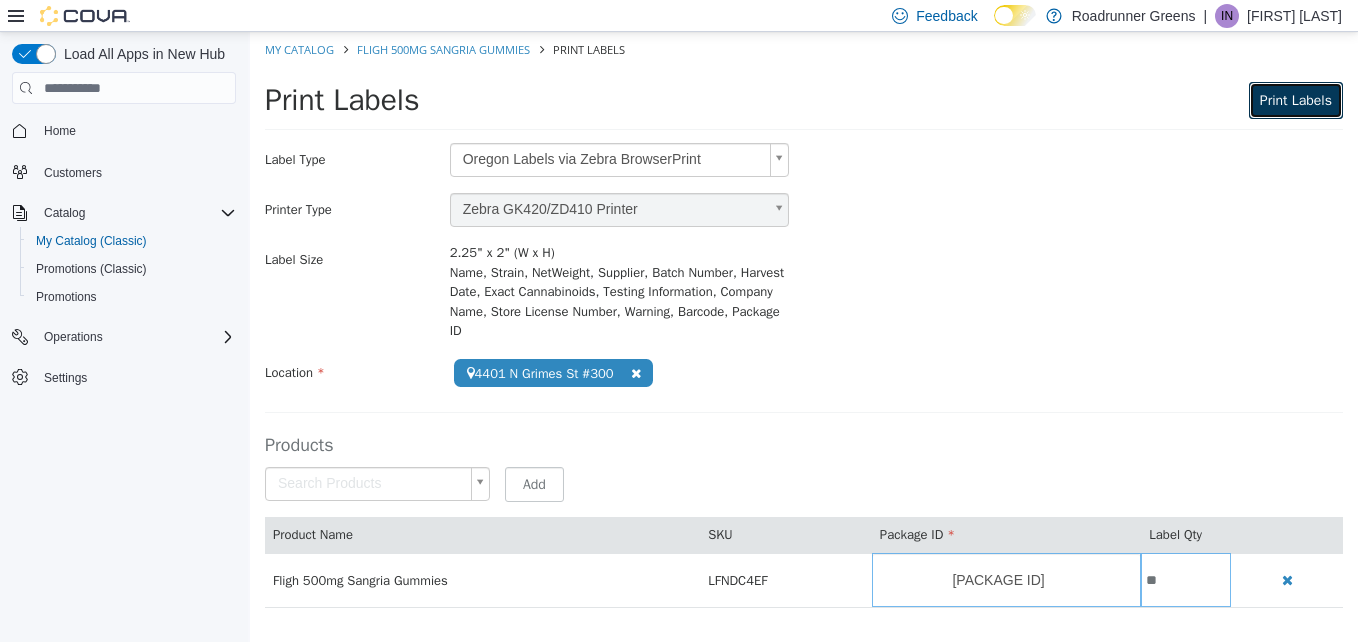 click on "Print Labels" at bounding box center [1296, 100] 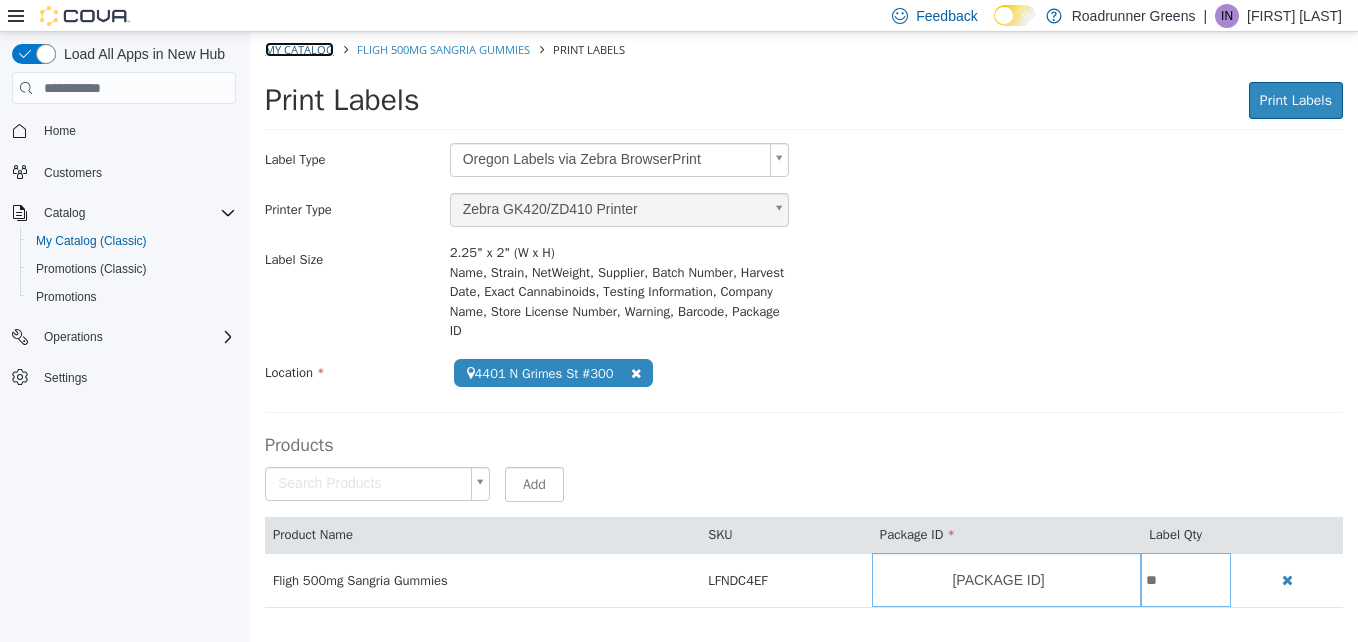 click on "My Catalog" at bounding box center (299, 49) 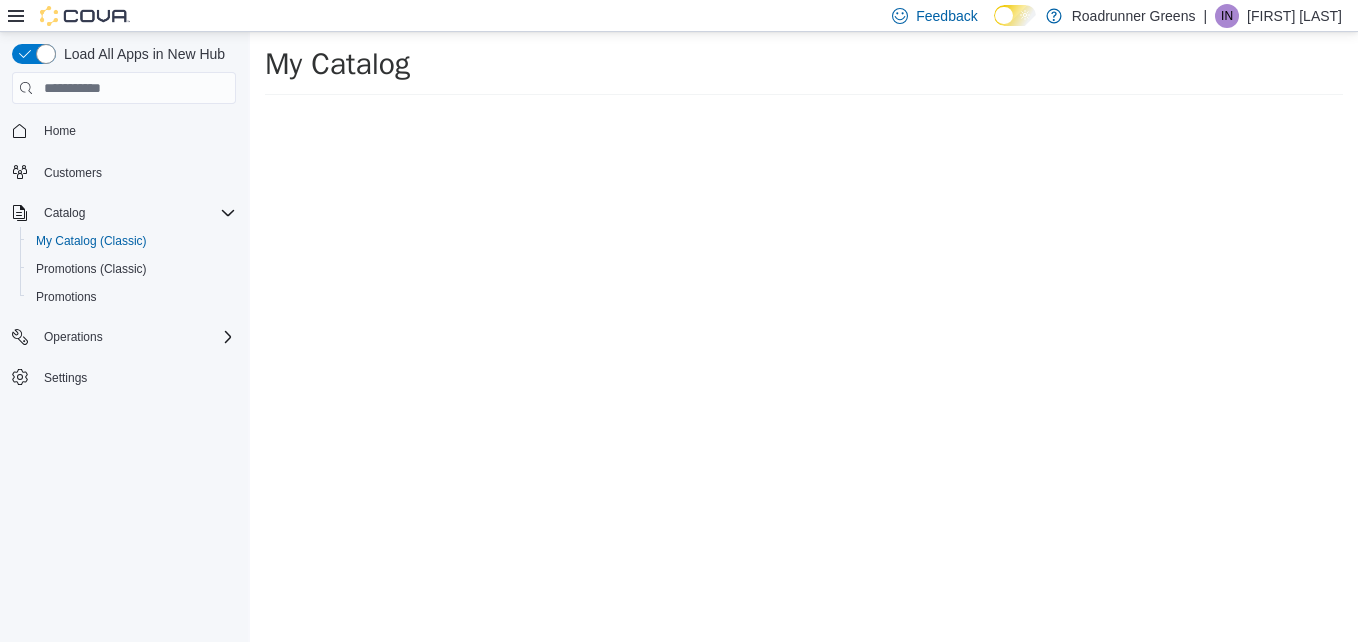 select on "**********" 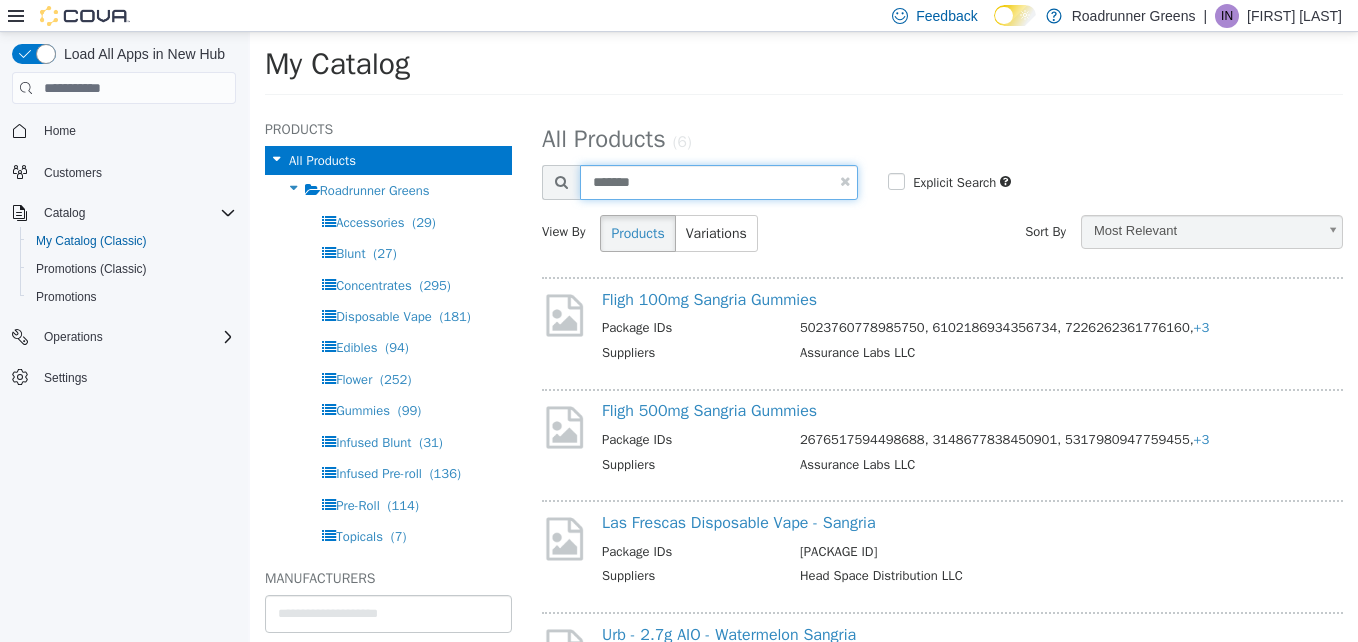 click on "*******" at bounding box center [719, 182] 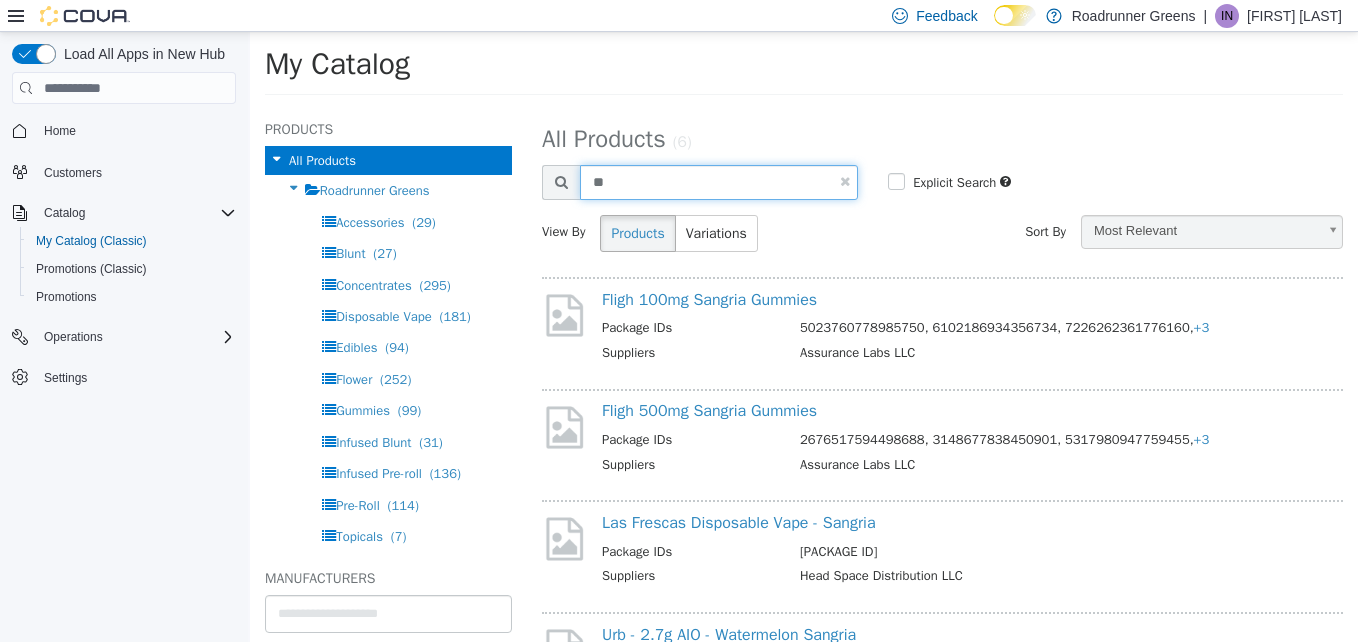 type on "*" 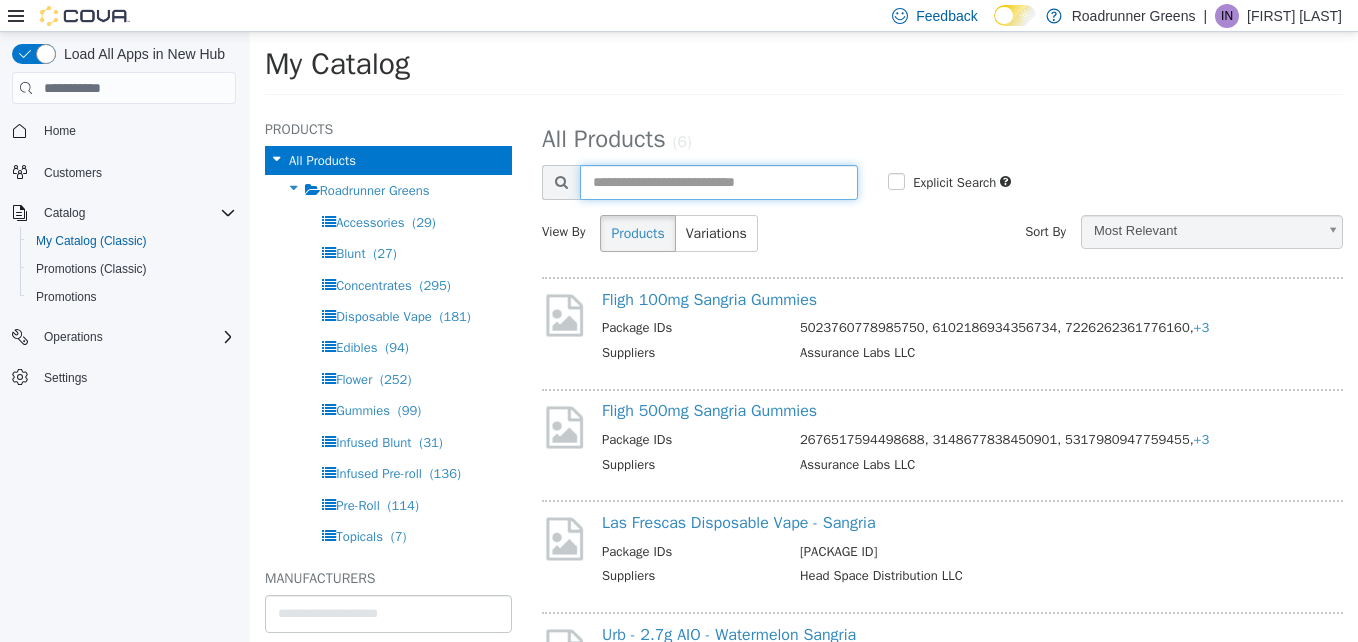 click at bounding box center [719, 182] 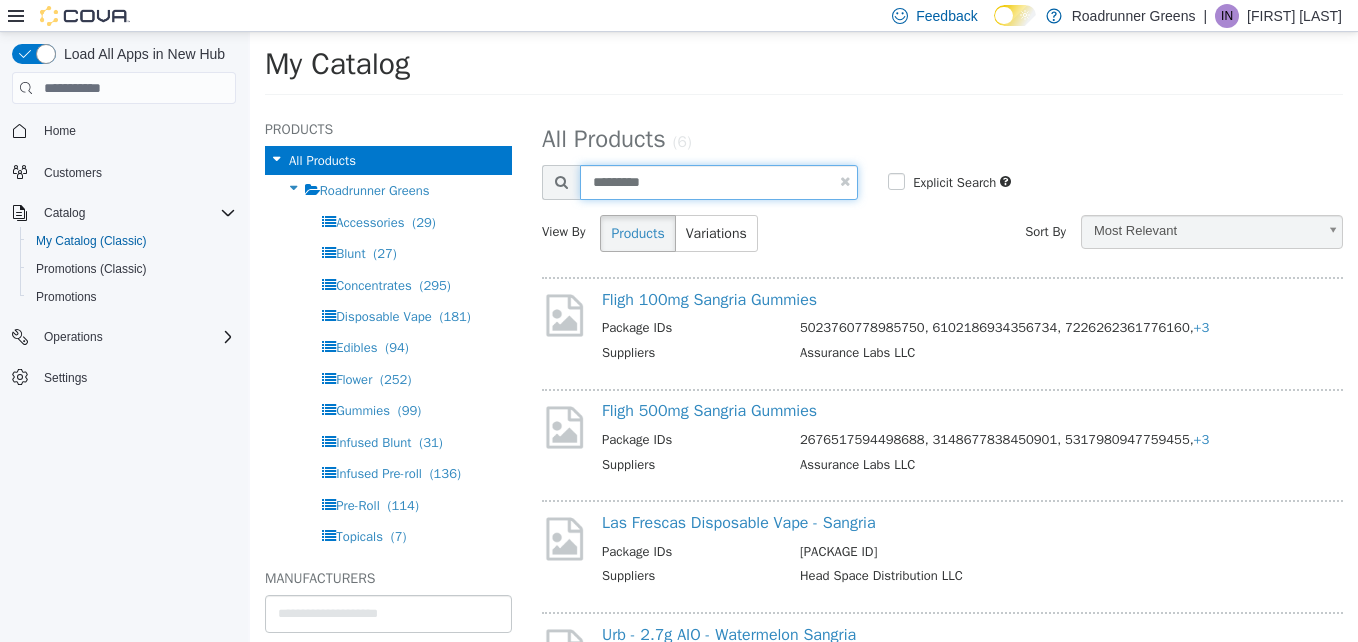 type on "*********" 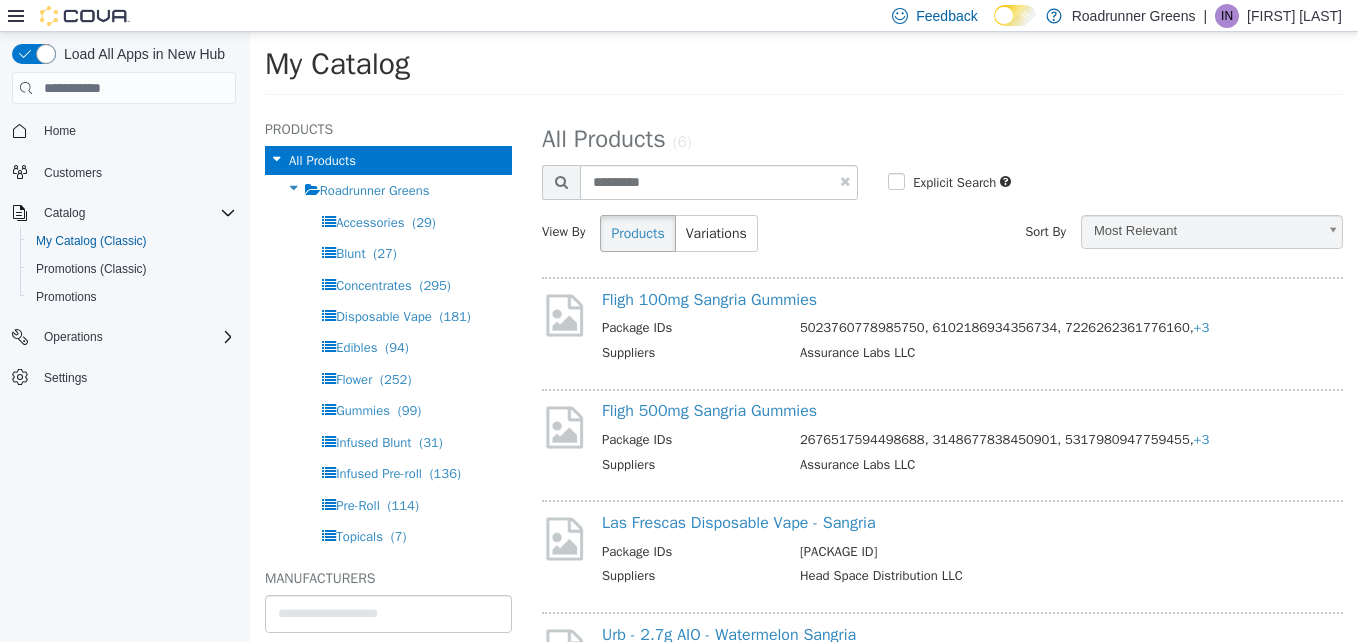 select on "**********" 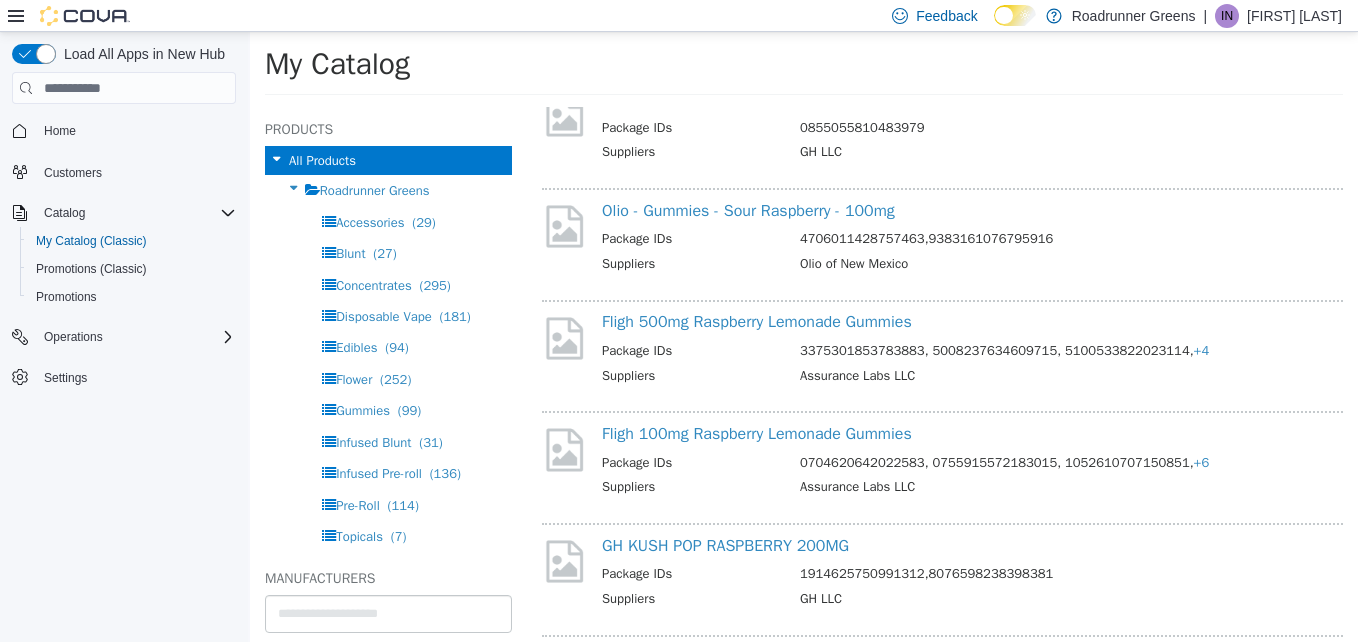 scroll, scrollTop: 438, scrollLeft: 0, axis: vertical 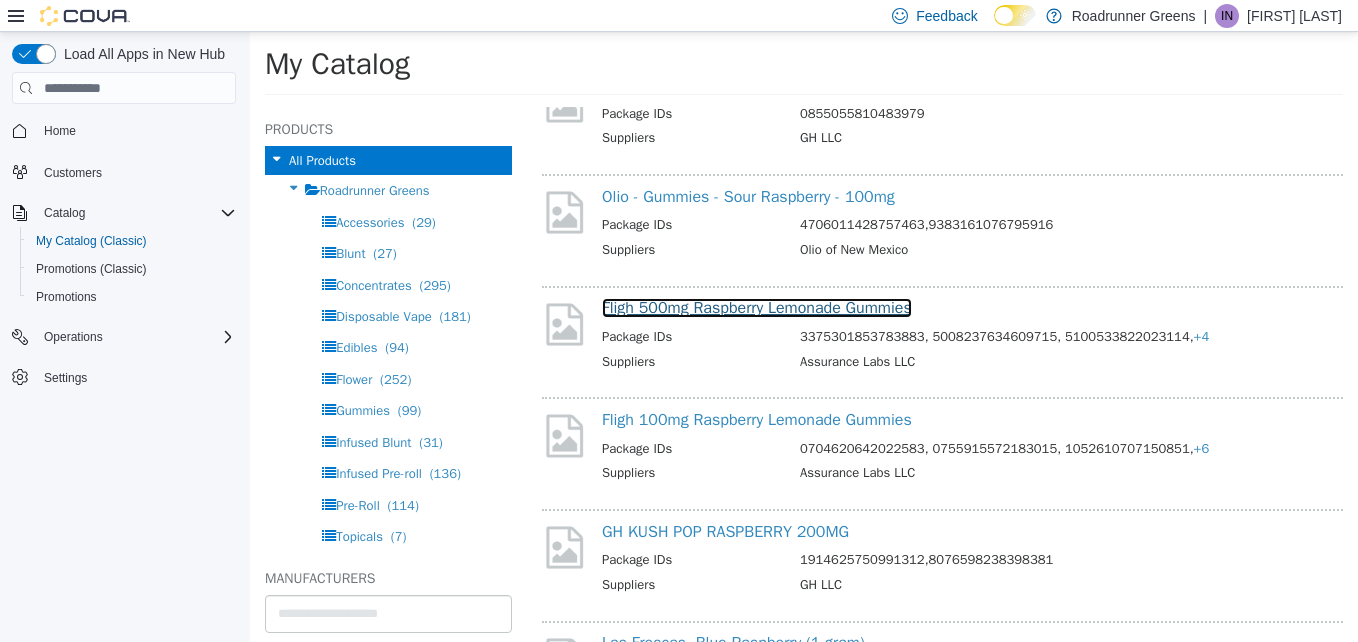 click on "Fligh 500mg Raspberry Lemonade Gummies" at bounding box center (757, 308) 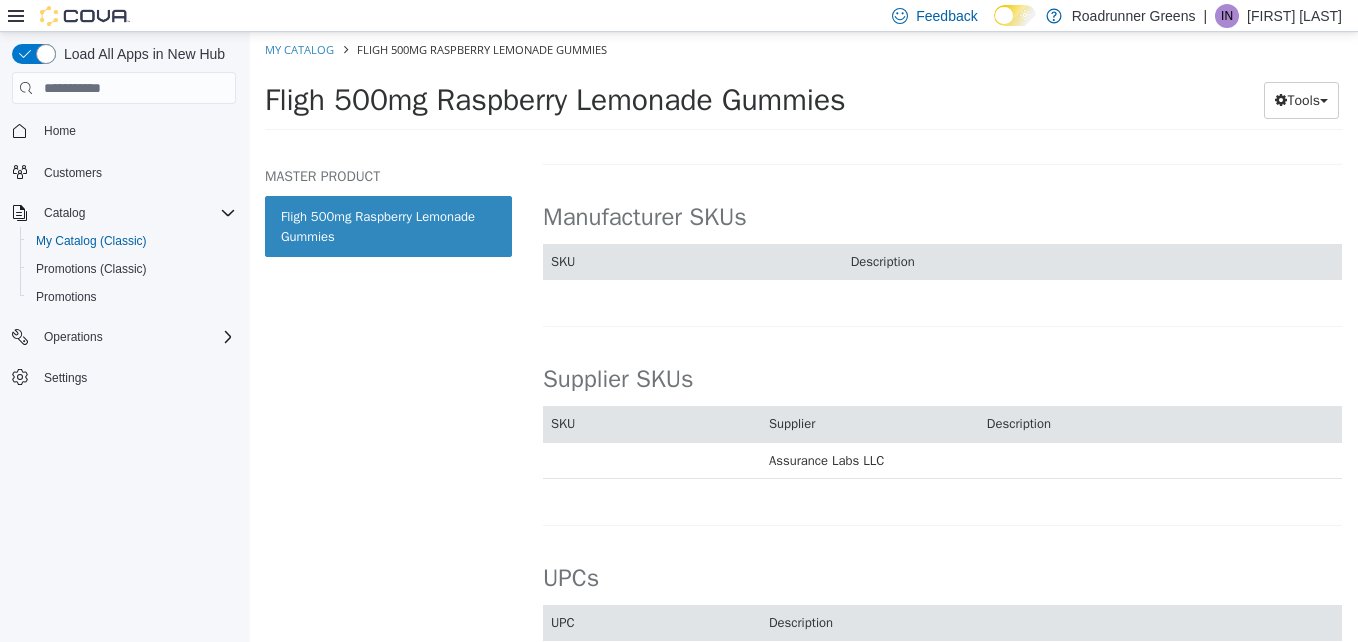 scroll, scrollTop: 1093, scrollLeft: 0, axis: vertical 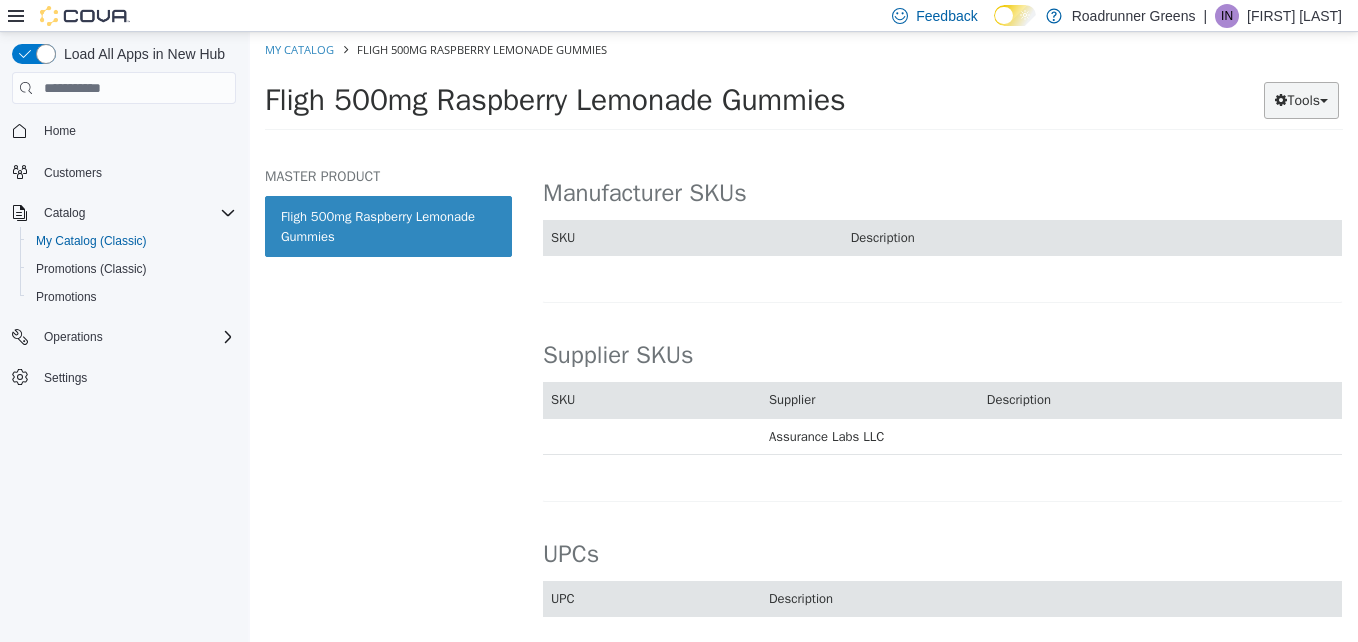 click on "Tools" at bounding box center [1301, 100] 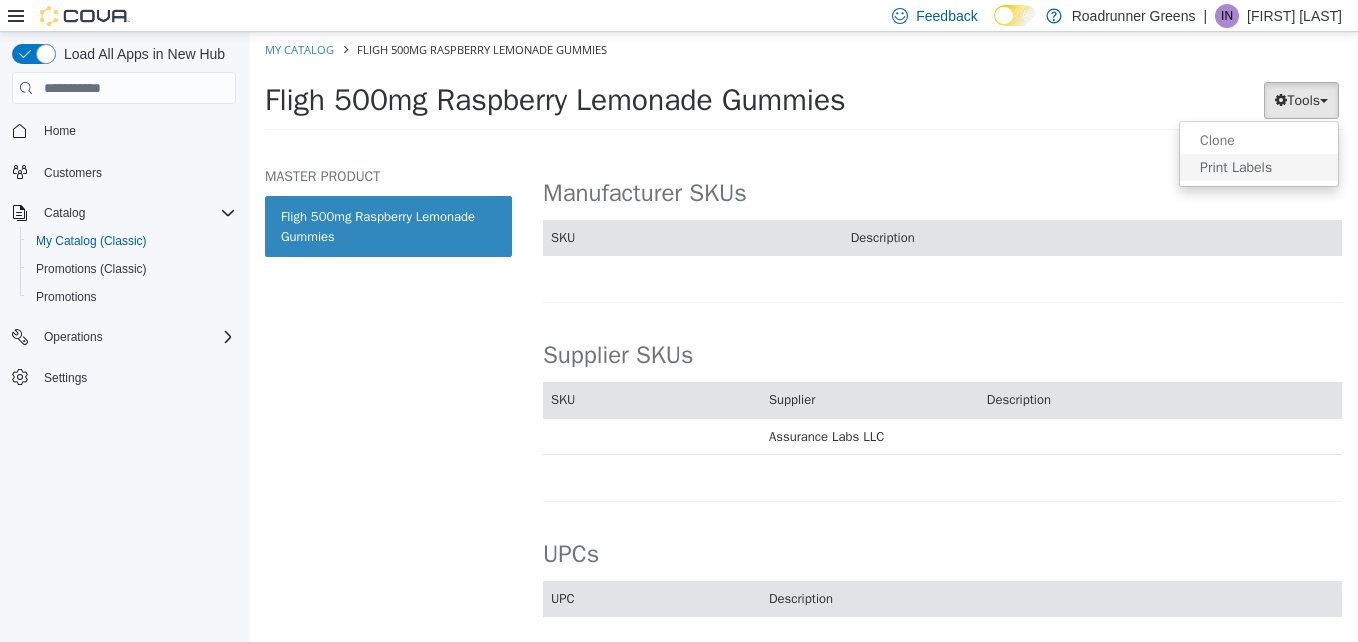 click on "Print Labels" at bounding box center [1259, 167] 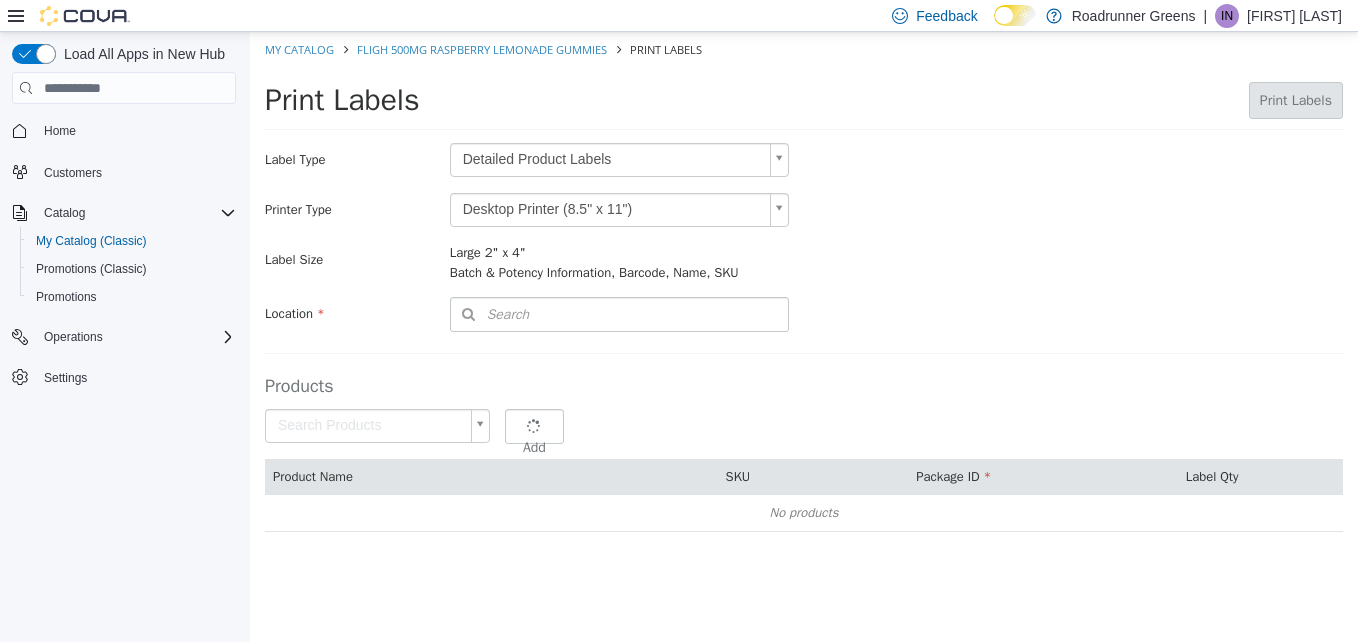 type 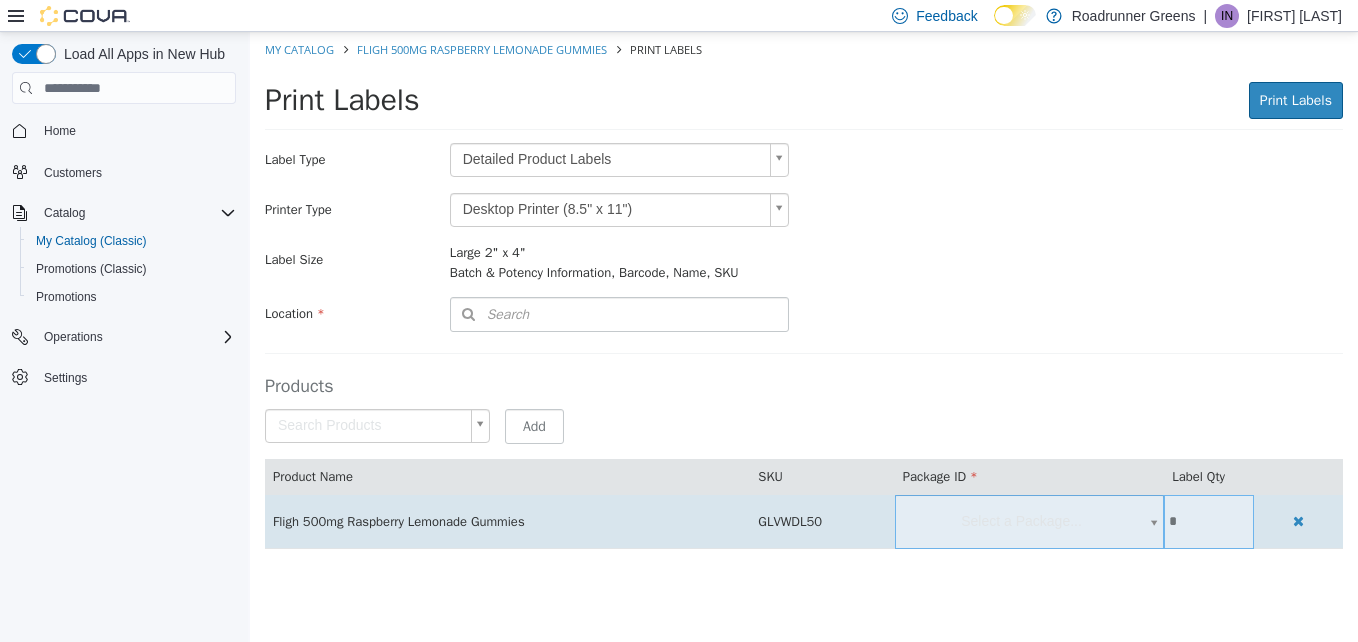 click on "Select a Package..." at bounding box center [1030, 521] 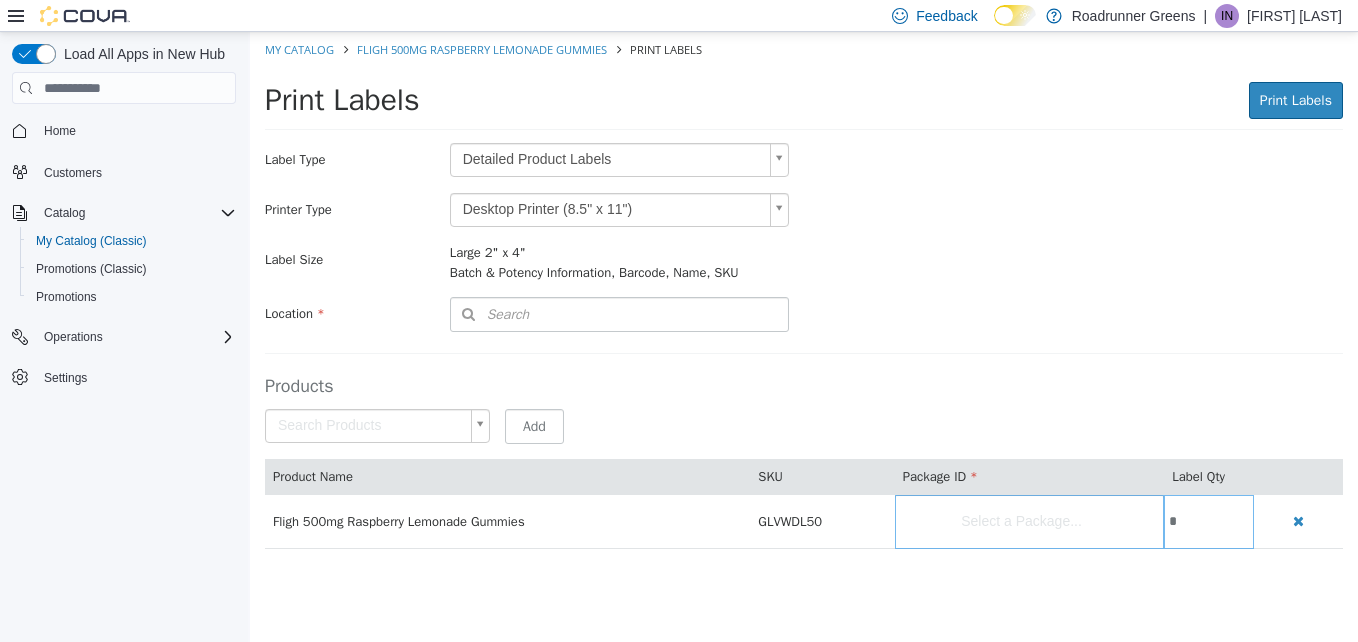 click on "Saving Bulk Changes...
×
My Catalog
Fligh 500mg Raspberry Lemonade Gummies
Print Labels
Print Labels
Print Labels  Preparing Labels
Label Type     Detailed Product Labels                             * Printer Type     Desktop Printer (8.5" x 11")                             * Label Size Large 2" x 4" Batch & Potency Information, Barcode, Name, SKU Include Price Location Search Type 3 or more characters or browse       [COMPANY NAME]     (1)         4401 N Grimes St #300         Products     Search Products                                 Select a Package...                             Add Product Name SKU Package ID Label Qty Fligh 500mg Raspberry Lemonade Gummies GLVWDL50     Select a Package...                             *" at bounding box center [804, 301] 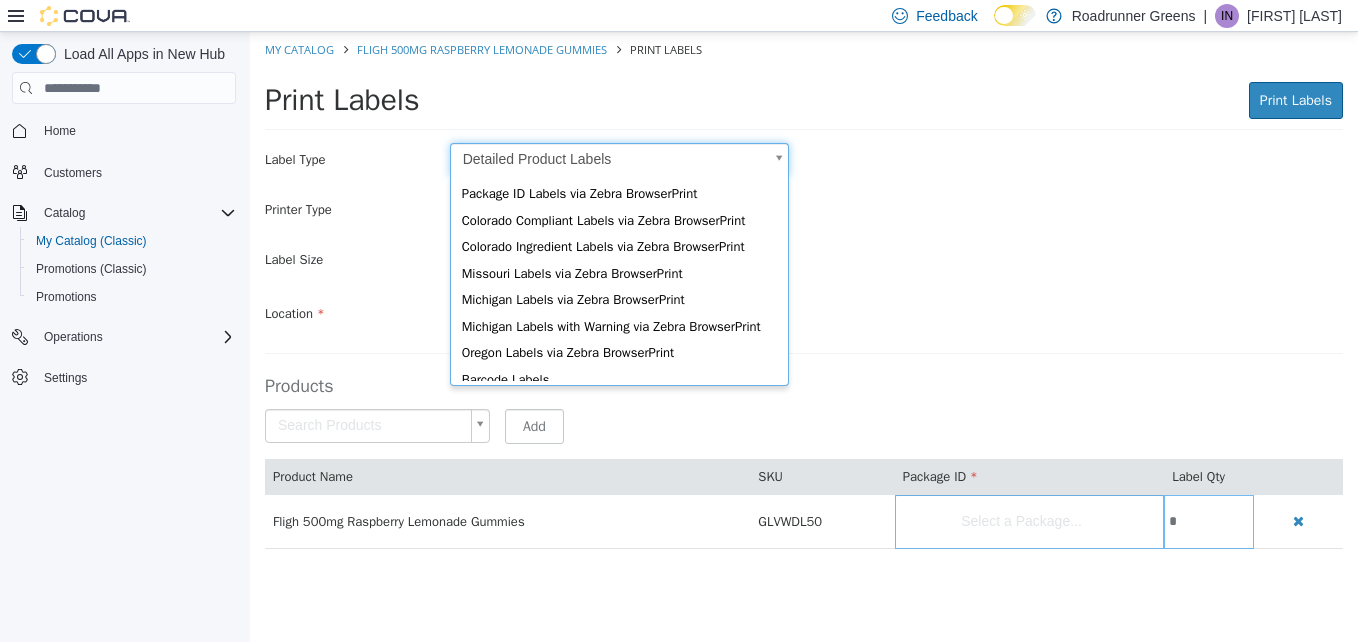 scroll, scrollTop: 51, scrollLeft: 0, axis: vertical 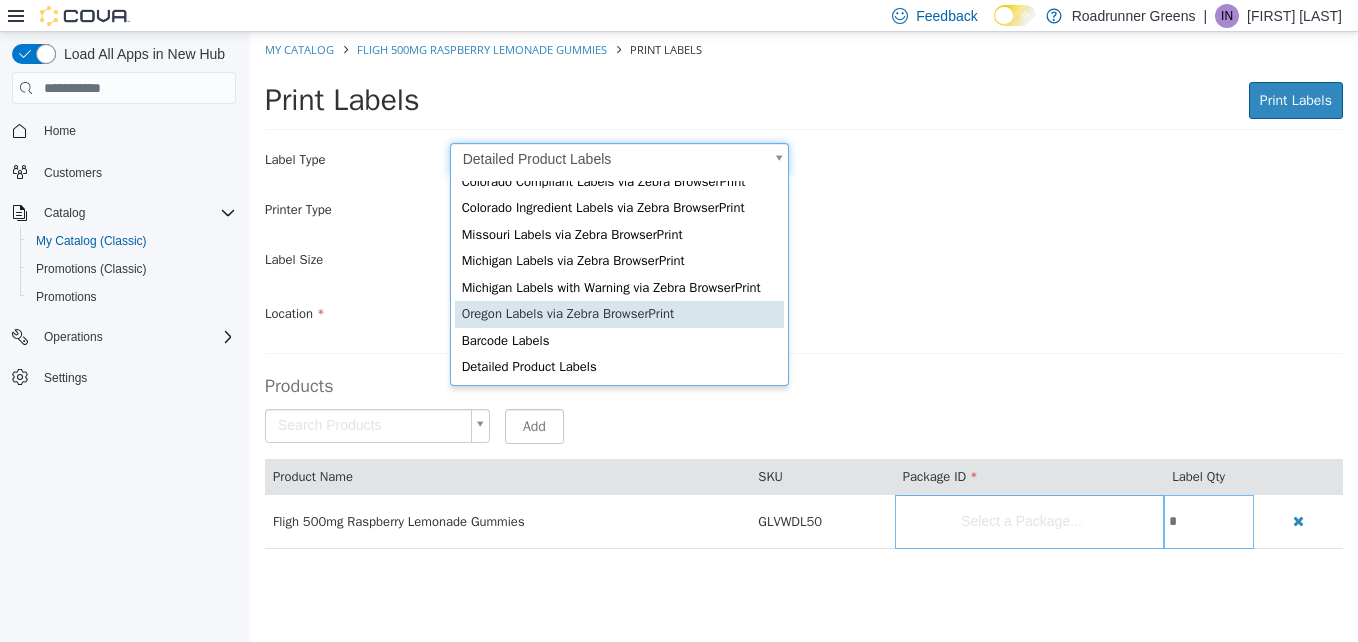 type on "*" 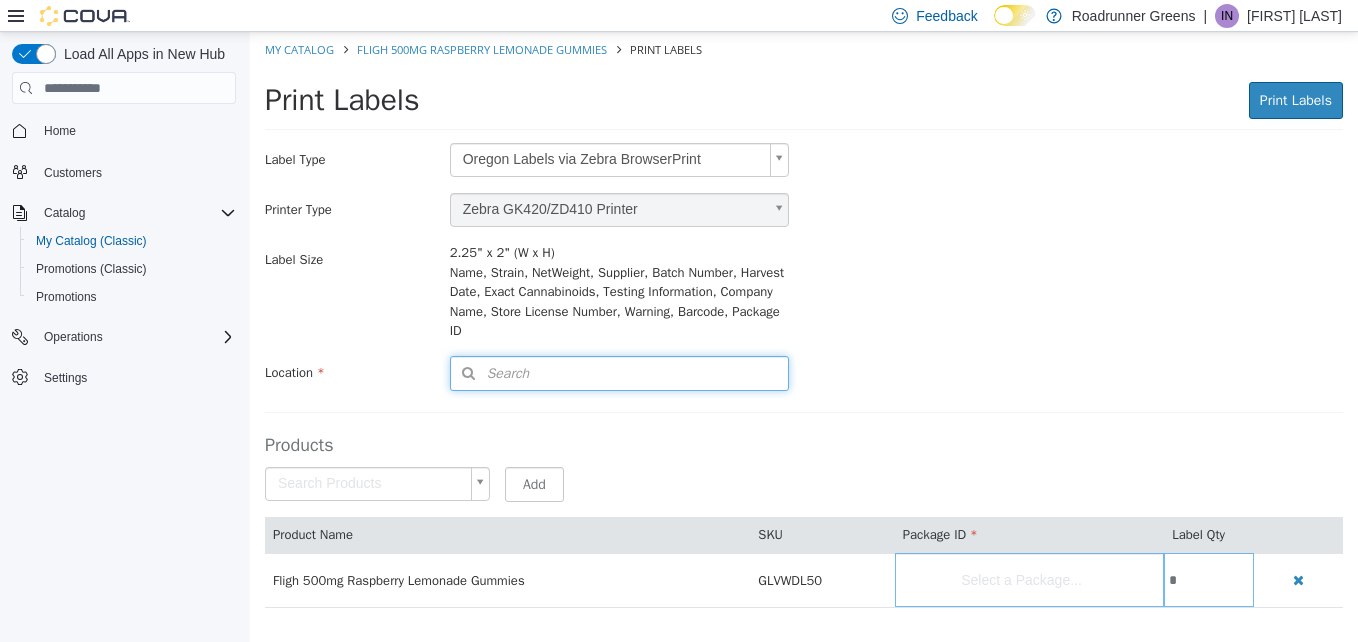 click on "Search" at bounding box center [619, 373] 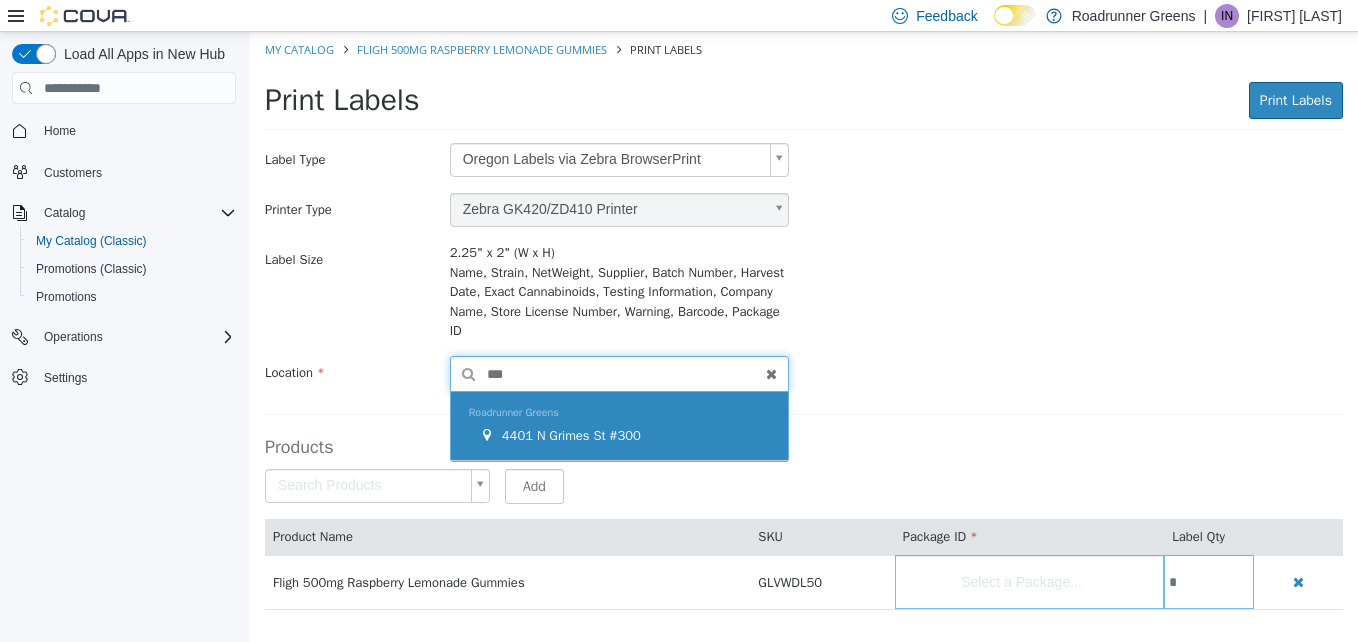 type on "***" 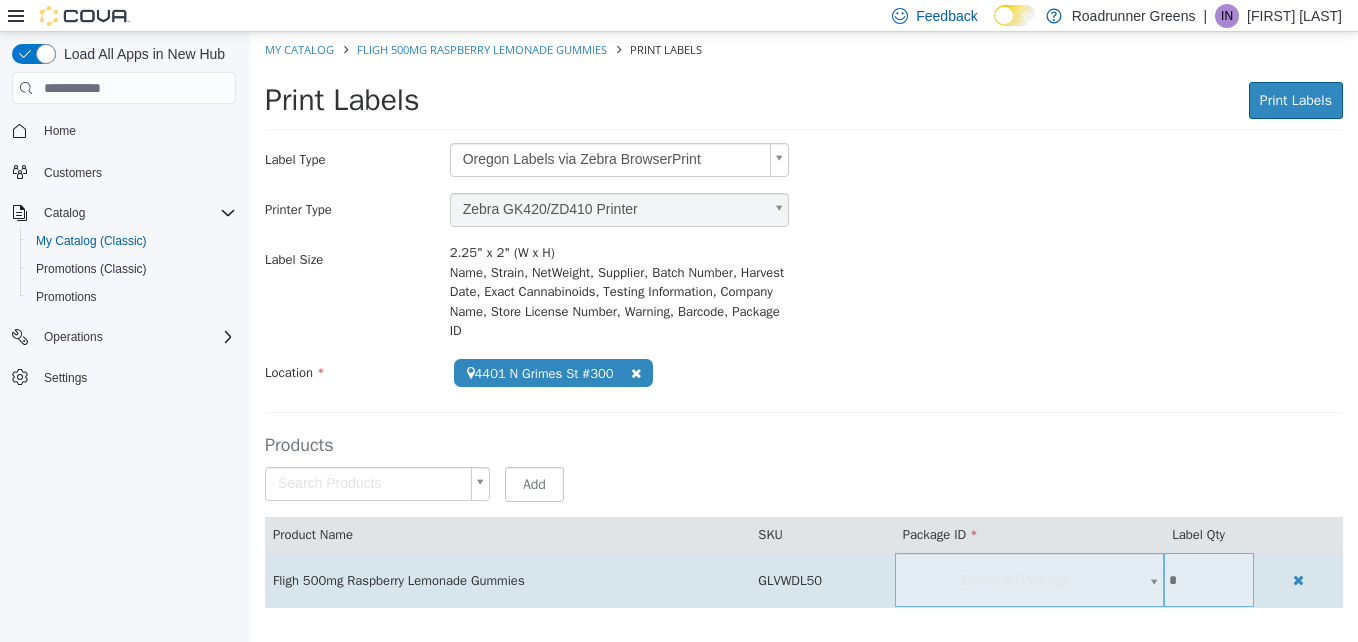 click on "**********" at bounding box center (804, 330) 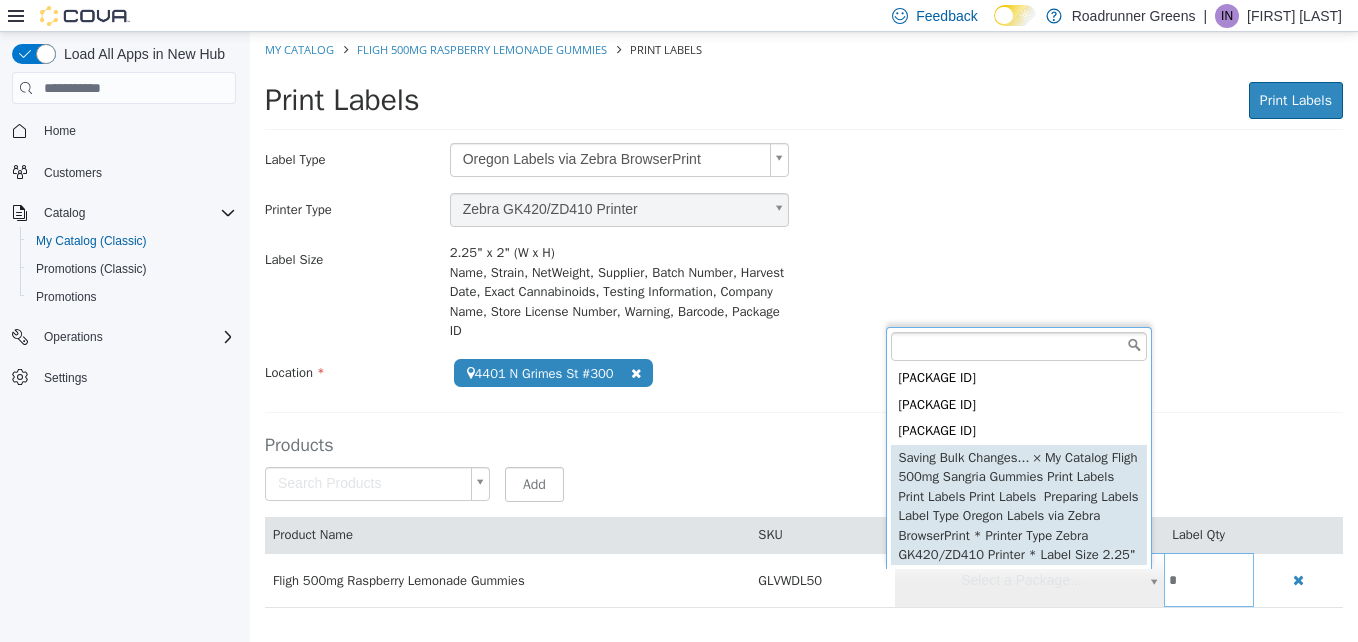 type on "**********" 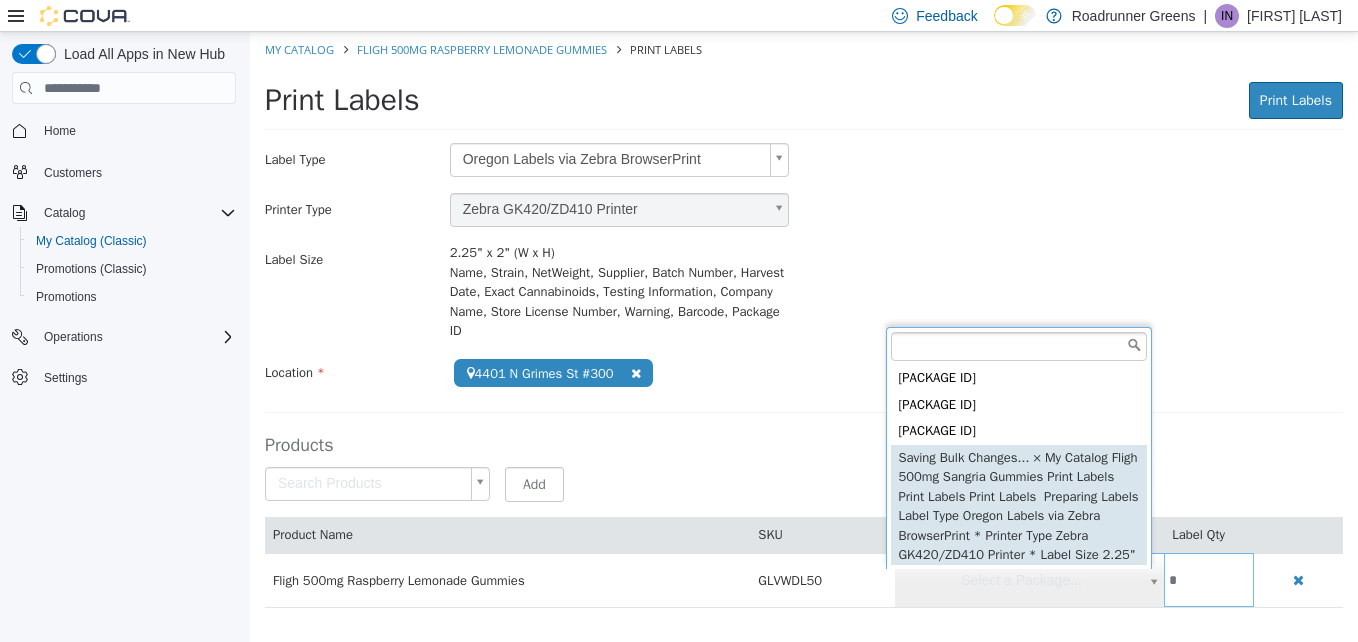 scroll, scrollTop: 0, scrollLeft: 0, axis: both 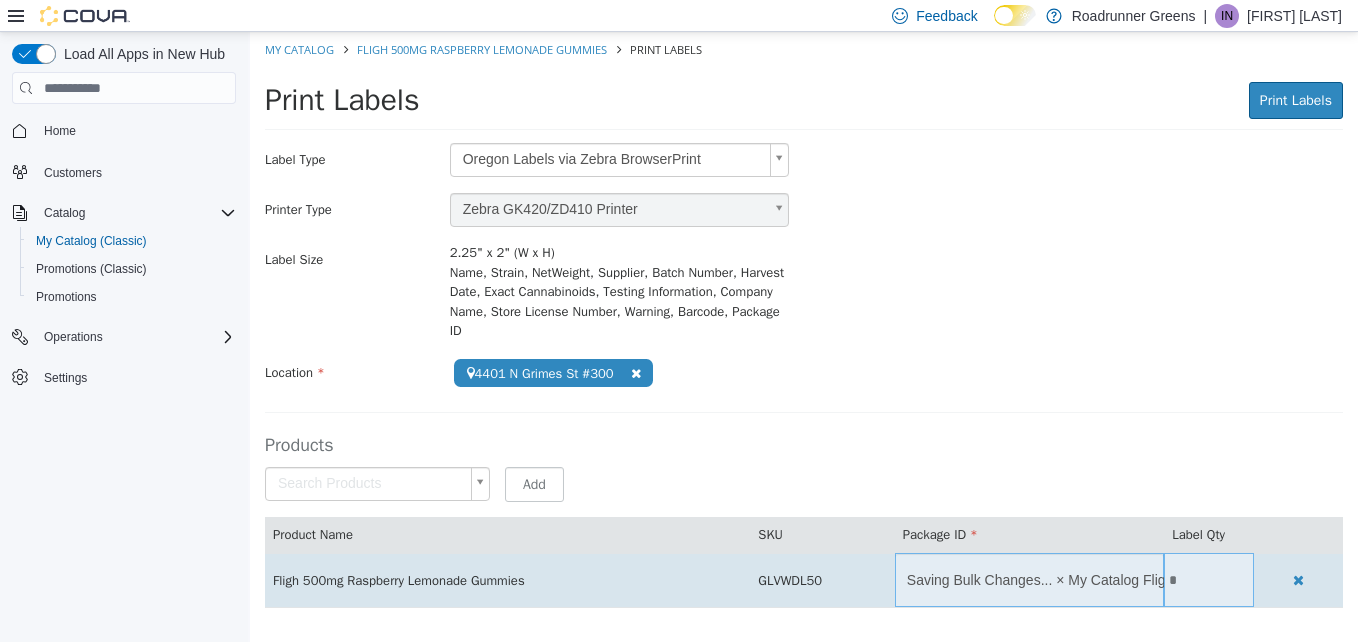 click on "*" at bounding box center [1209, 580] 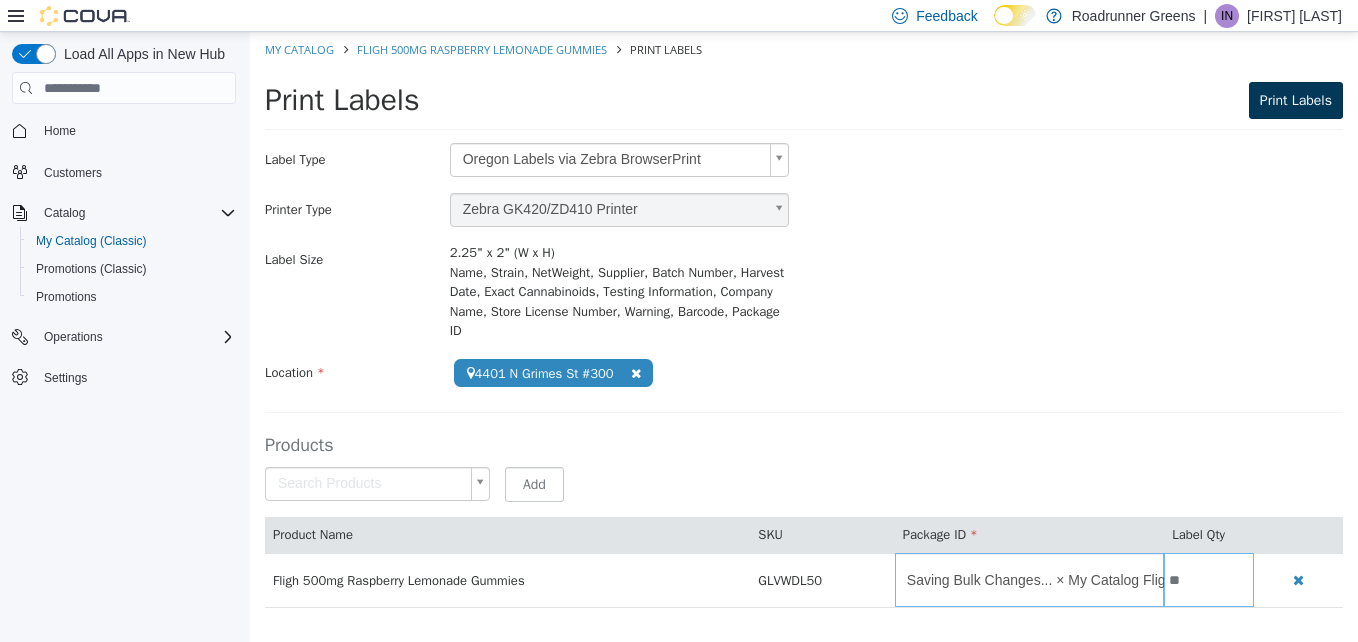 type on "**" 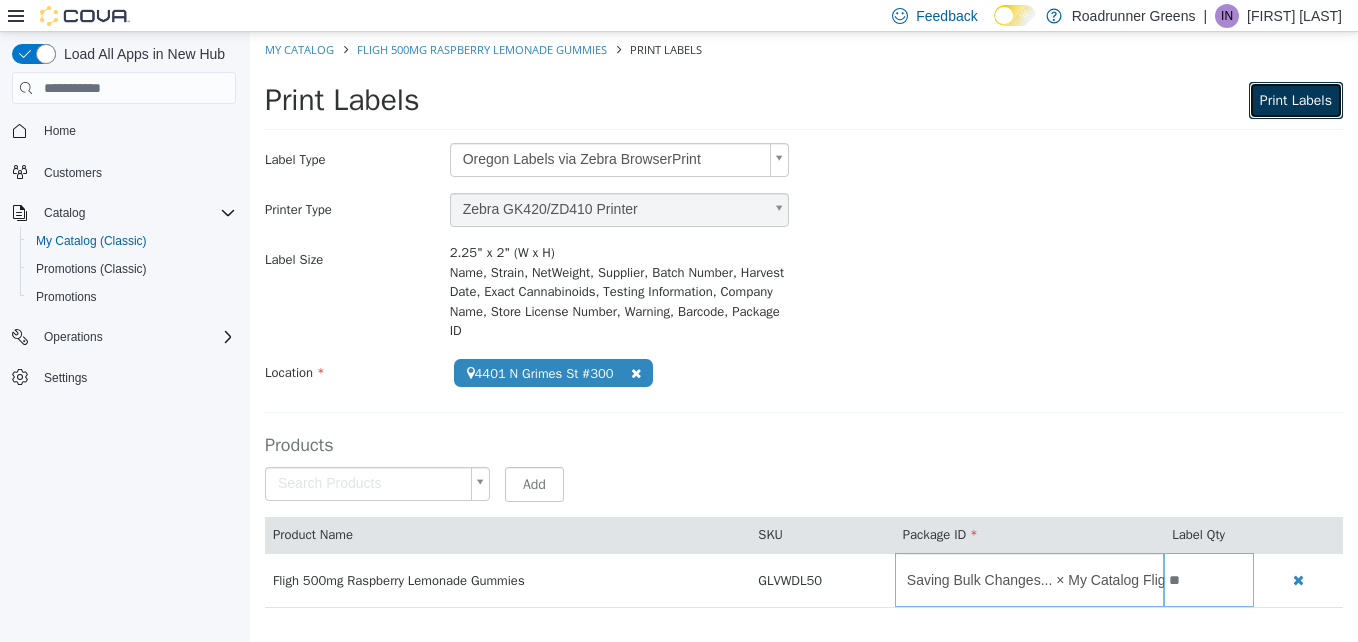 click on "Print Labels" at bounding box center [1296, 100] 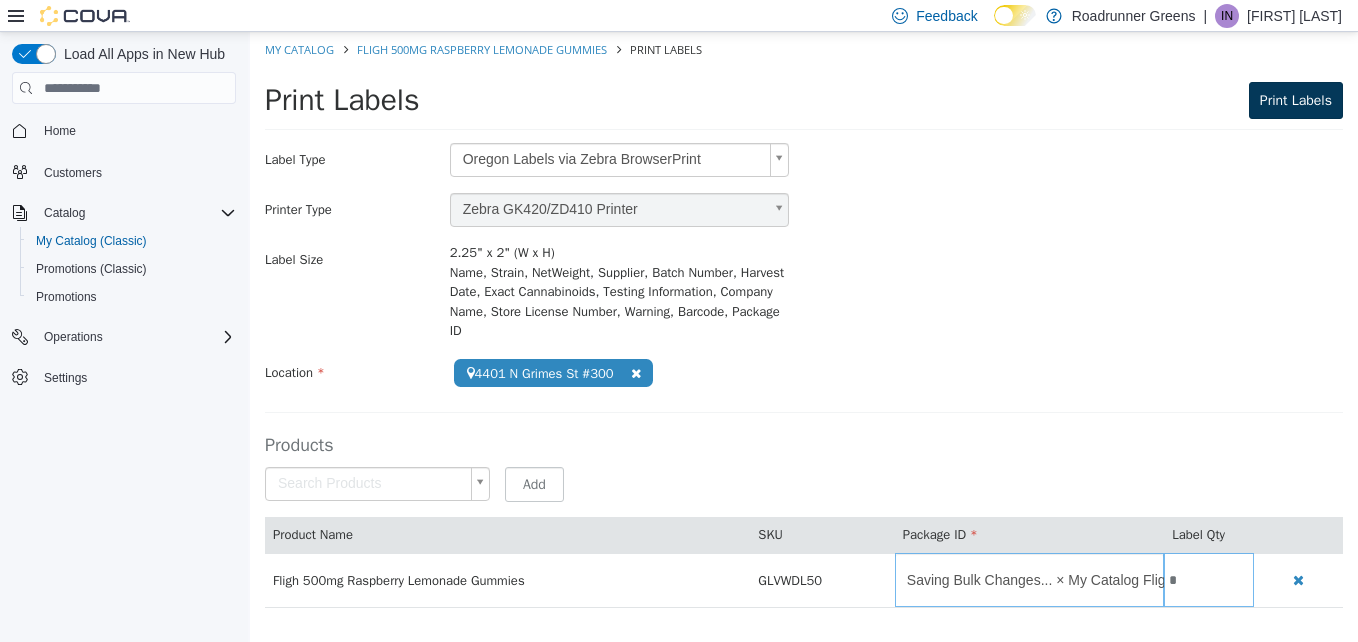 type on "*" 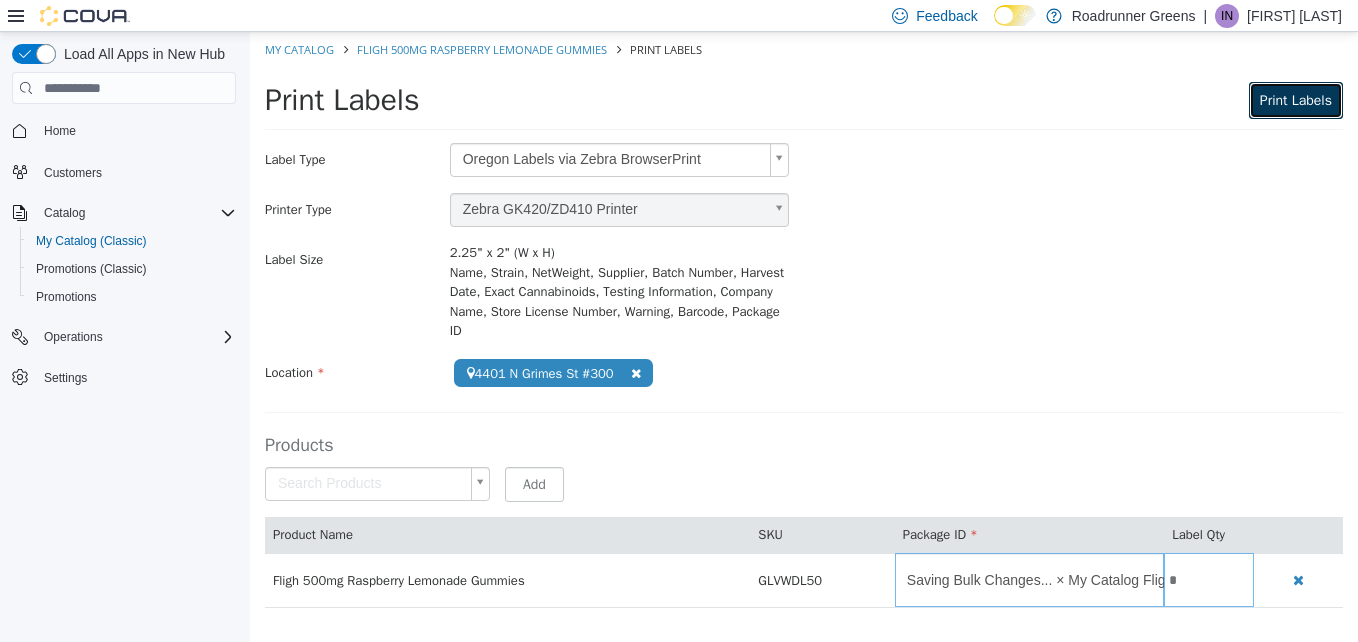 click on "Print Labels" at bounding box center (1296, 100) 